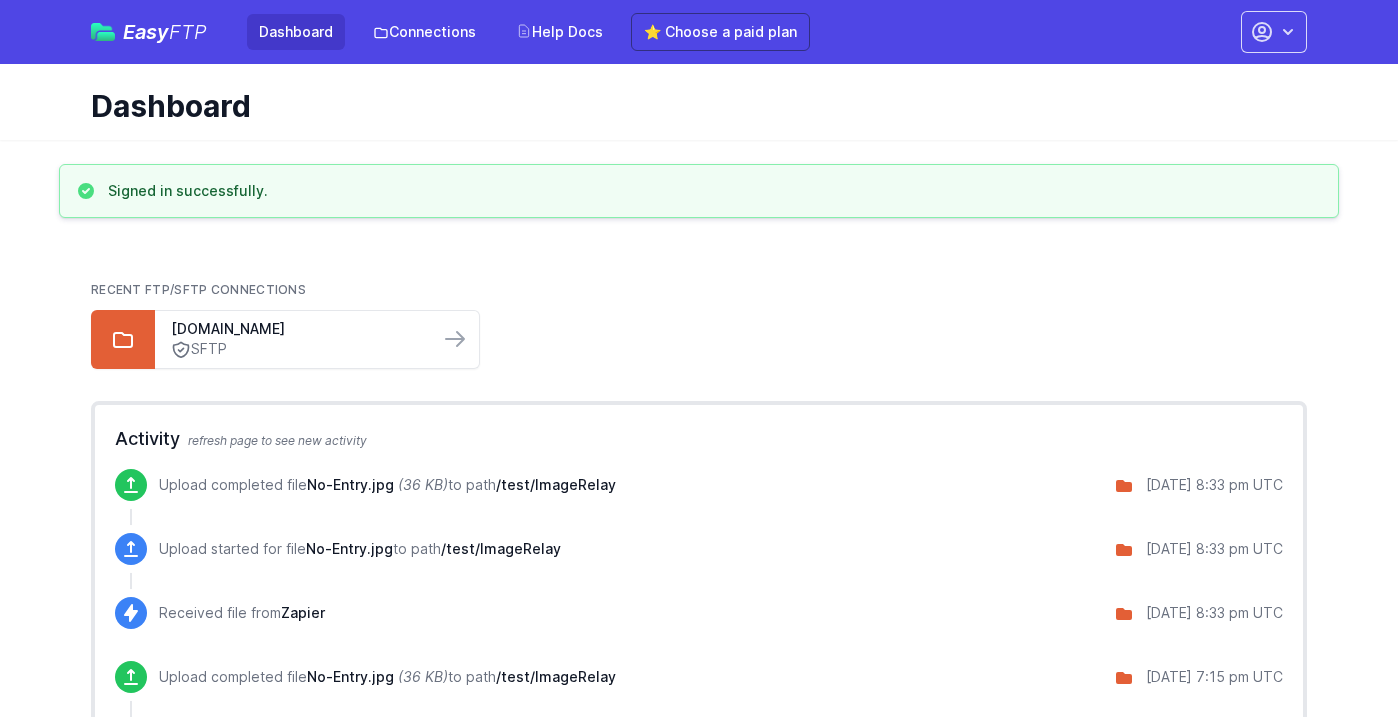 scroll, scrollTop: 0, scrollLeft: 0, axis: both 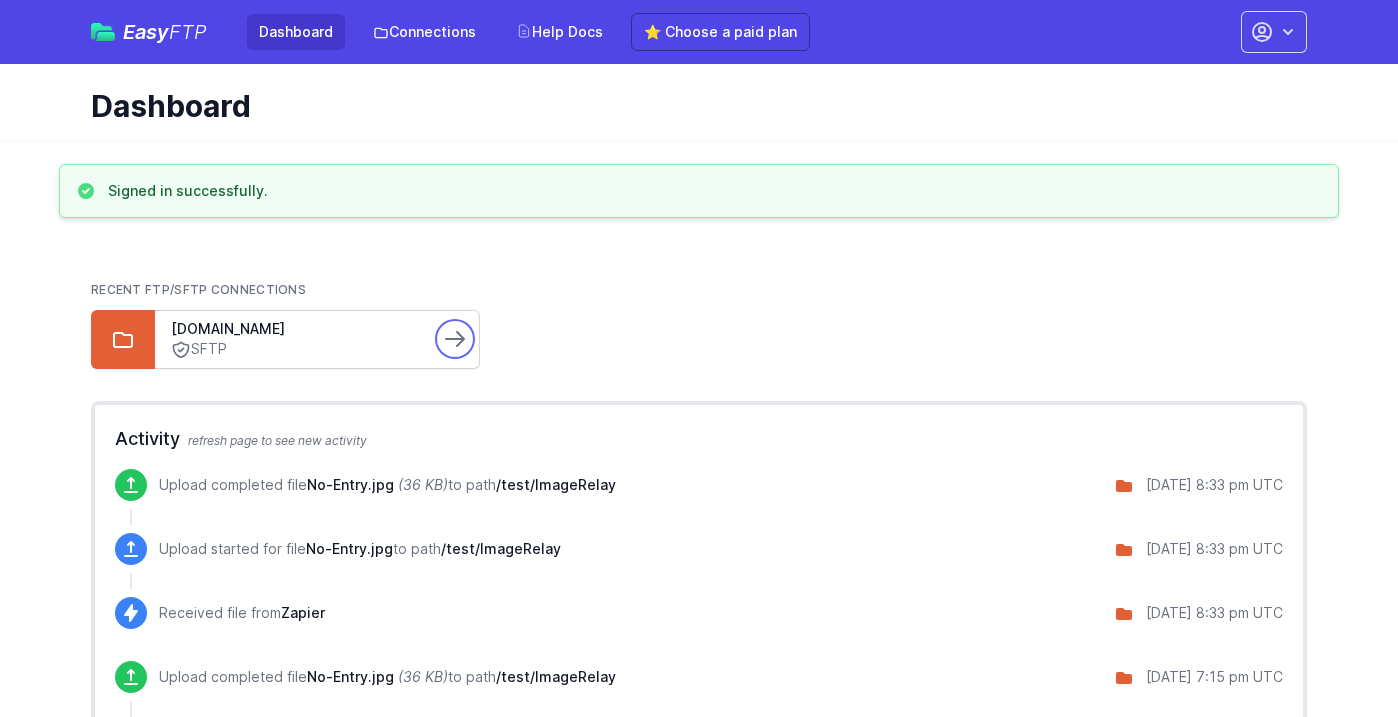 click 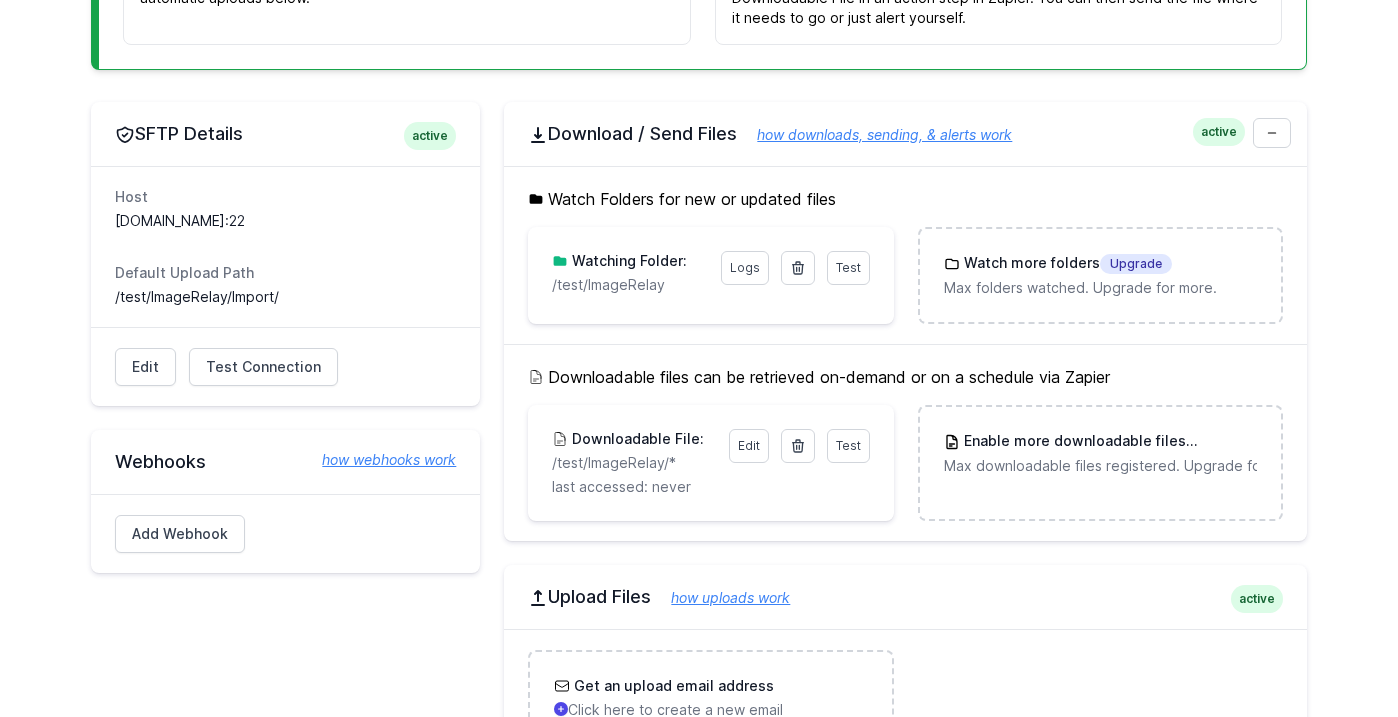 scroll, scrollTop: 400, scrollLeft: 0, axis: vertical 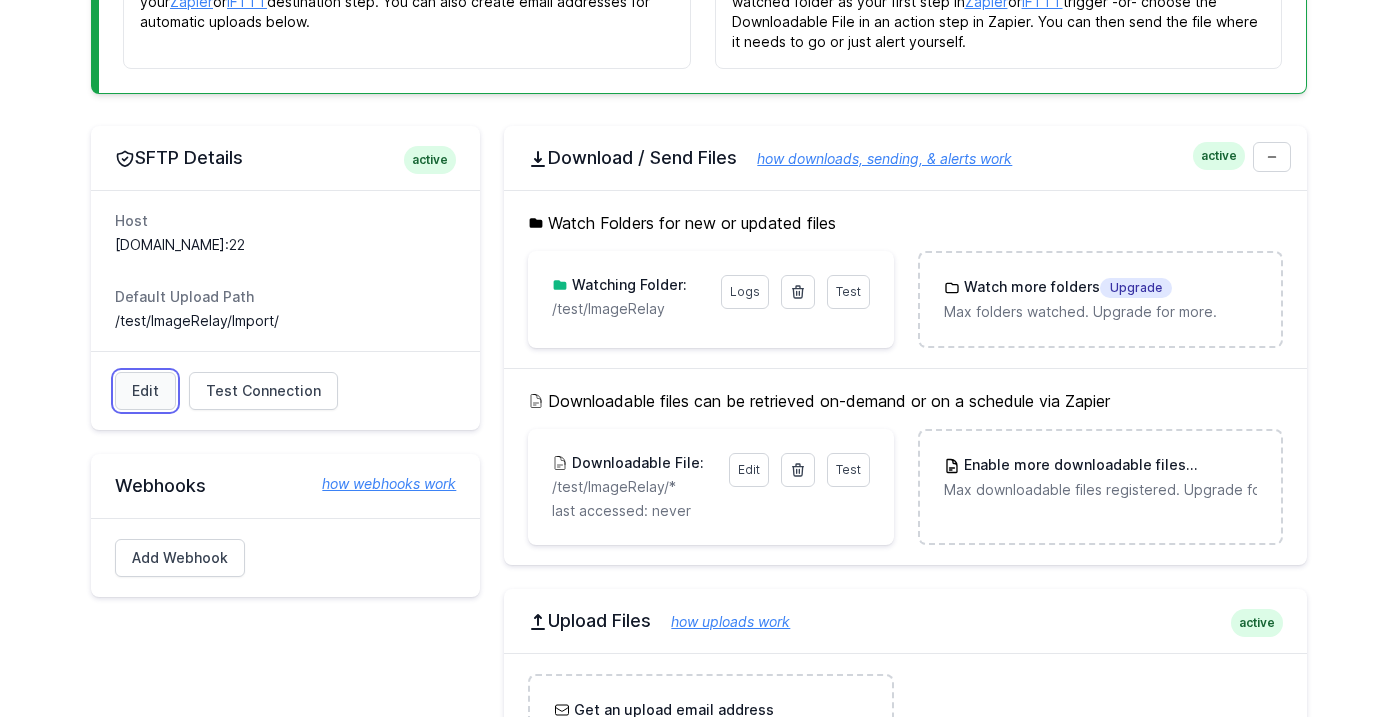 click on "Edit" at bounding box center [145, 391] 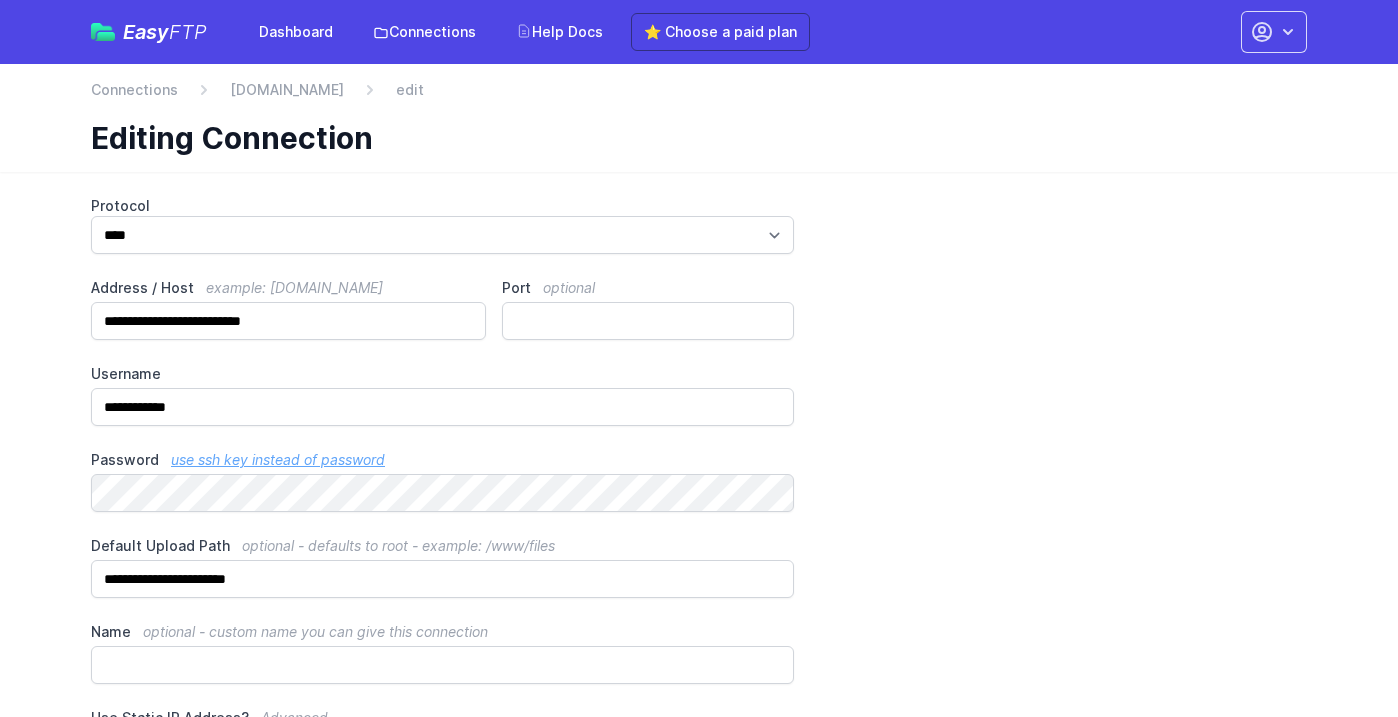 scroll, scrollTop: 0, scrollLeft: 0, axis: both 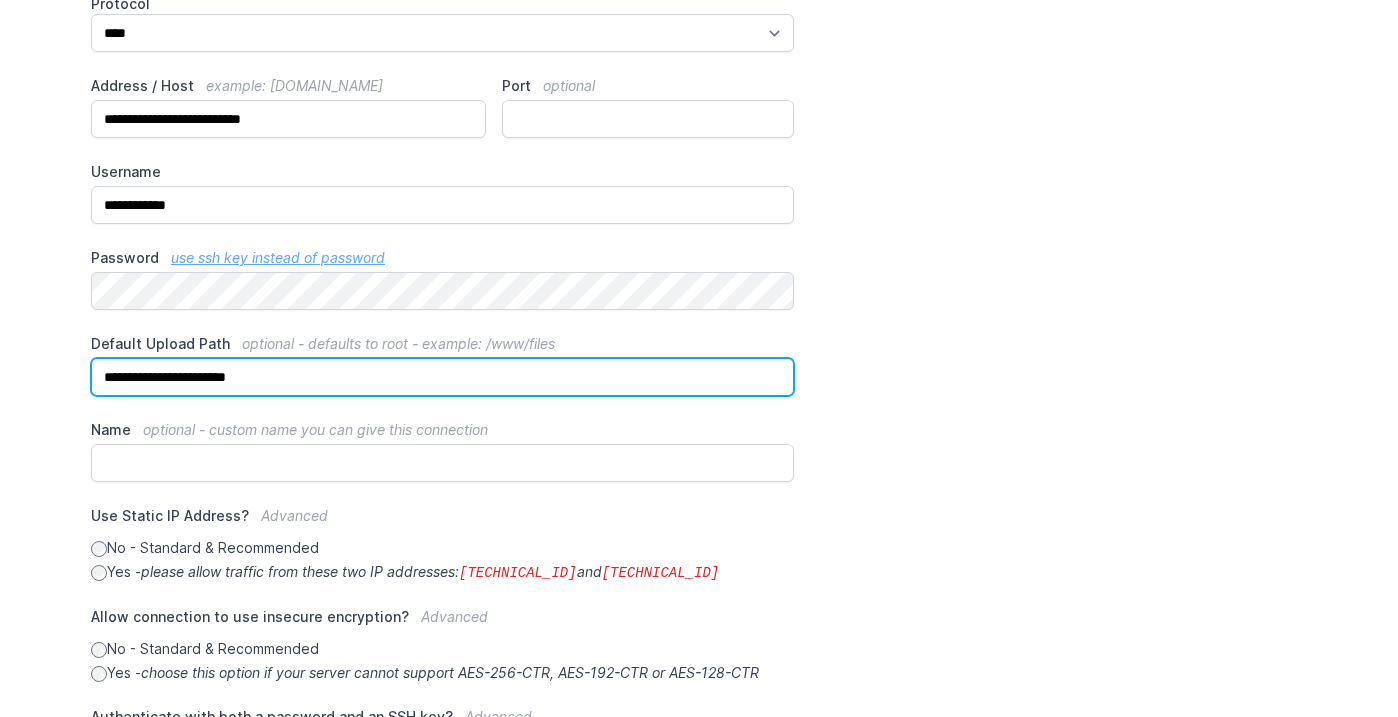 click on "**********" at bounding box center (442, 377) 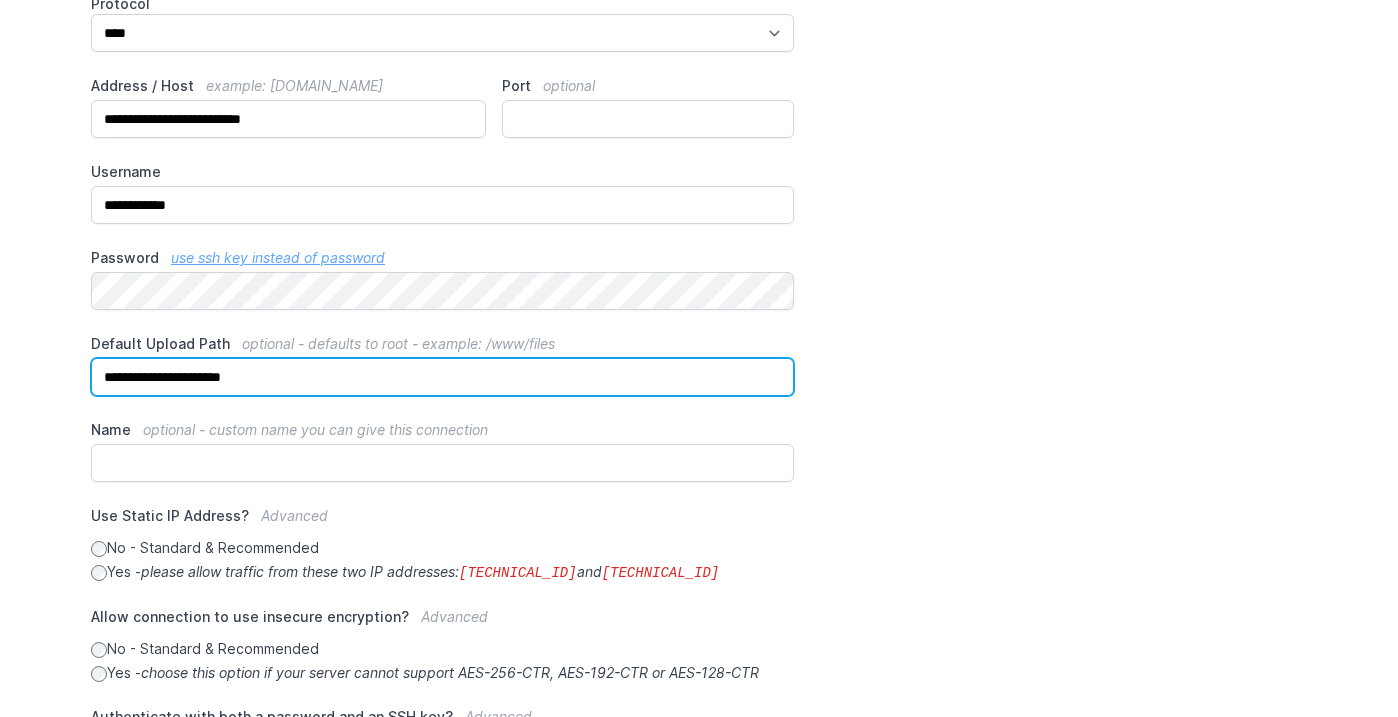 scroll, scrollTop: 502, scrollLeft: 0, axis: vertical 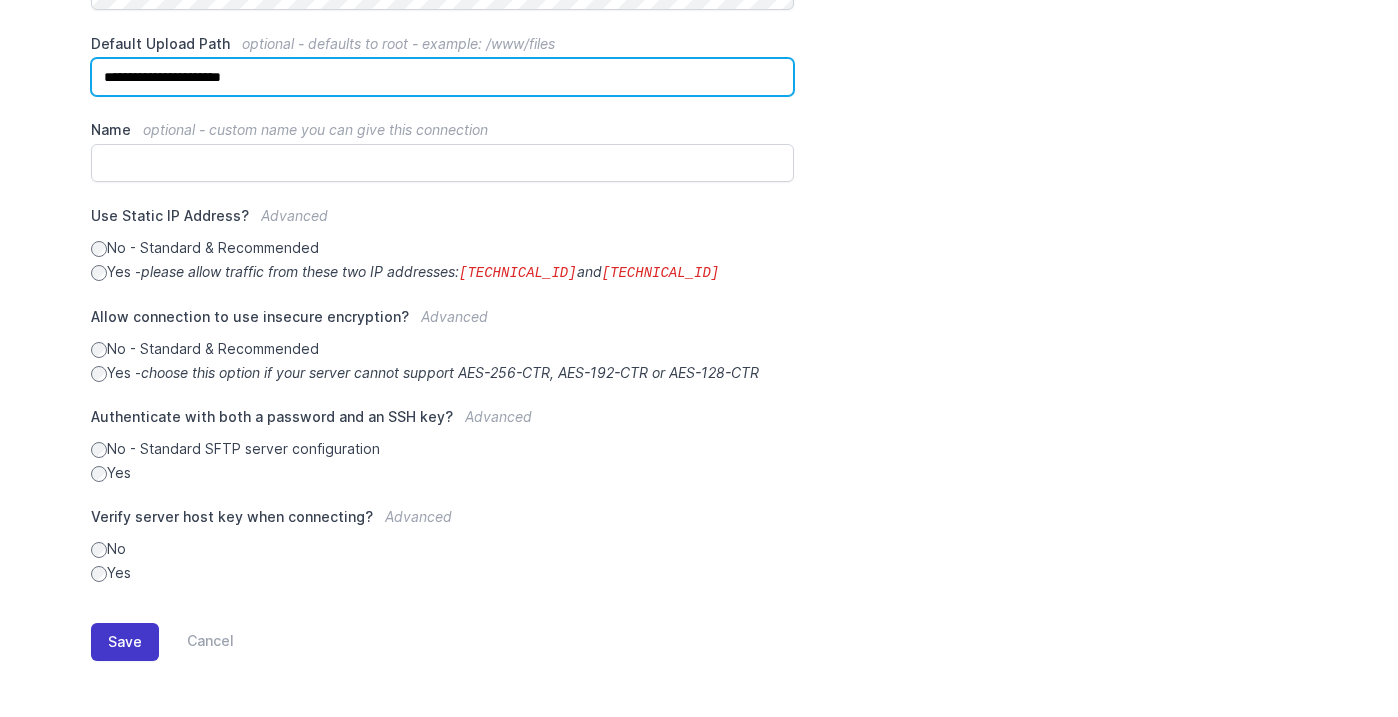 type on "**********" 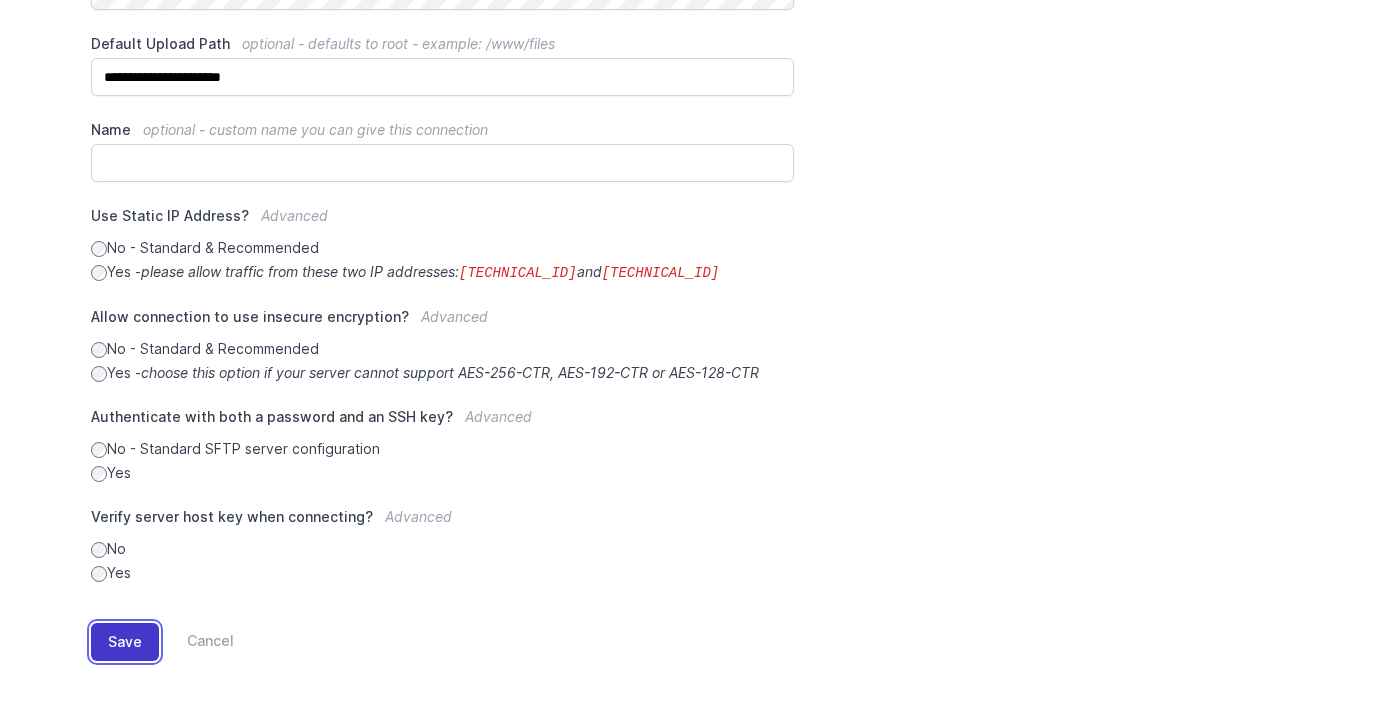 click on "Save" at bounding box center (125, 642) 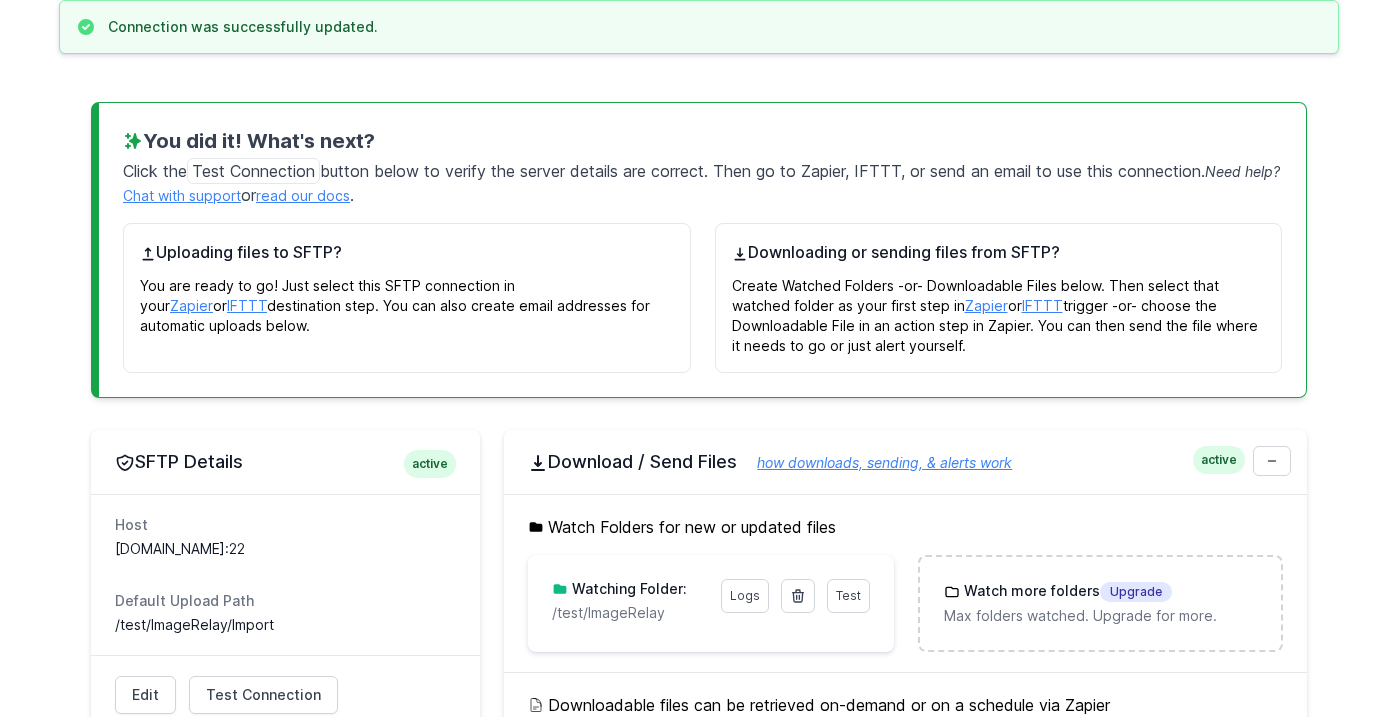 scroll, scrollTop: 0, scrollLeft: 0, axis: both 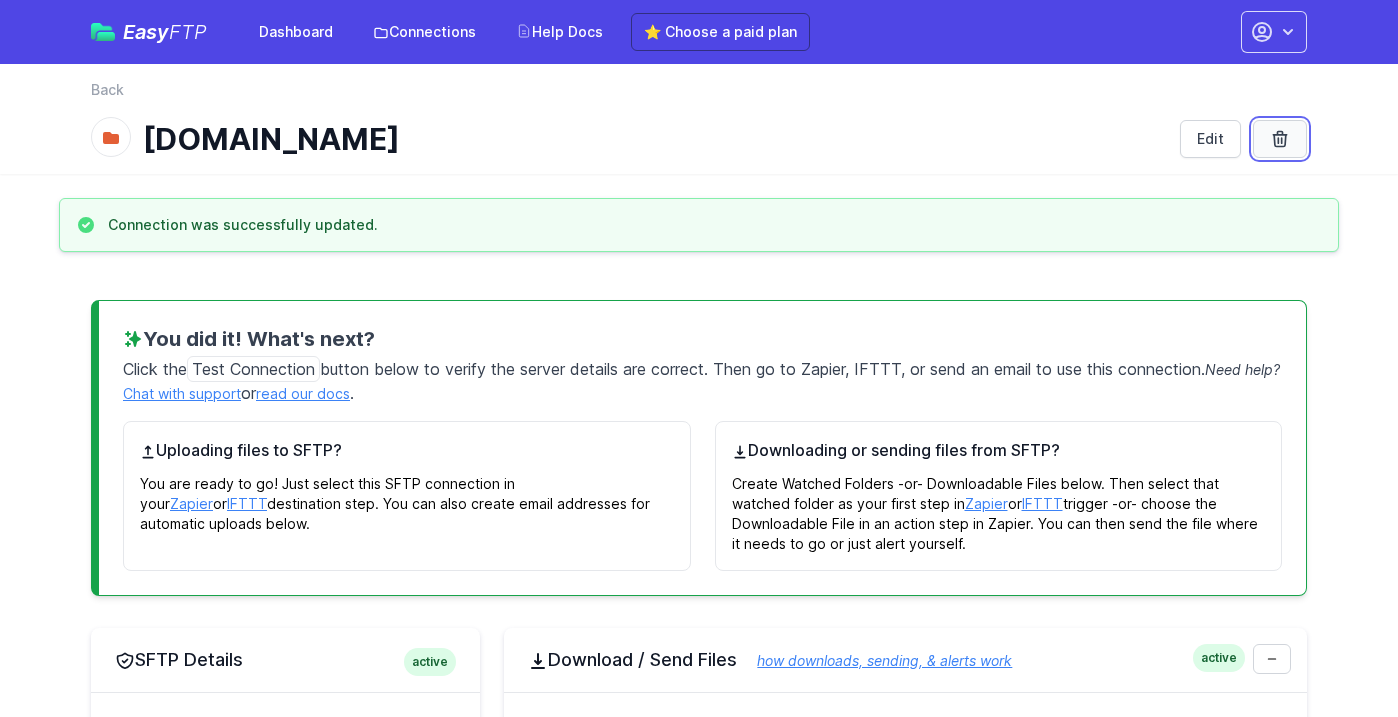 click 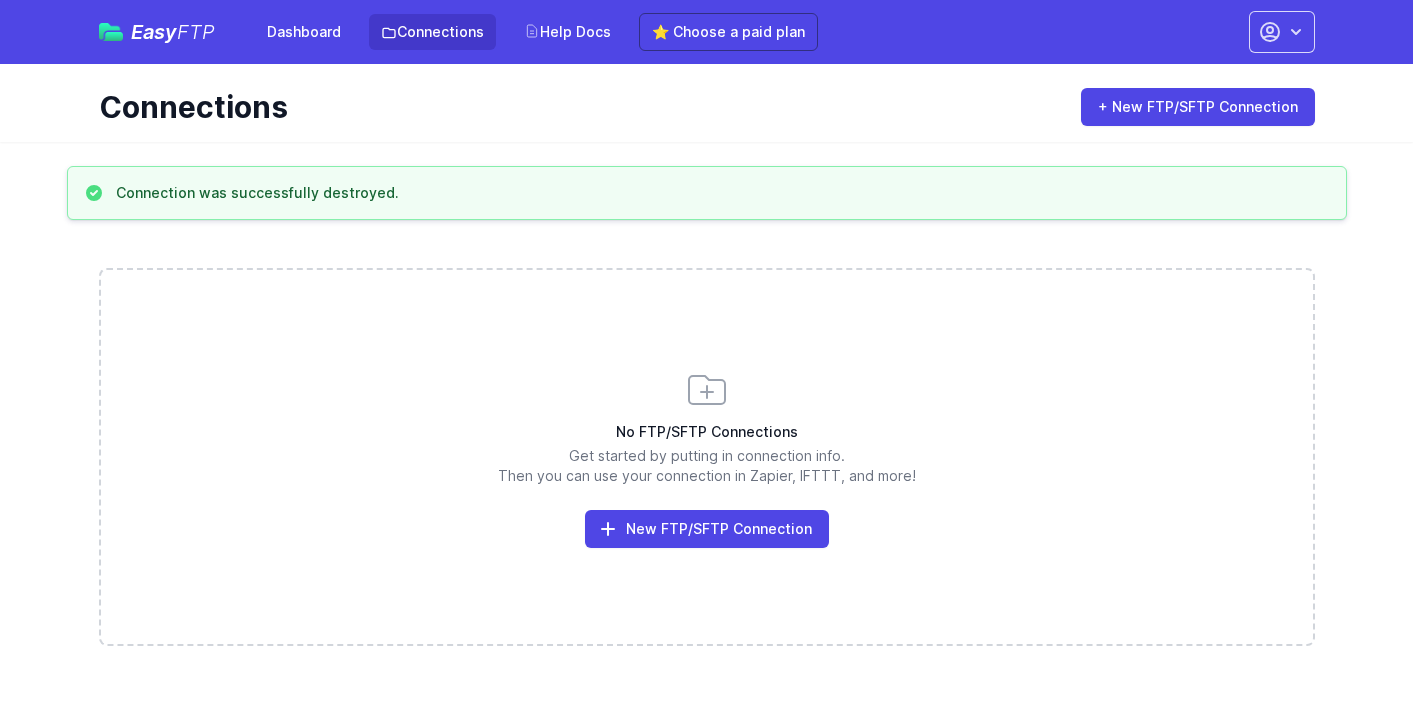 scroll, scrollTop: 0, scrollLeft: 0, axis: both 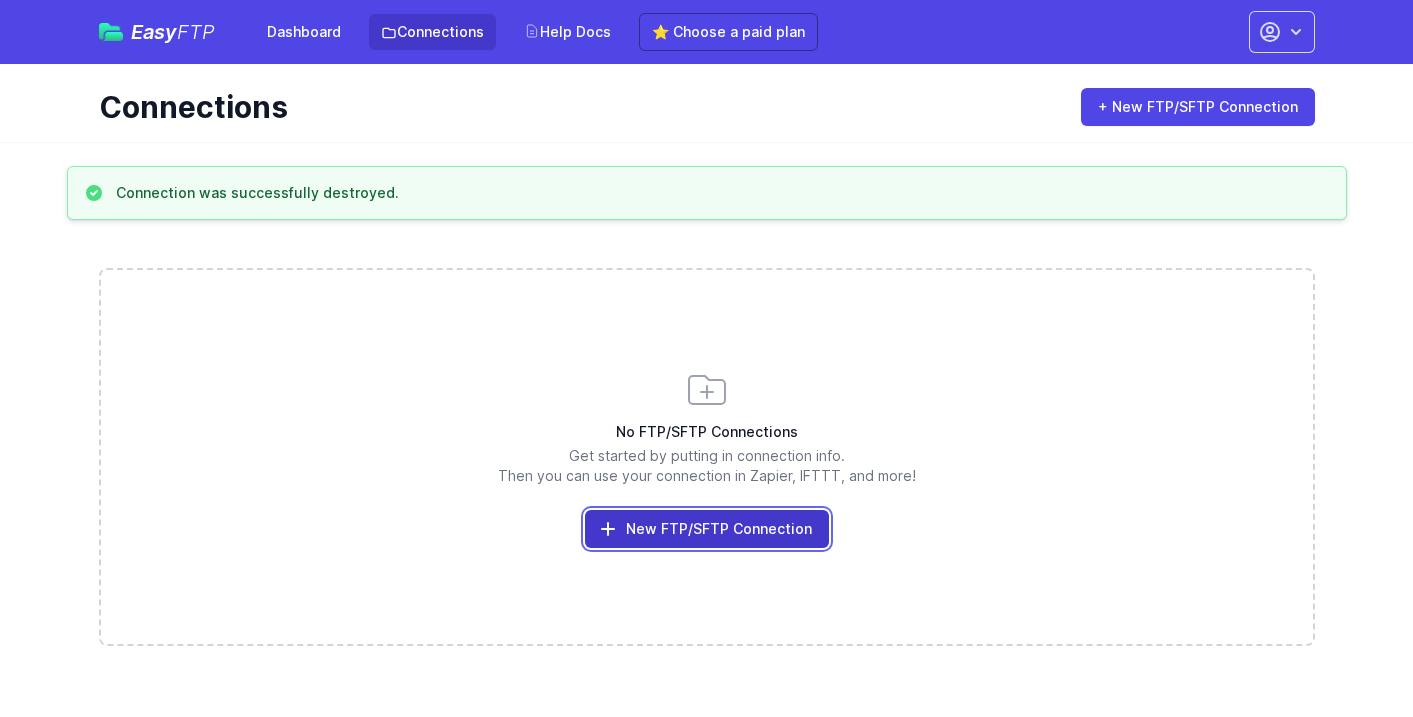 click on "New FTP/SFTP Connection" at bounding box center [707, 529] 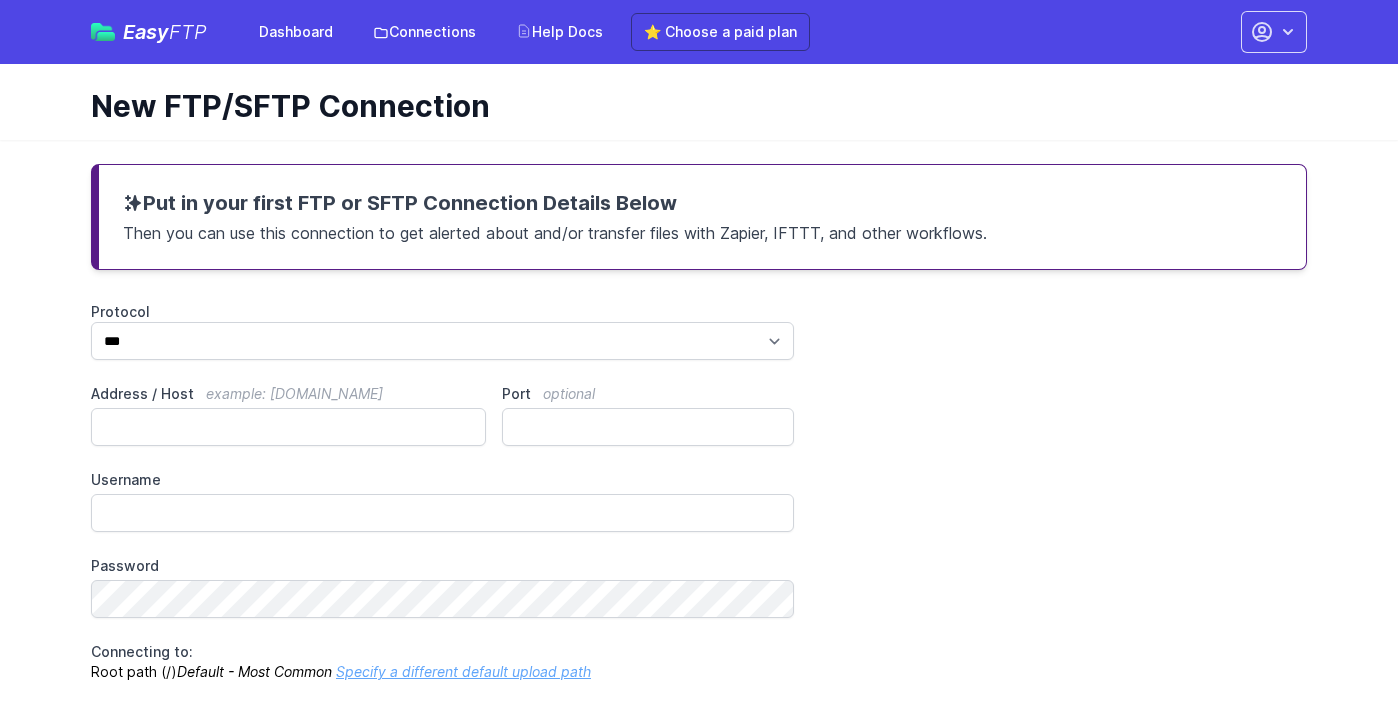 scroll, scrollTop: 0, scrollLeft: 0, axis: both 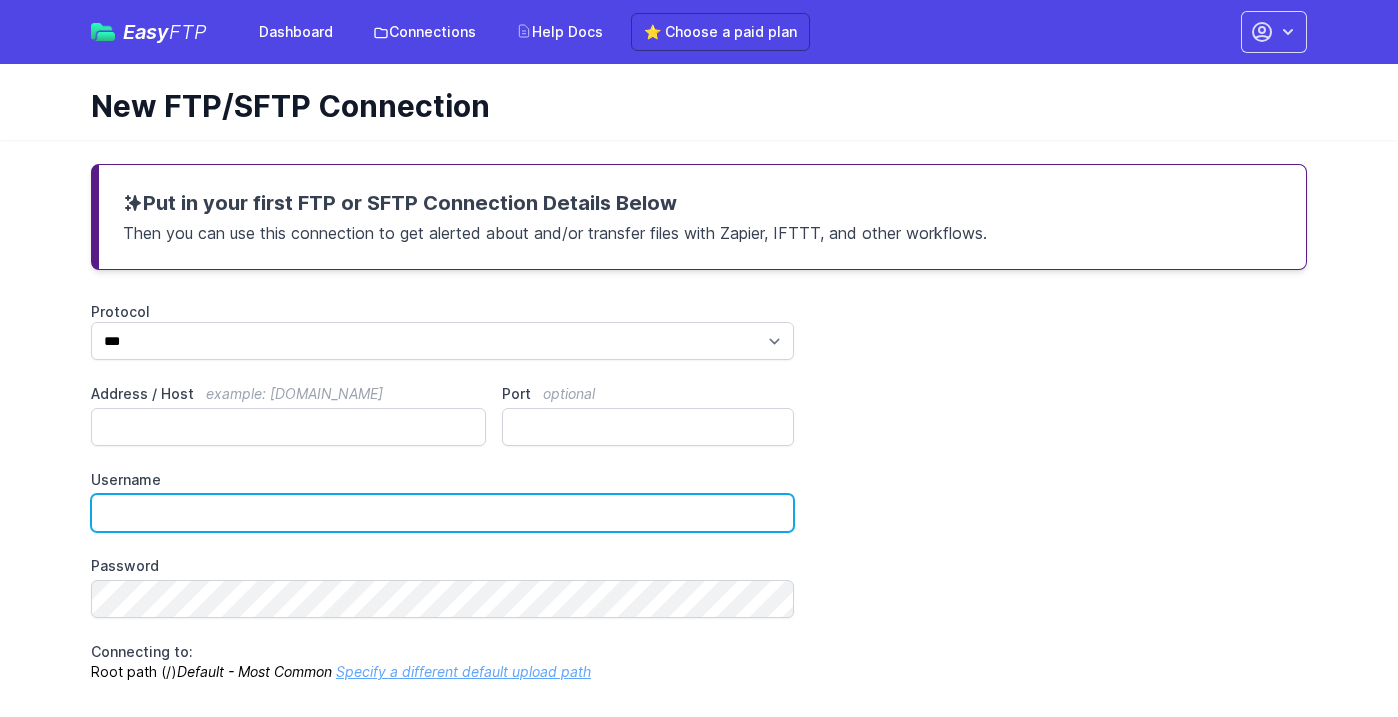 type on "**********" 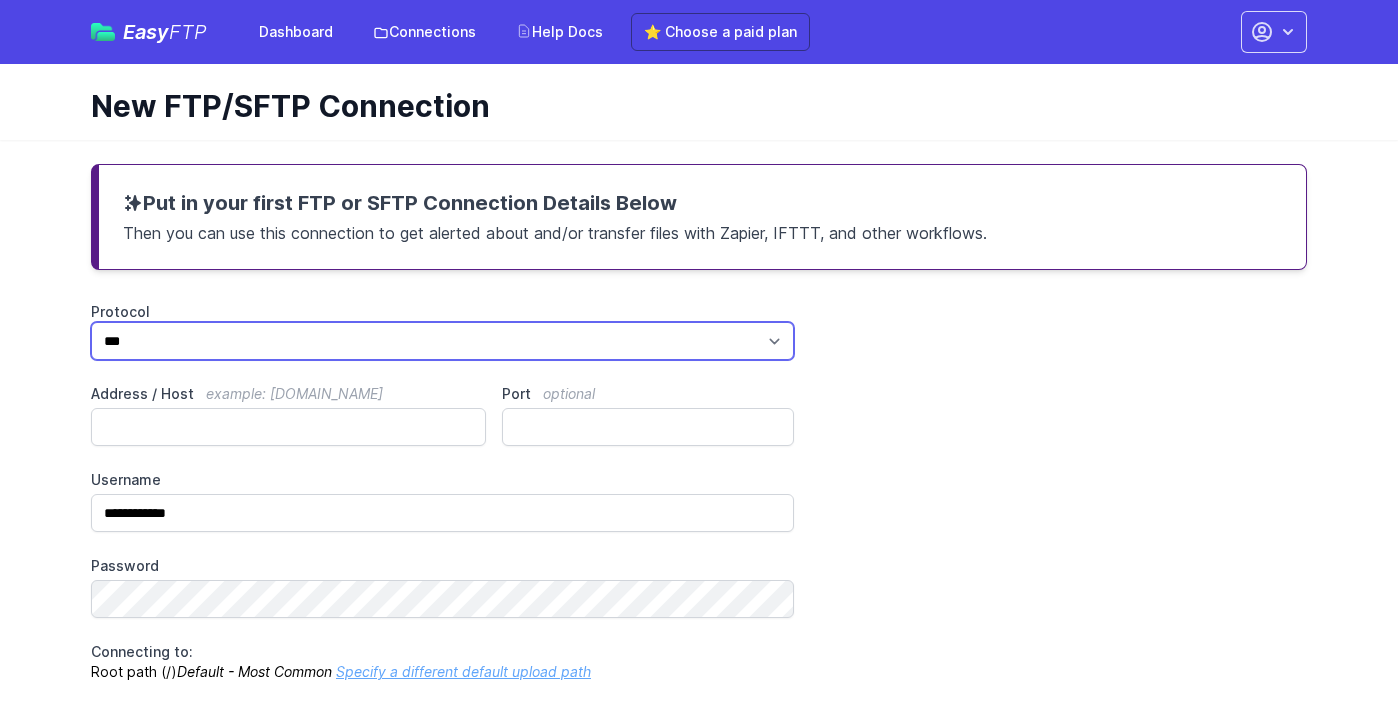 click on "***
****
****" at bounding box center (442, 341) 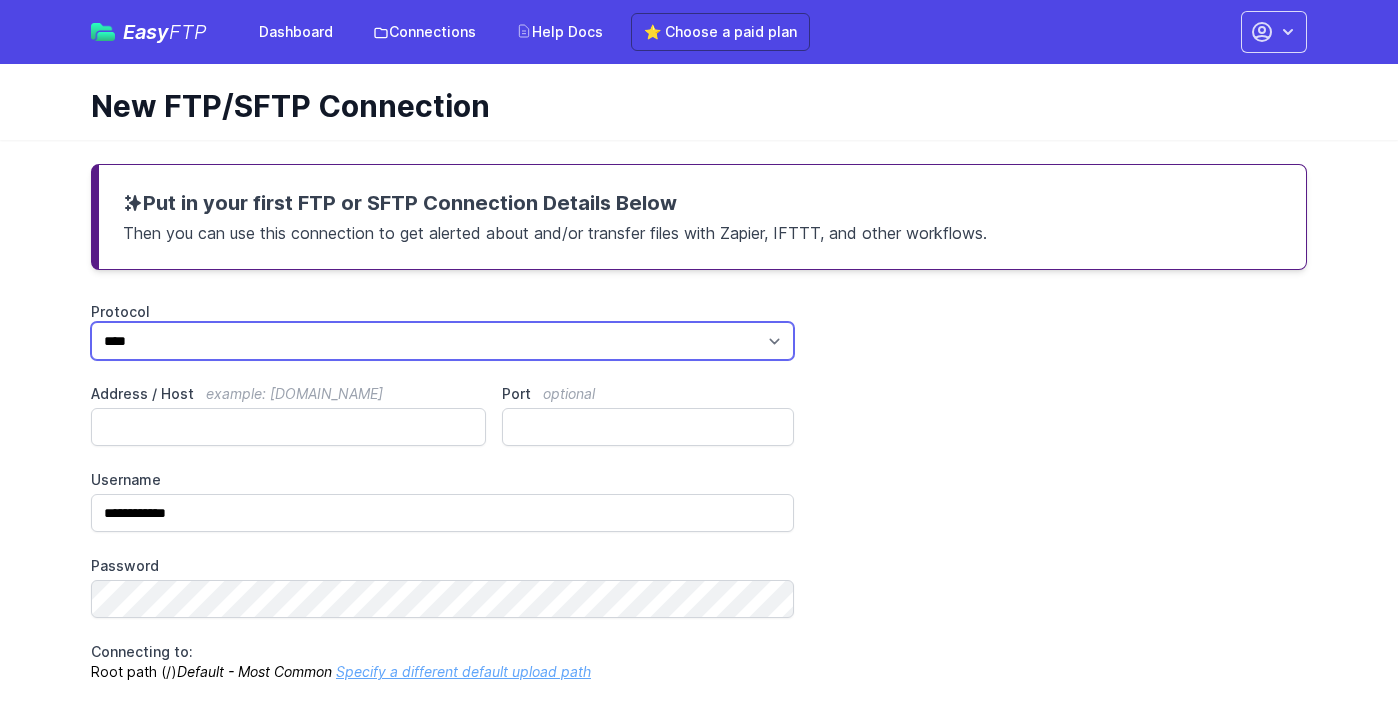 click on "***
****
****" at bounding box center (442, 341) 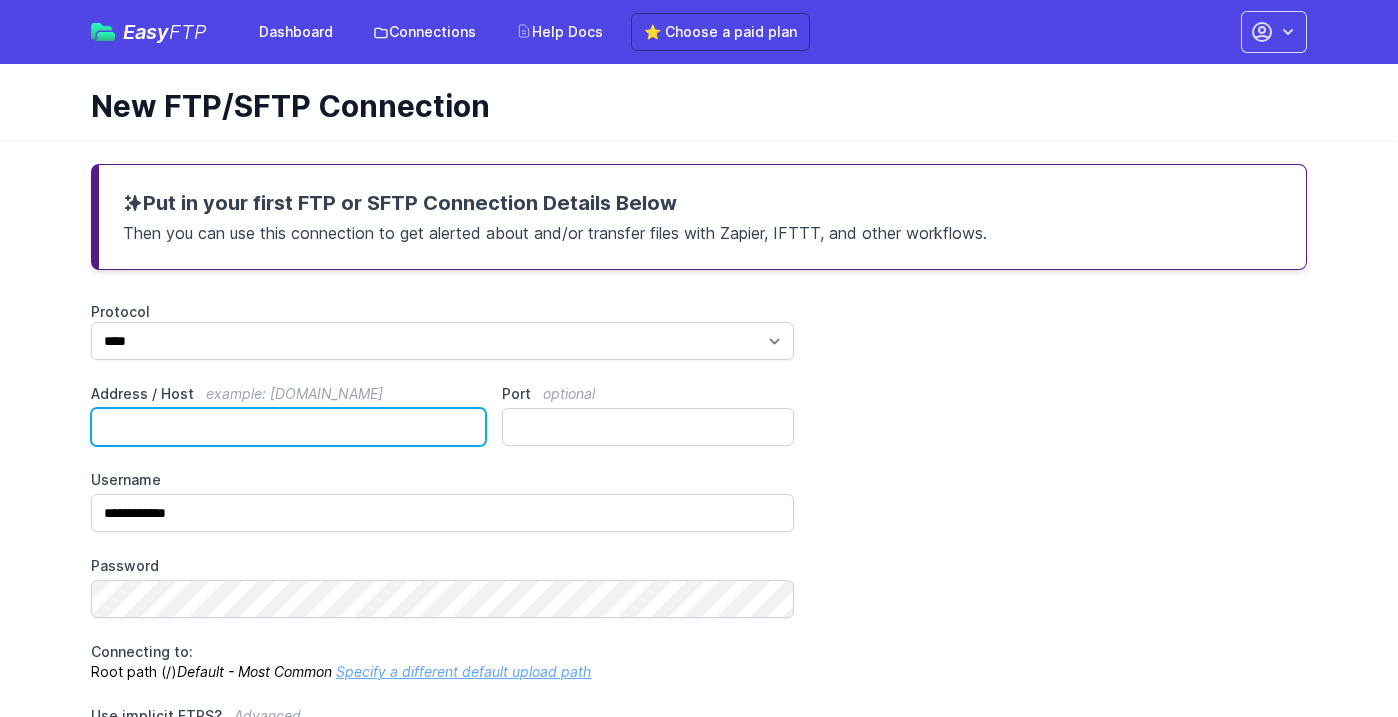 click on "Address / Host  example: ftp.mydomain.com" at bounding box center (288, 427) 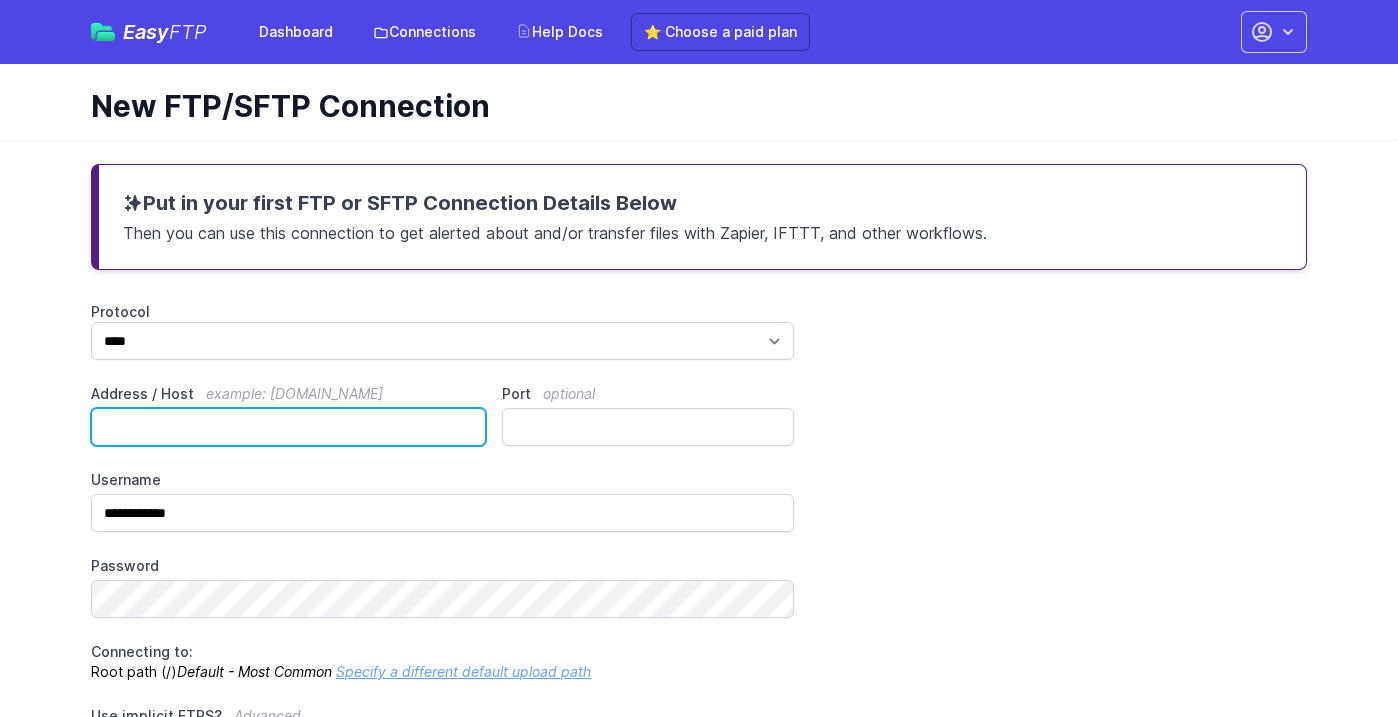 type on "**********" 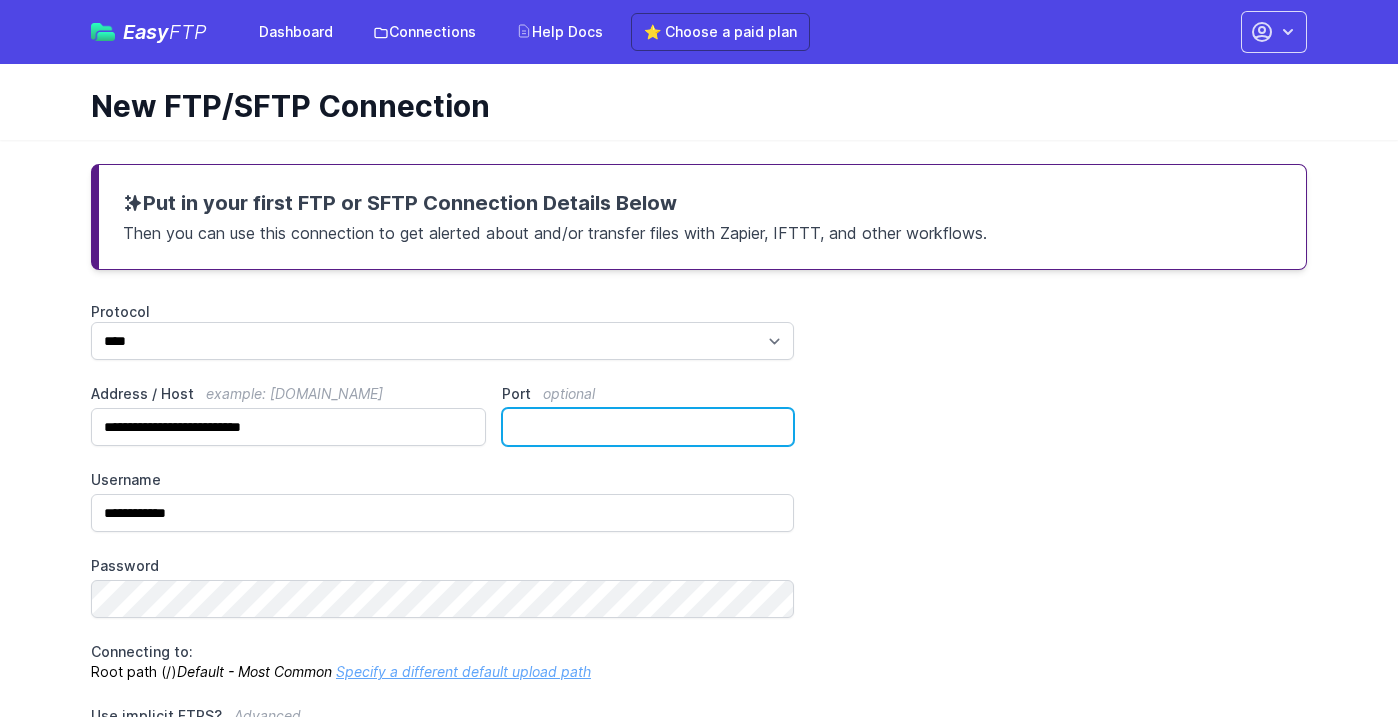 click on "Port  optional" at bounding box center [648, 427] 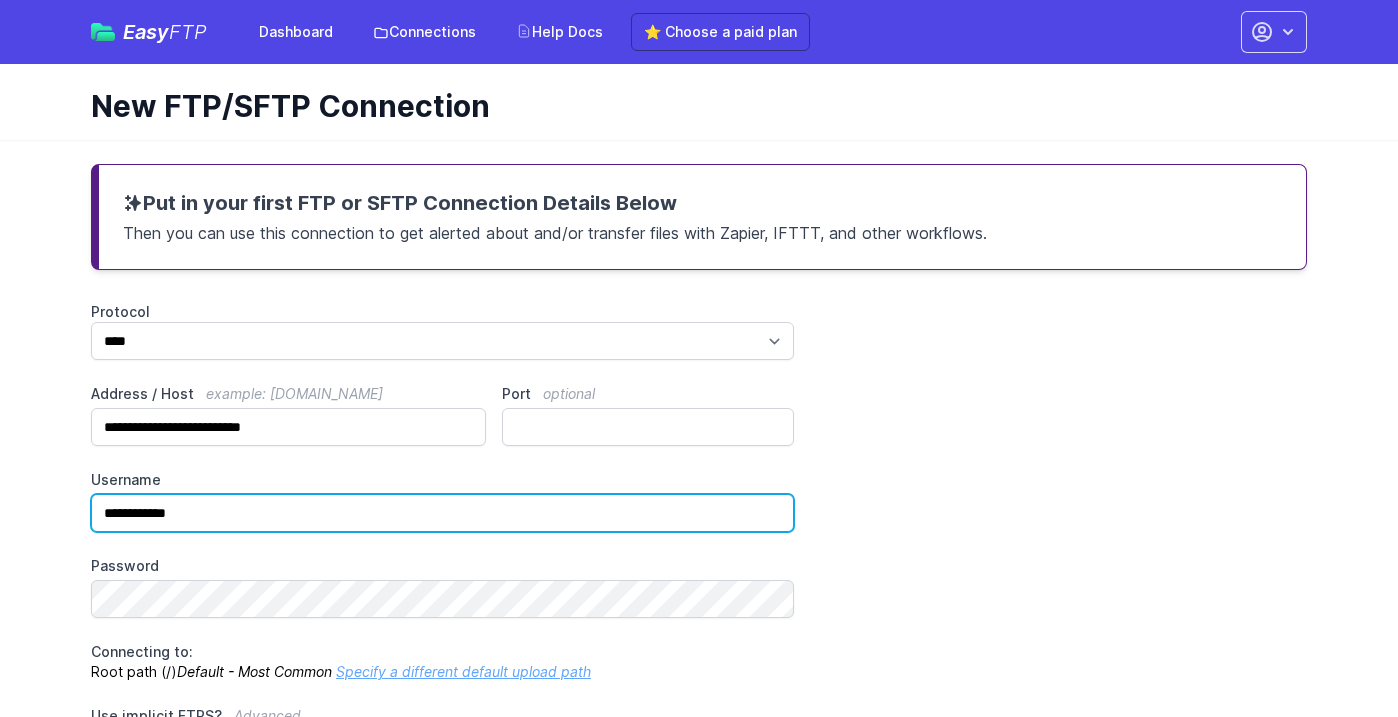 click on "**********" at bounding box center [442, 513] 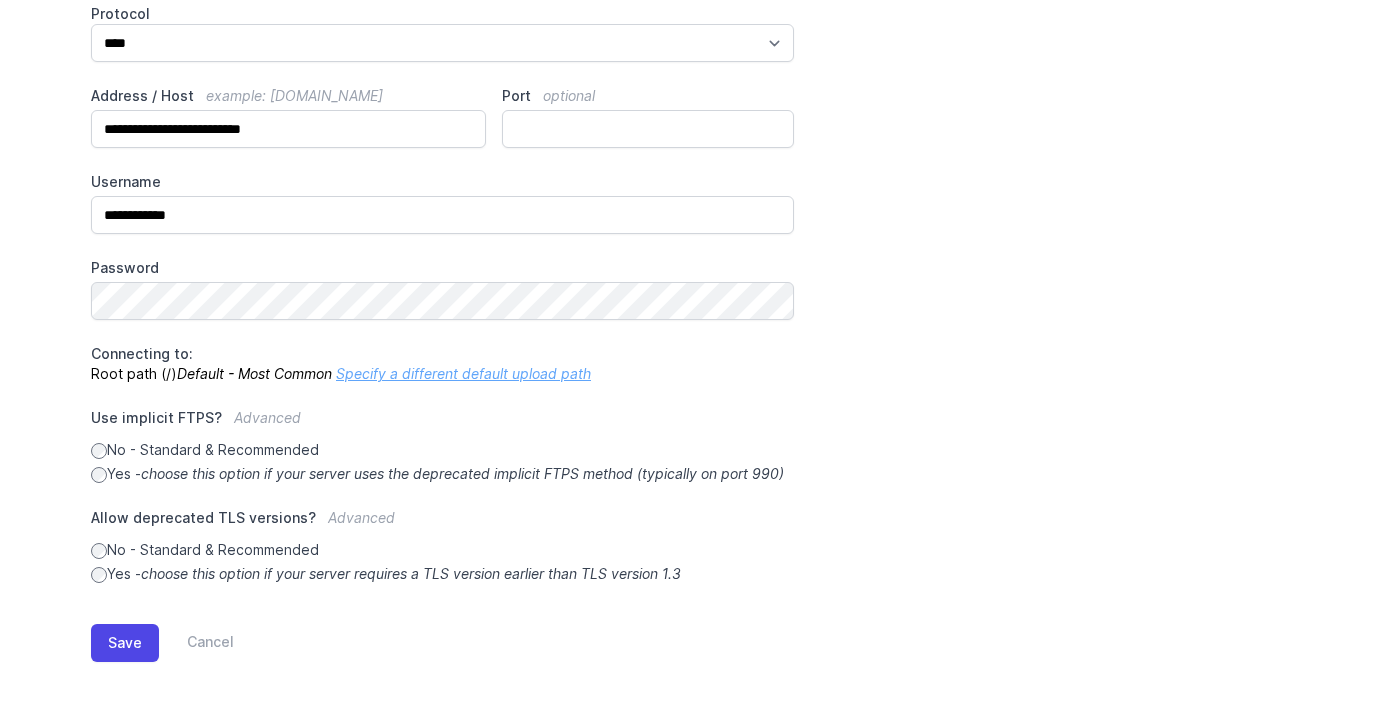 scroll, scrollTop: 300, scrollLeft: 0, axis: vertical 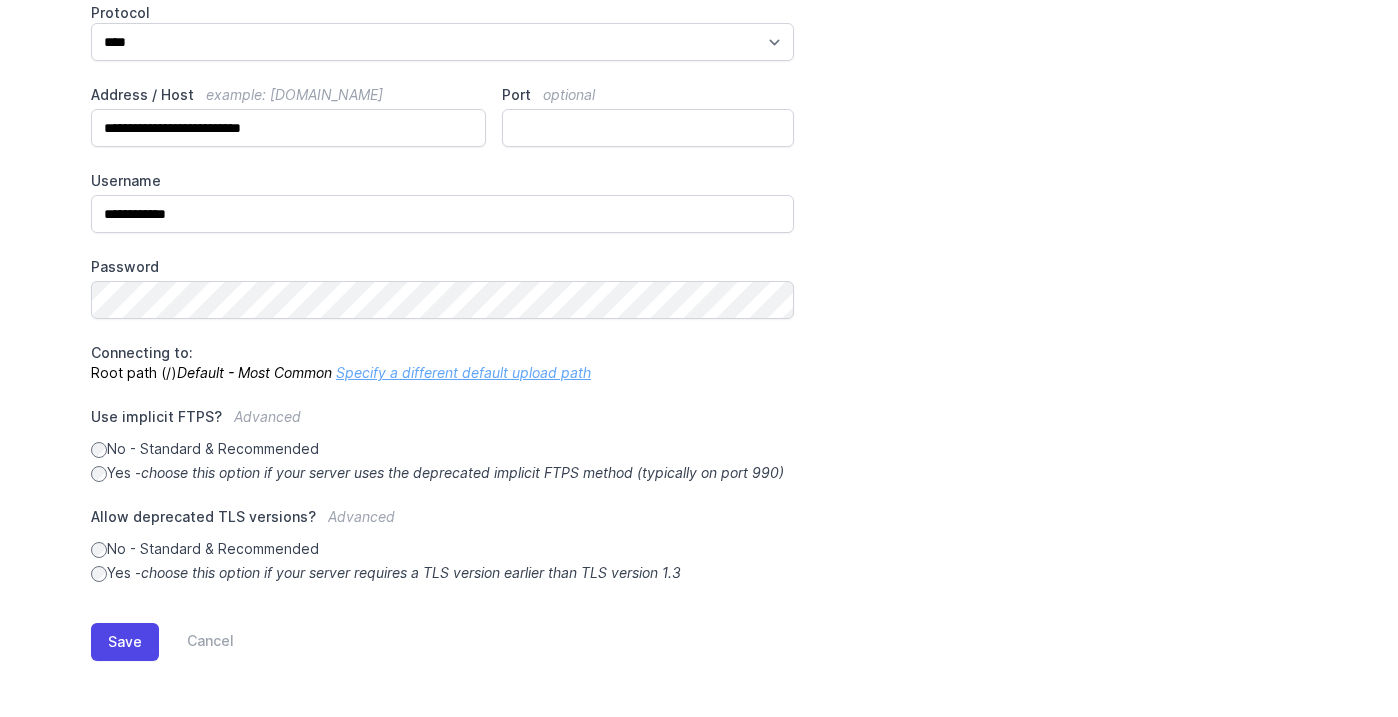 click on "Specify a different default upload path" at bounding box center (463, 372) 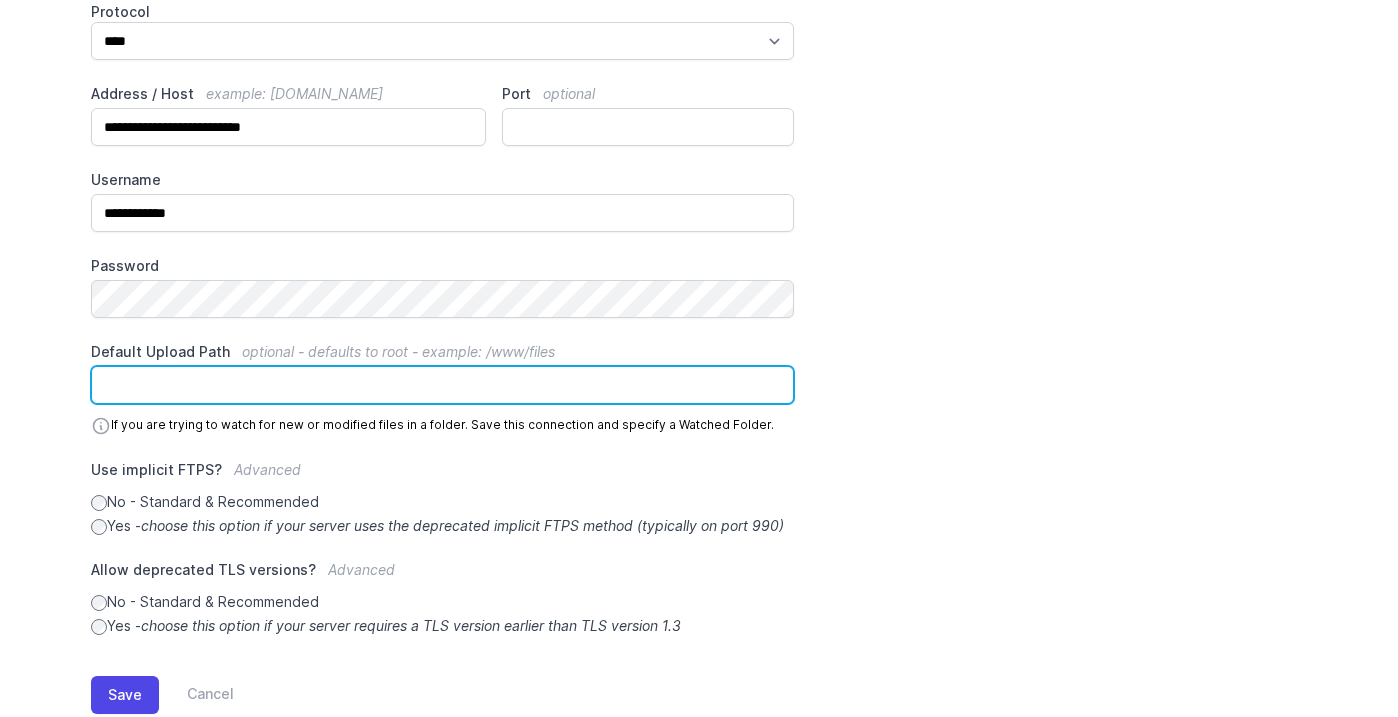 click on "Default Upload Path  optional - defaults to root - example: /www/files" at bounding box center (442, 385) 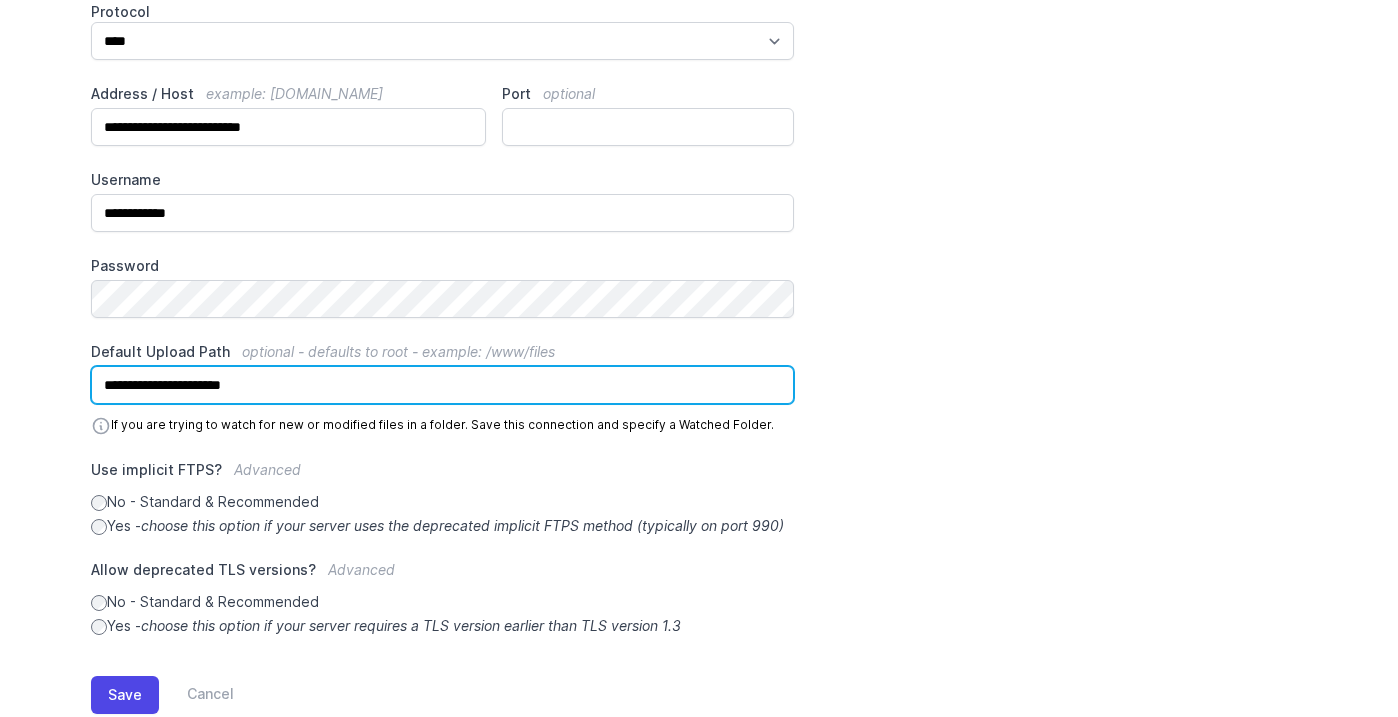 type on "**********" 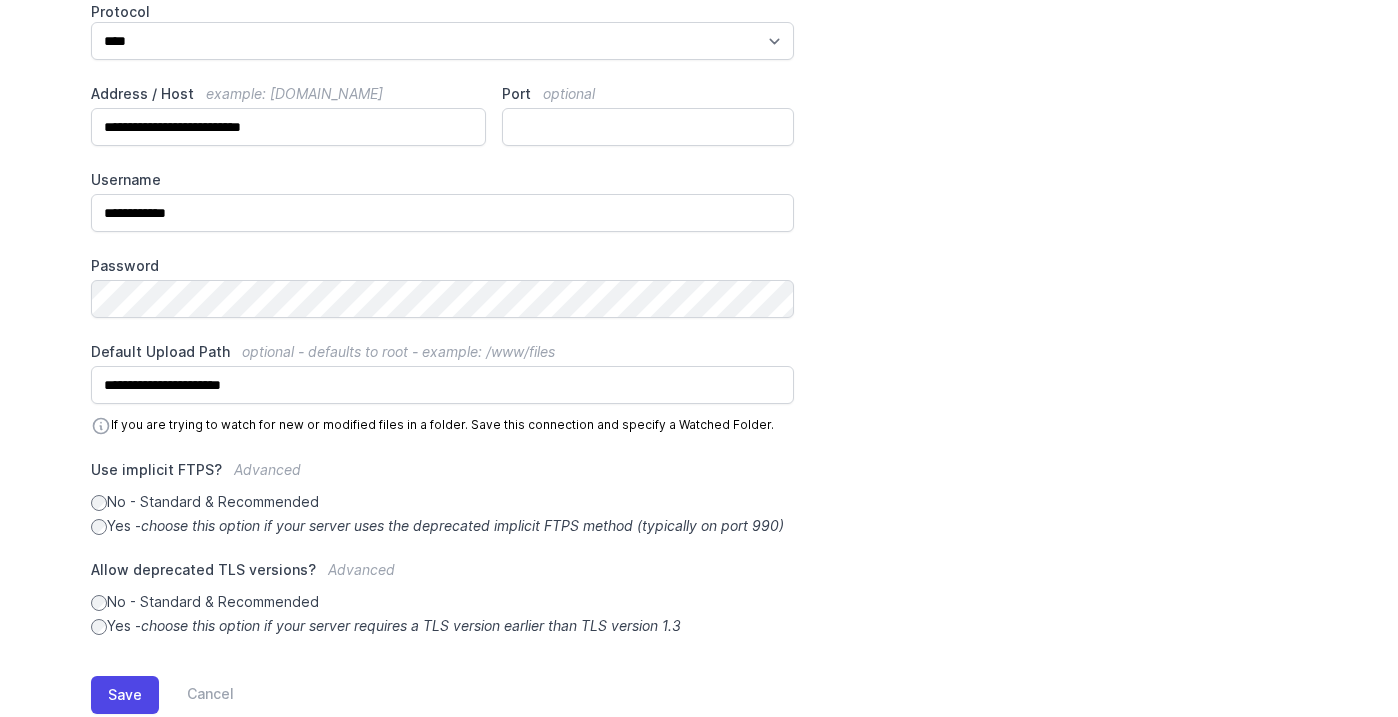 click on "Yes -  choose this option if your server uses the deprecated implicit FTPS method (typically on port 990)" at bounding box center [442, 526] 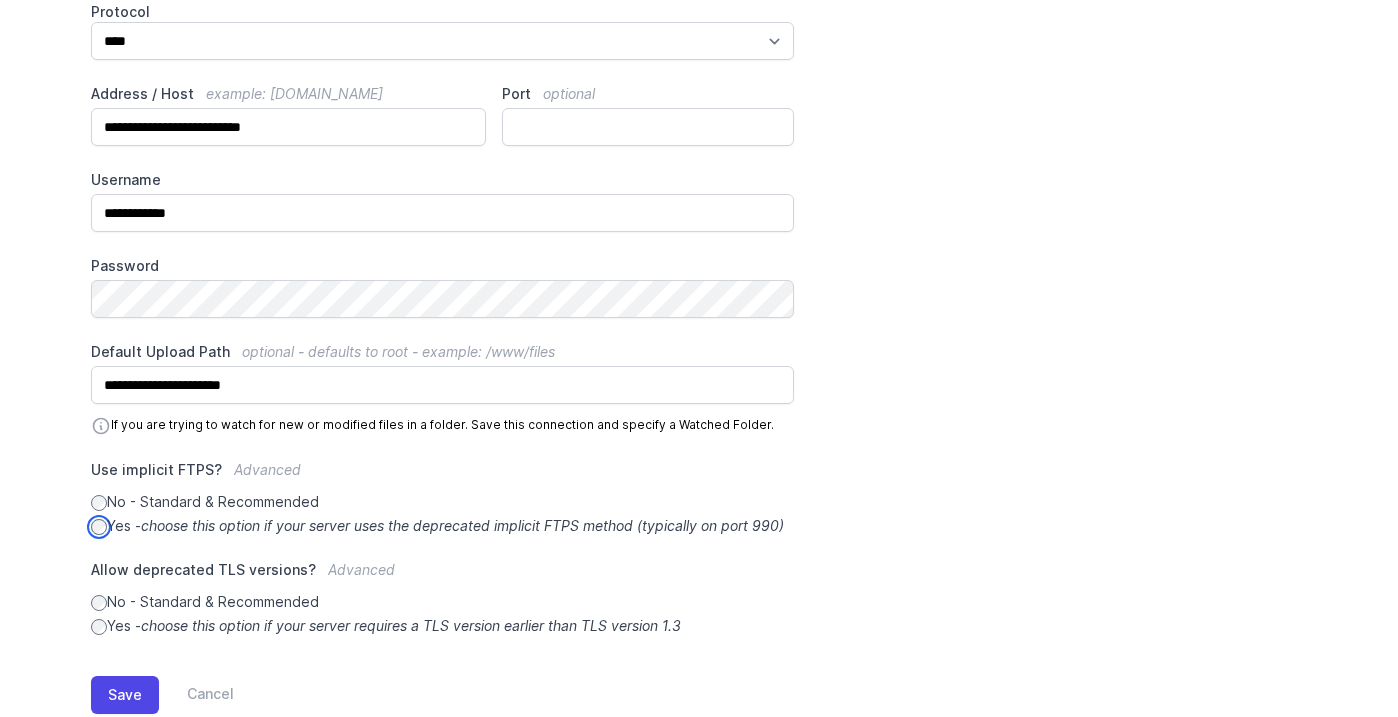 scroll, scrollTop: 373, scrollLeft: 0, axis: vertical 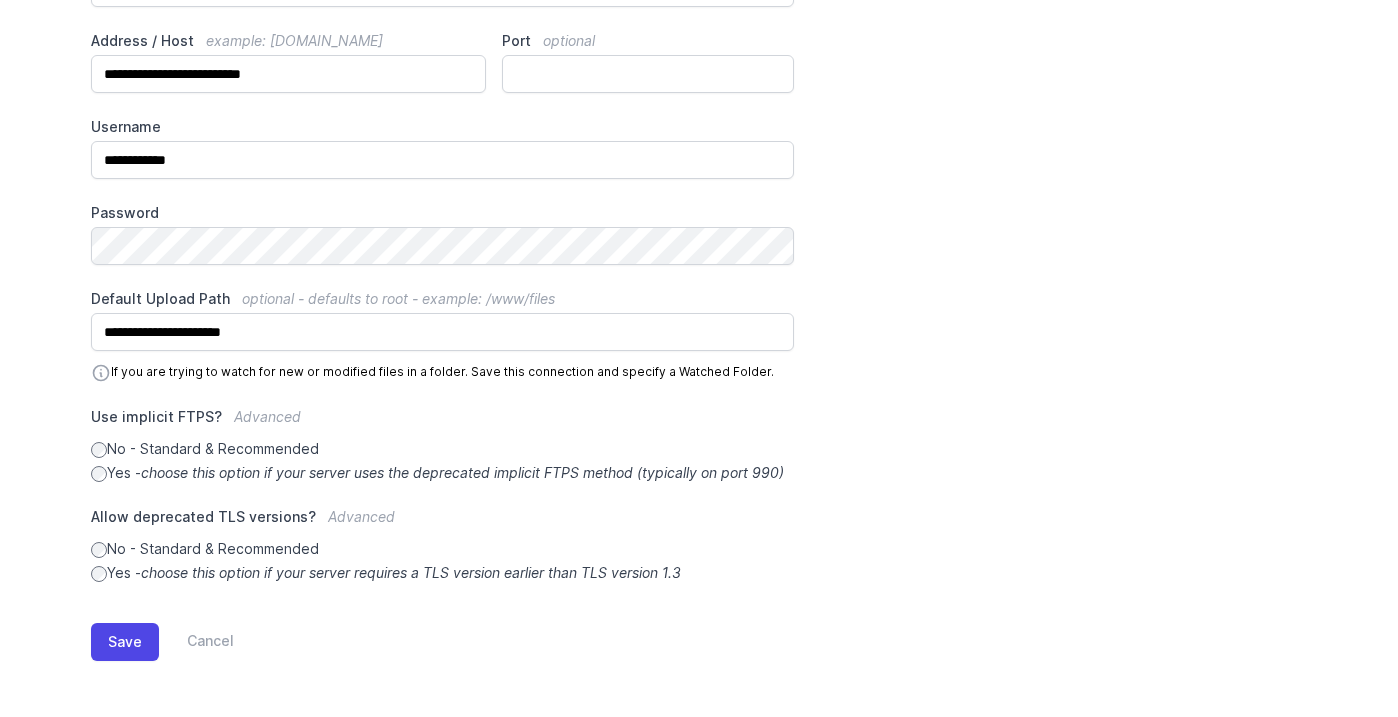 click on "No - Standard & Recommended" at bounding box center [442, 449] 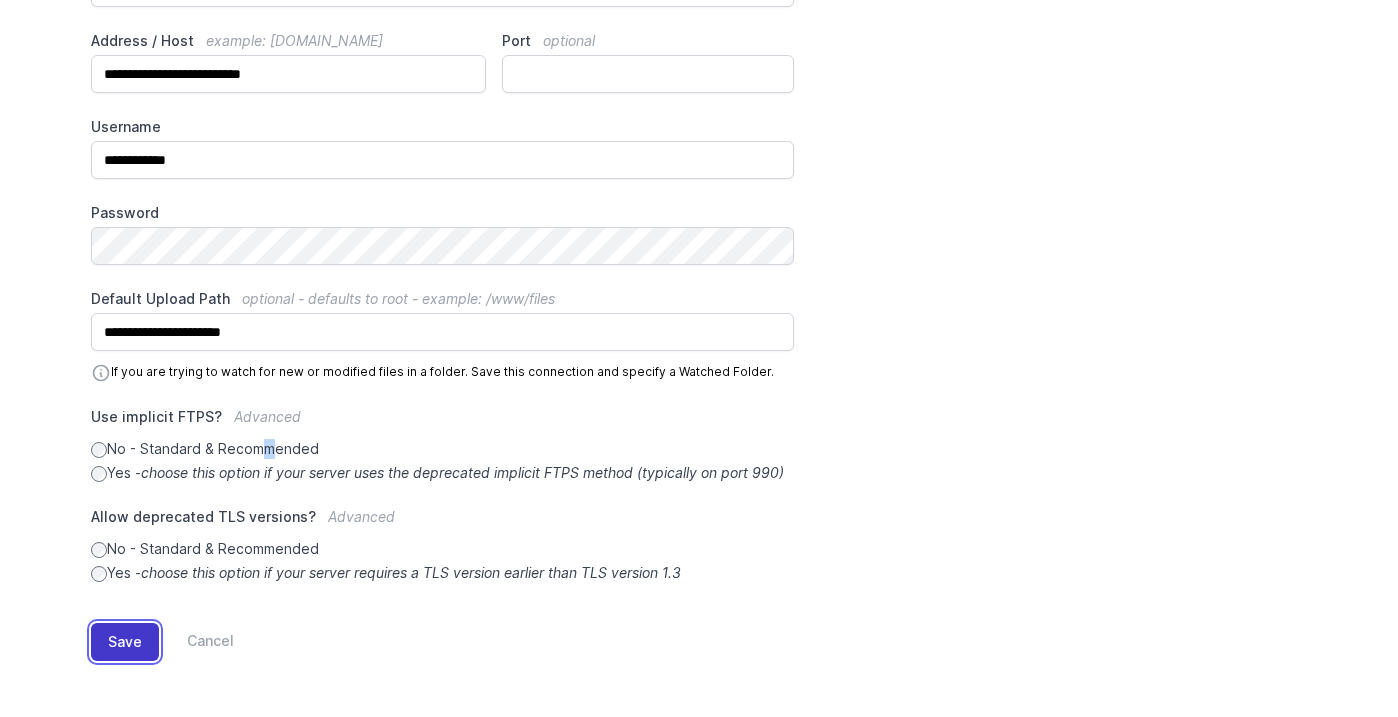click on "Save" at bounding box center [125, 642] 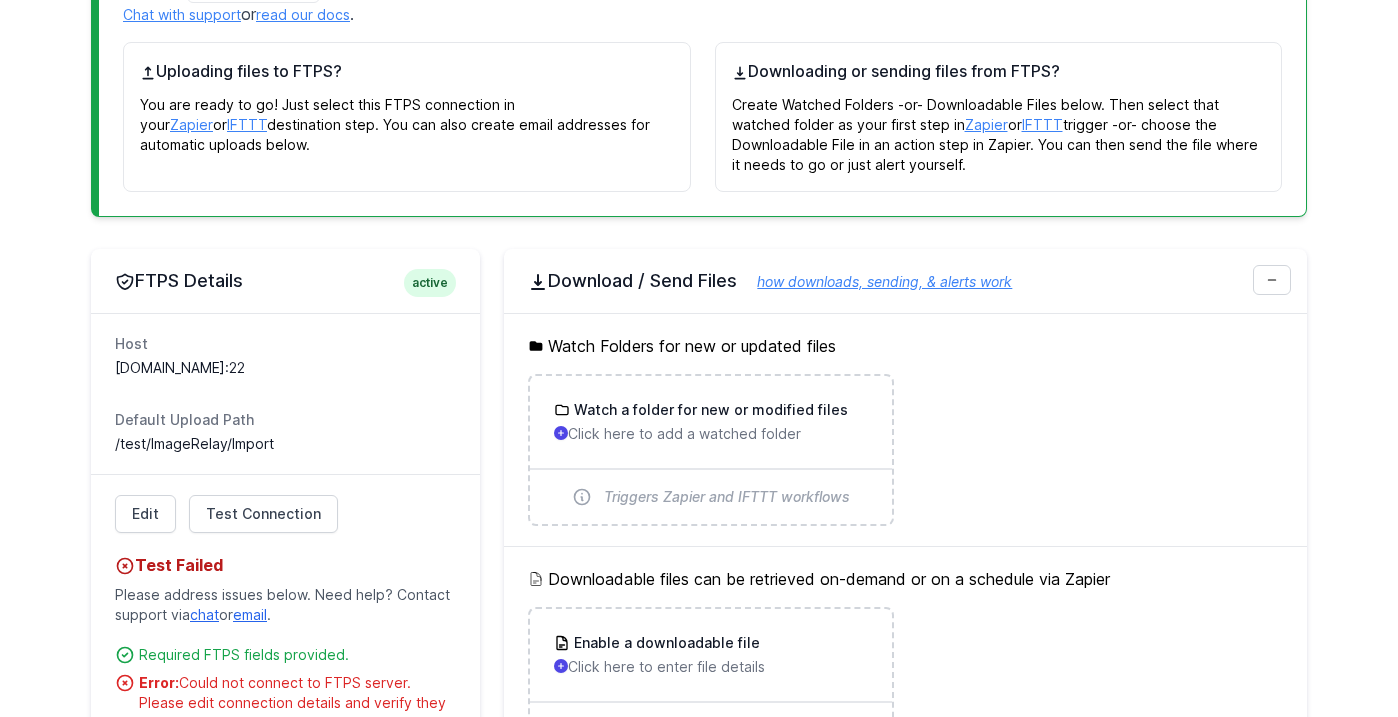 scroll, scrollTop: 600, scrollLeft: 0, axis: vertical 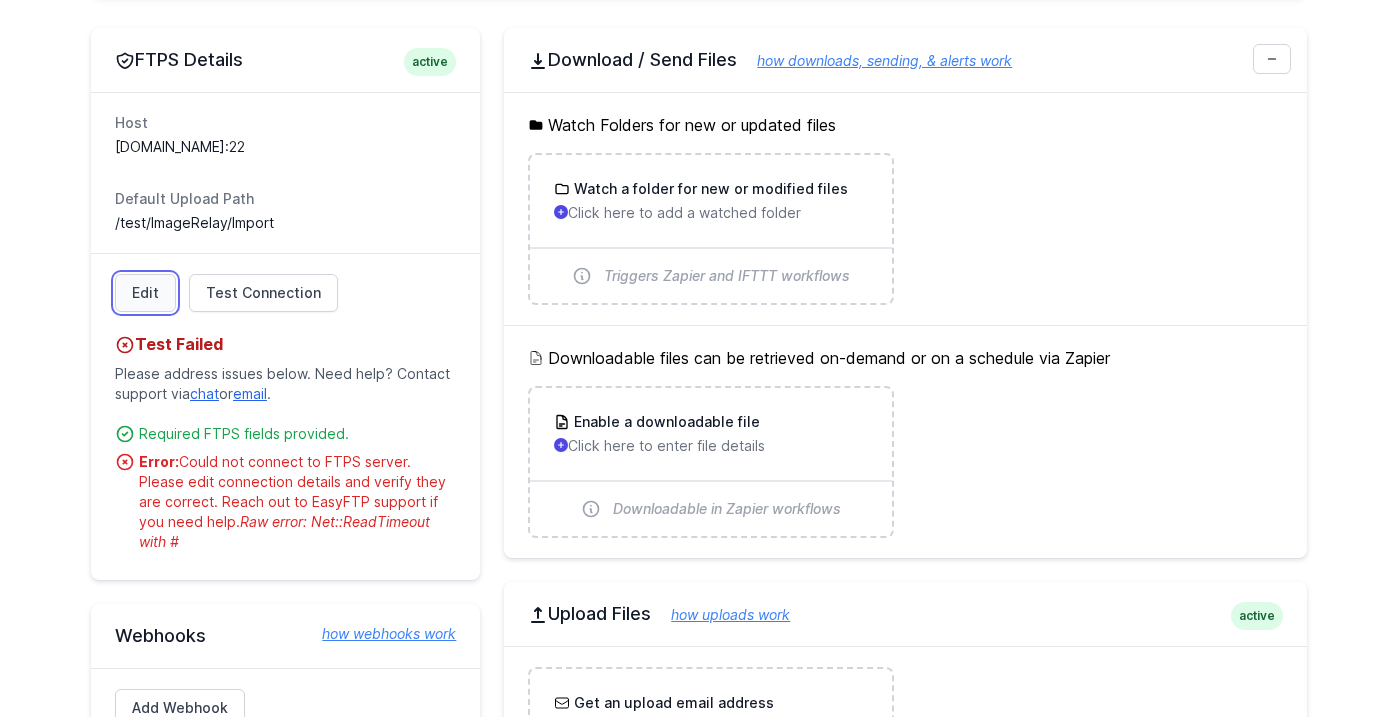 click on "Edit" at bounding box center (145, 293) 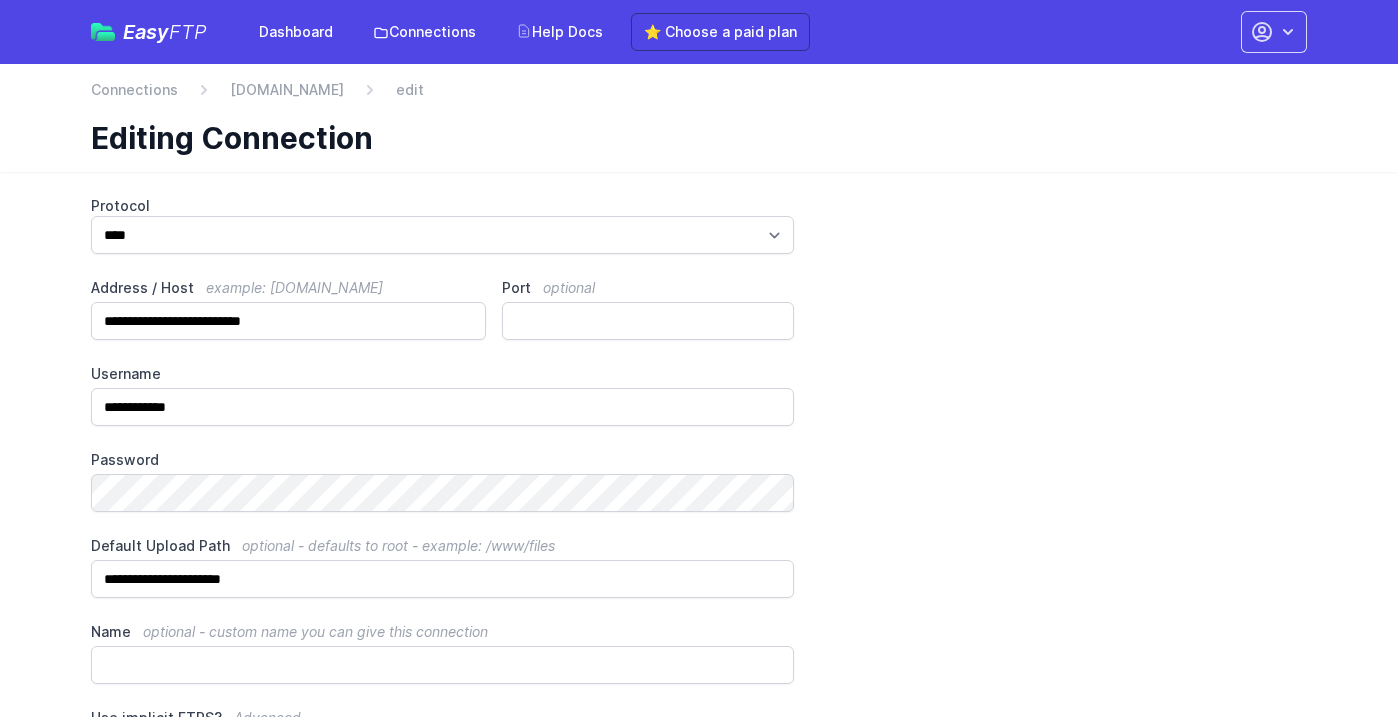 scroll, scrollTop: 0, scrollLeft: 0, axis: both 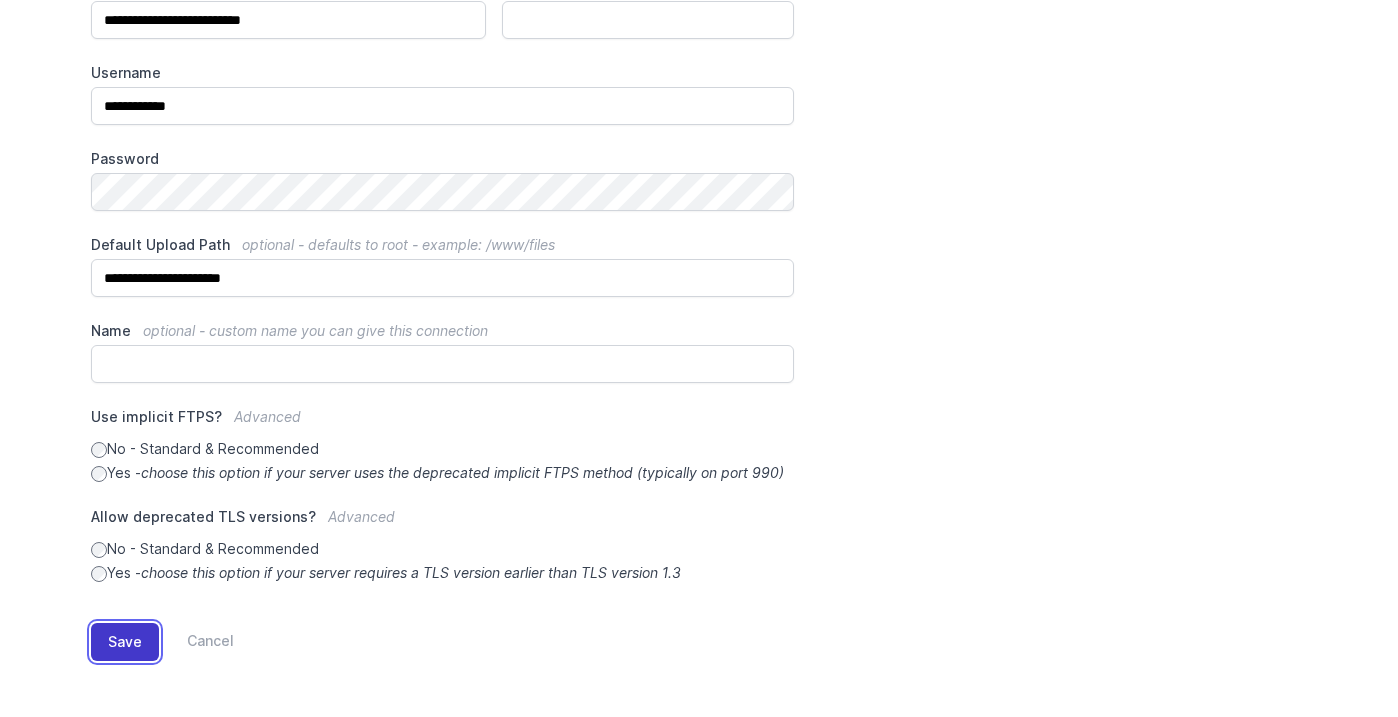 click on "Save" at bounding box center (125, 642) 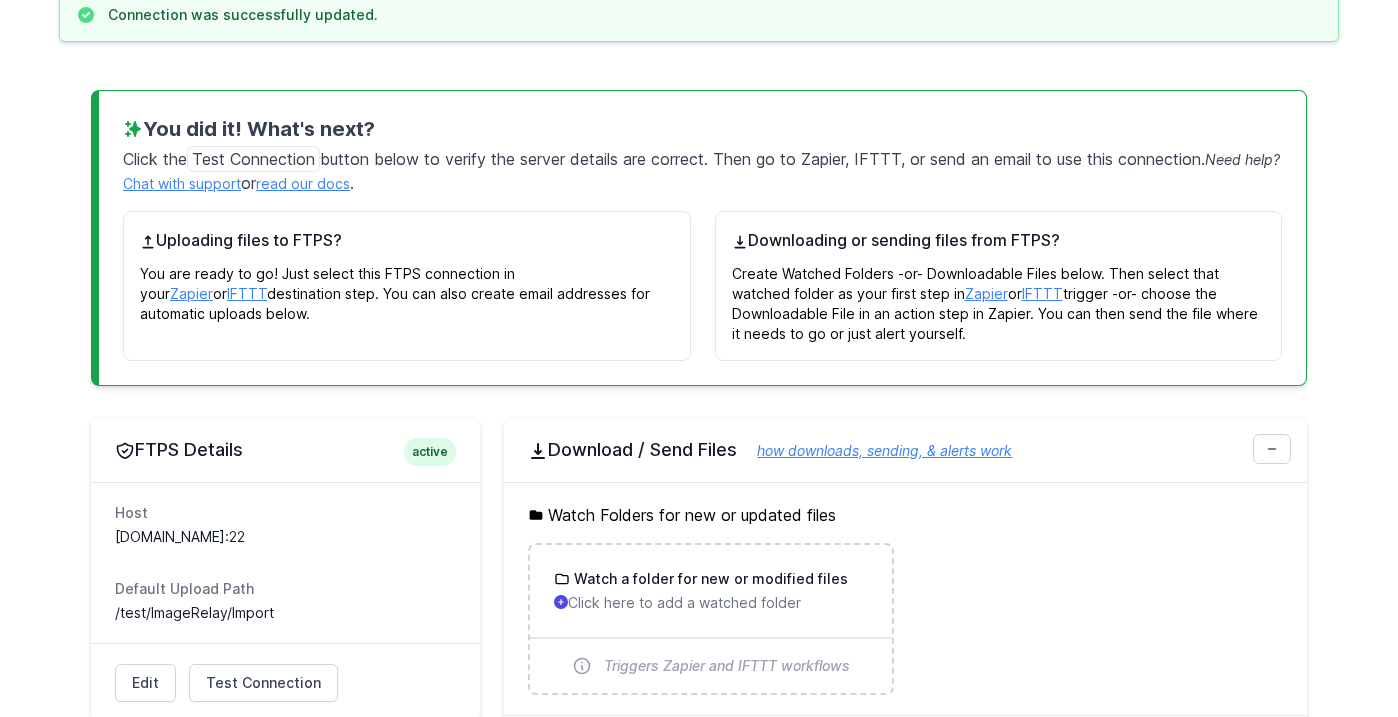 scroll, scrollTop: 300, scrollLeft: 0, axis: vertical 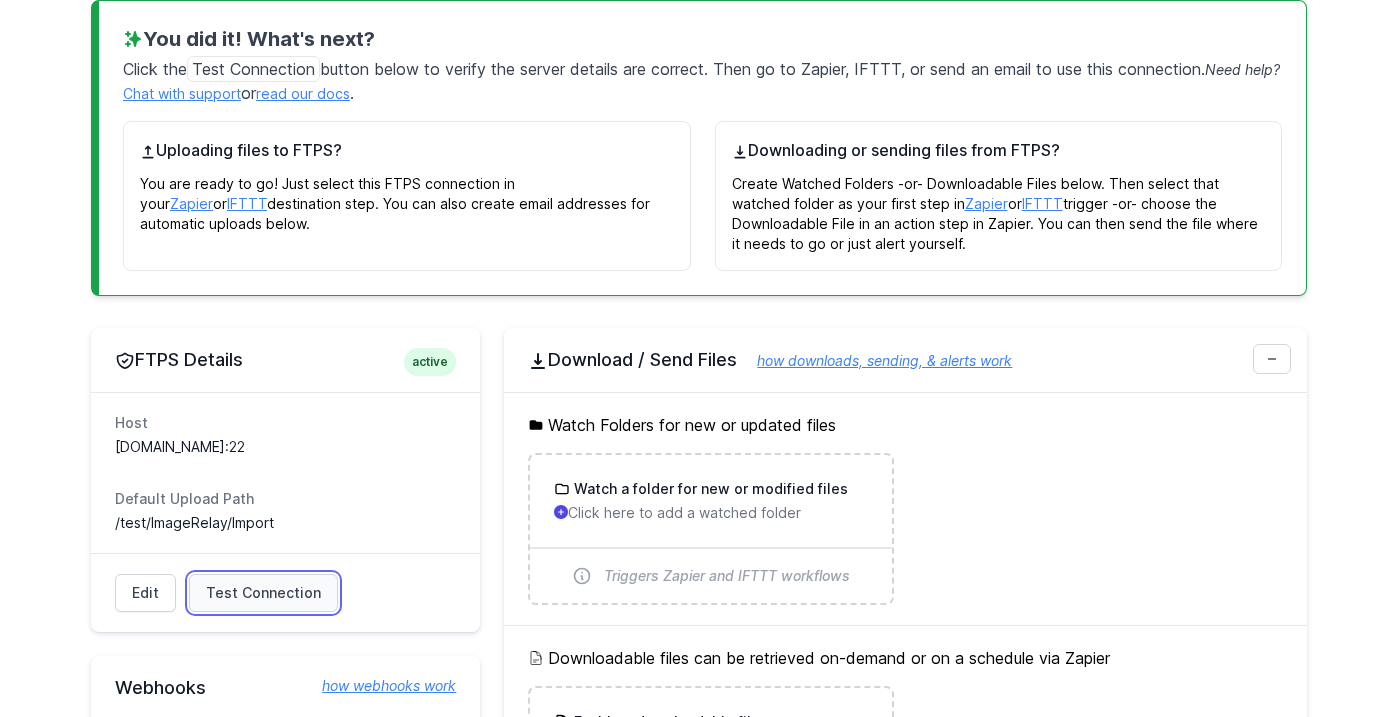 click on "Test Connection" at bounding box center (263, 593) 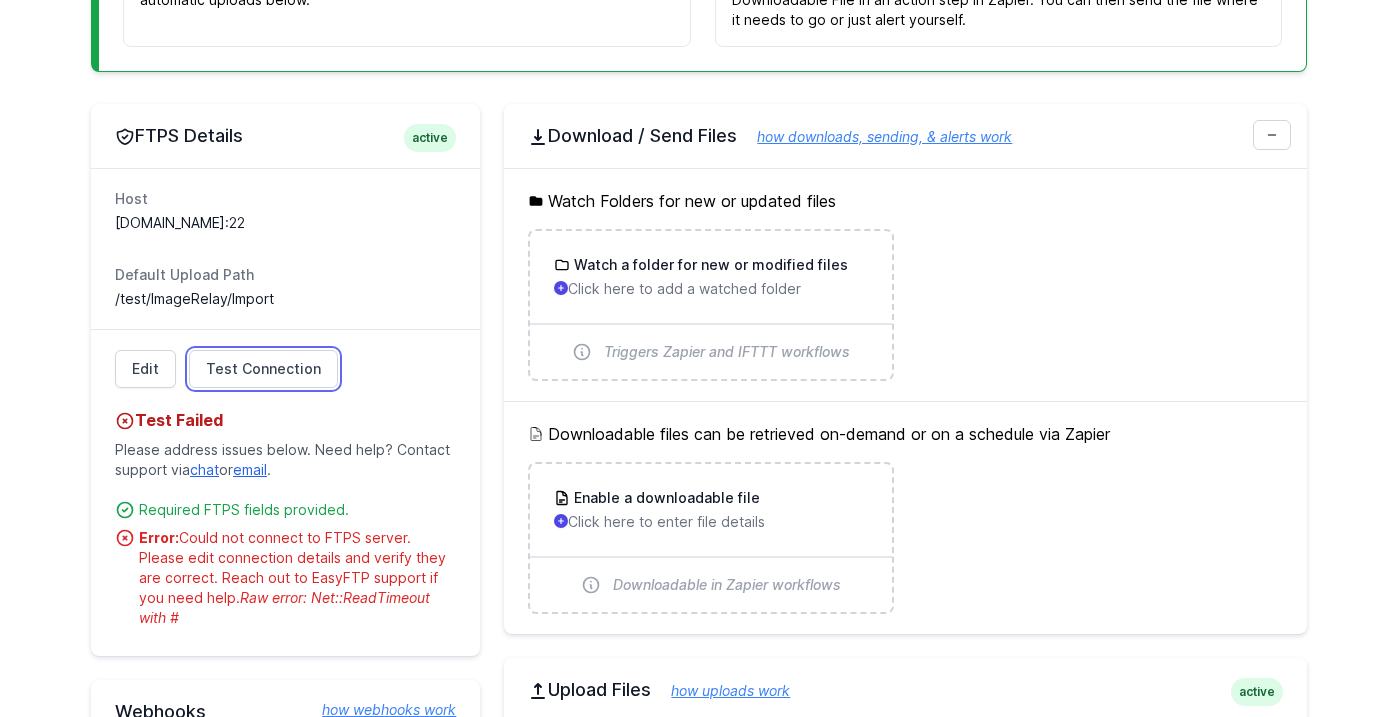 scroll, scrollTop: 600, scrollLeft: 0, axis: vertical 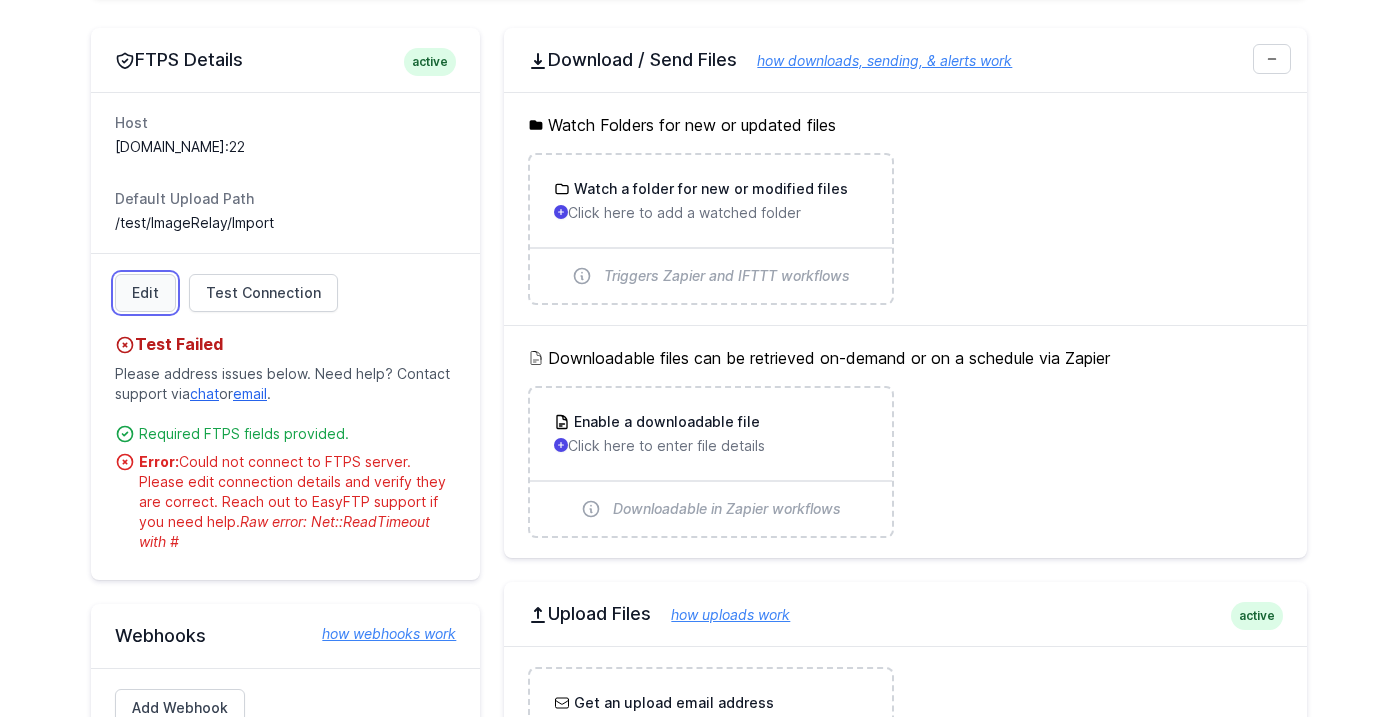 click on "Edit" at bounding box center (145, 293) 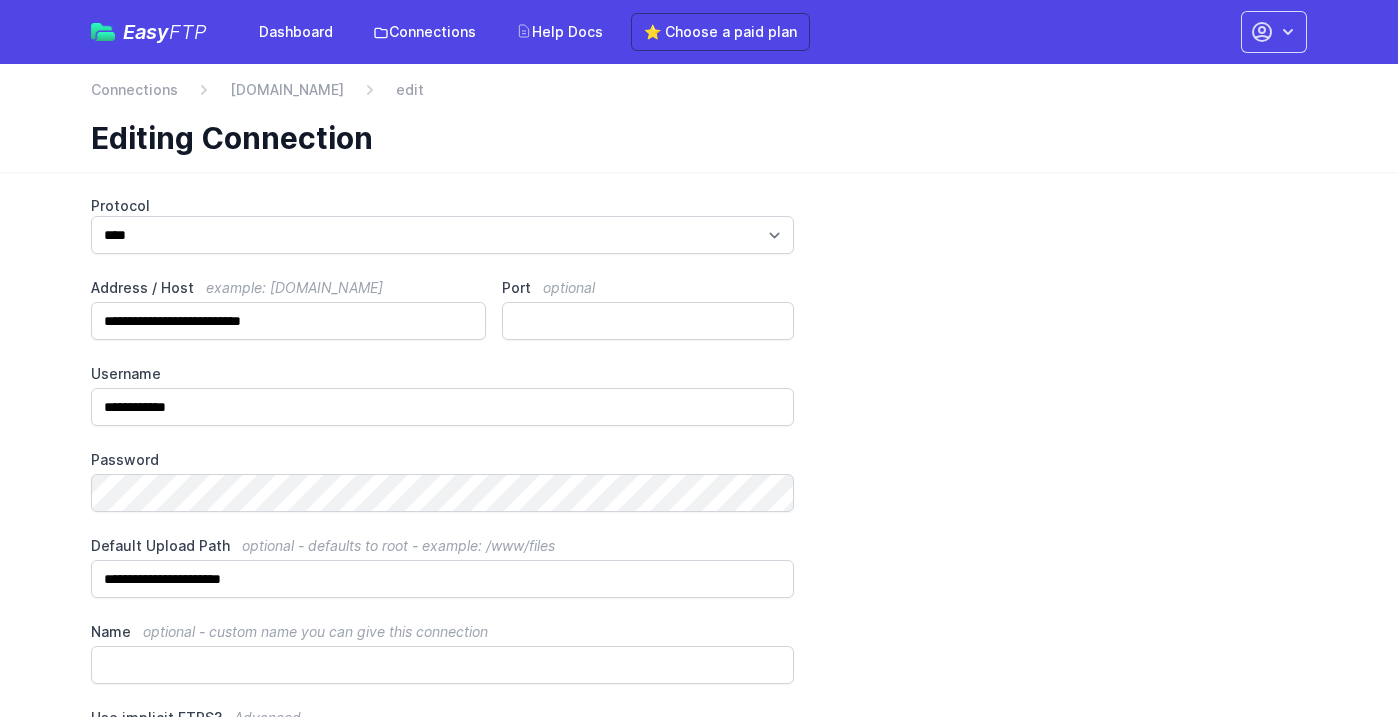 scroll, scrollTop: 0, scrollLeft: 0, axis: both 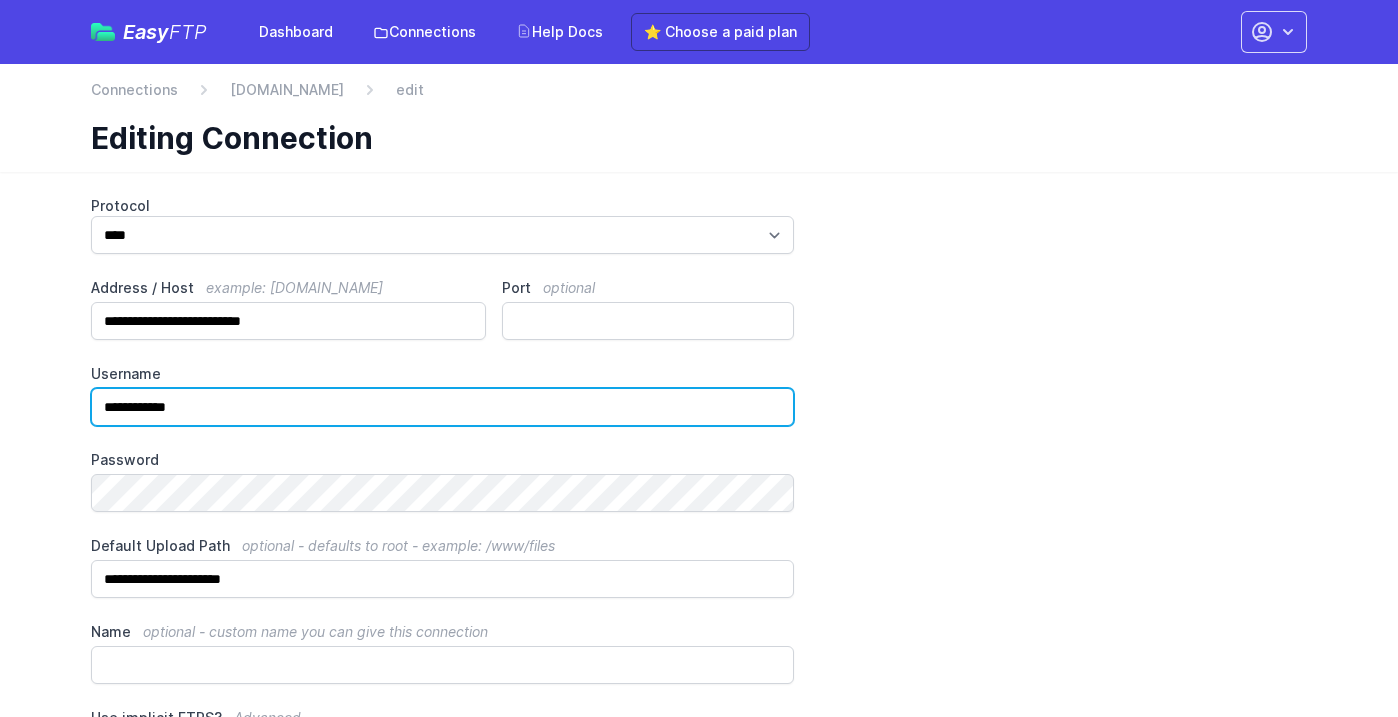 click on "**********" at bounding box center [442, 407] 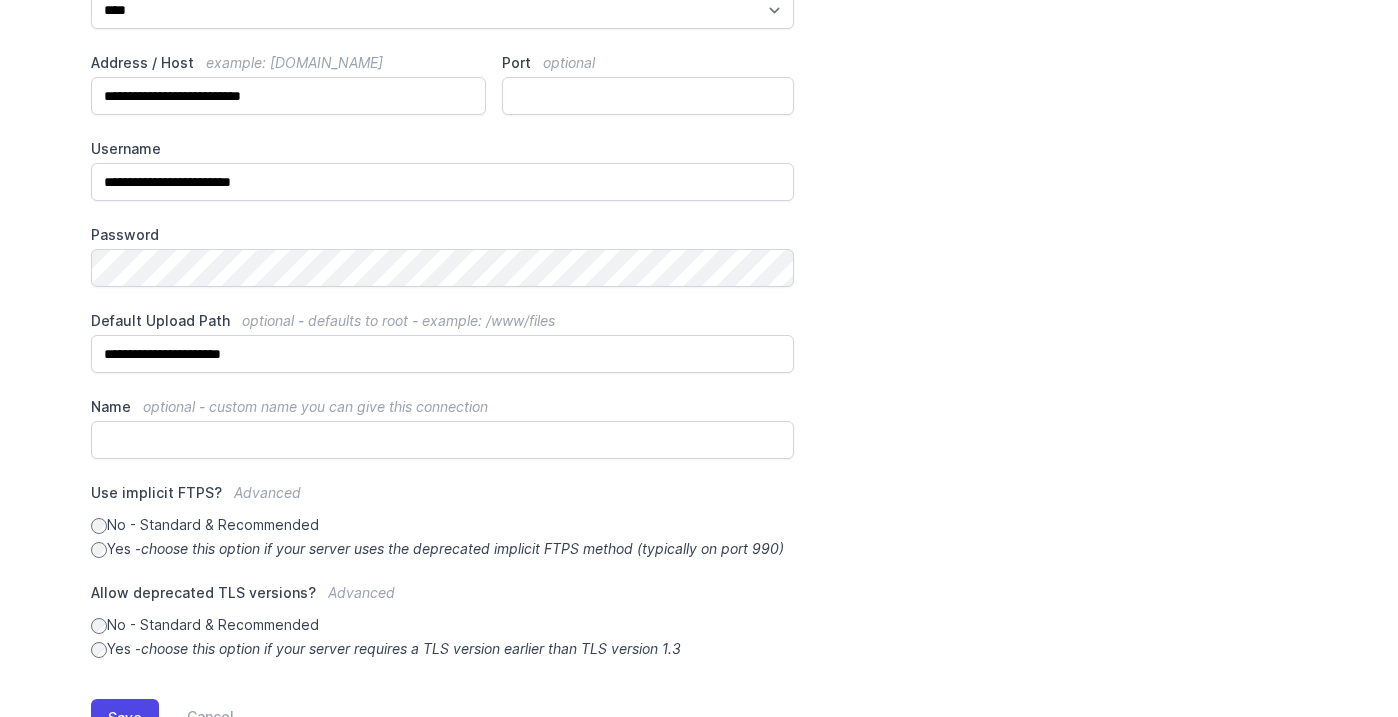 scroll, scrollTop: 321, scrollLeft: 0, axis: vertical 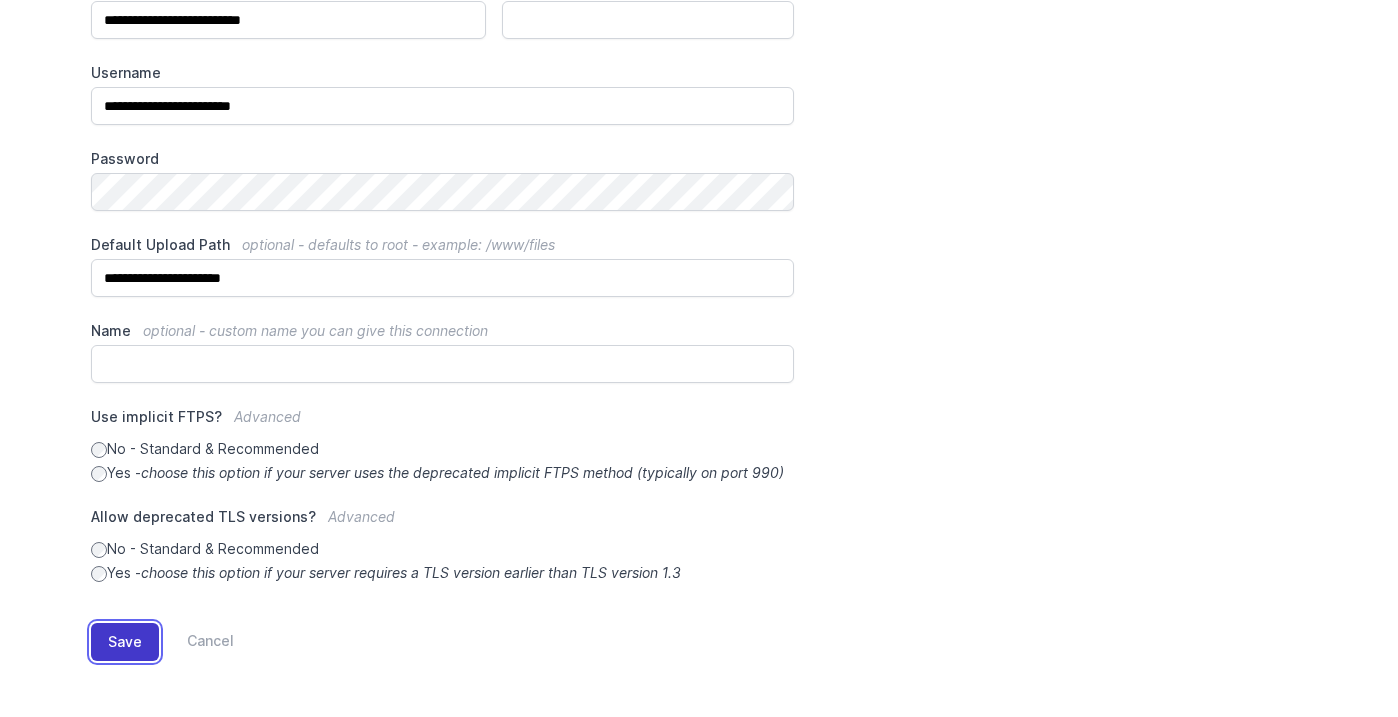 click on "Save" at bounding box center [125, 642] 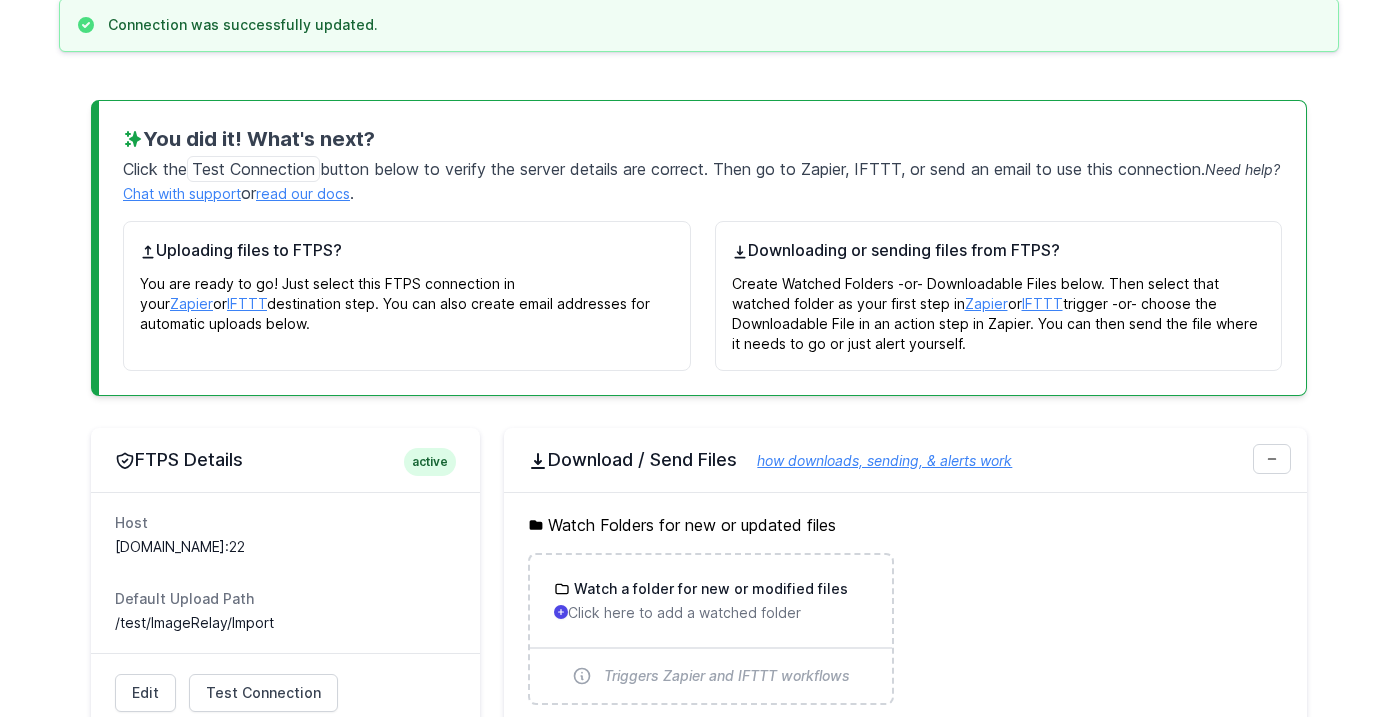 scroll, scrollTop: 300, scrollLeft: 0, axis: vertical 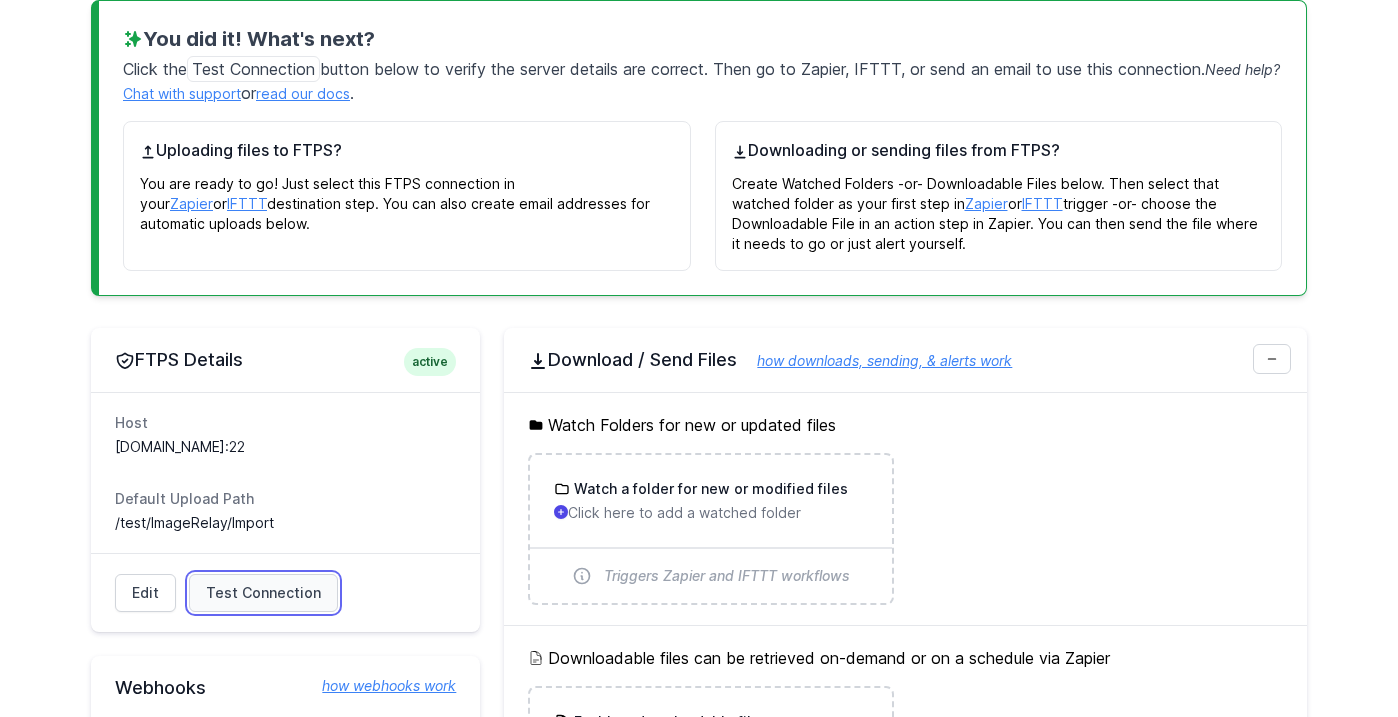 click on "Test Connection" at bounding box center [263, 593] 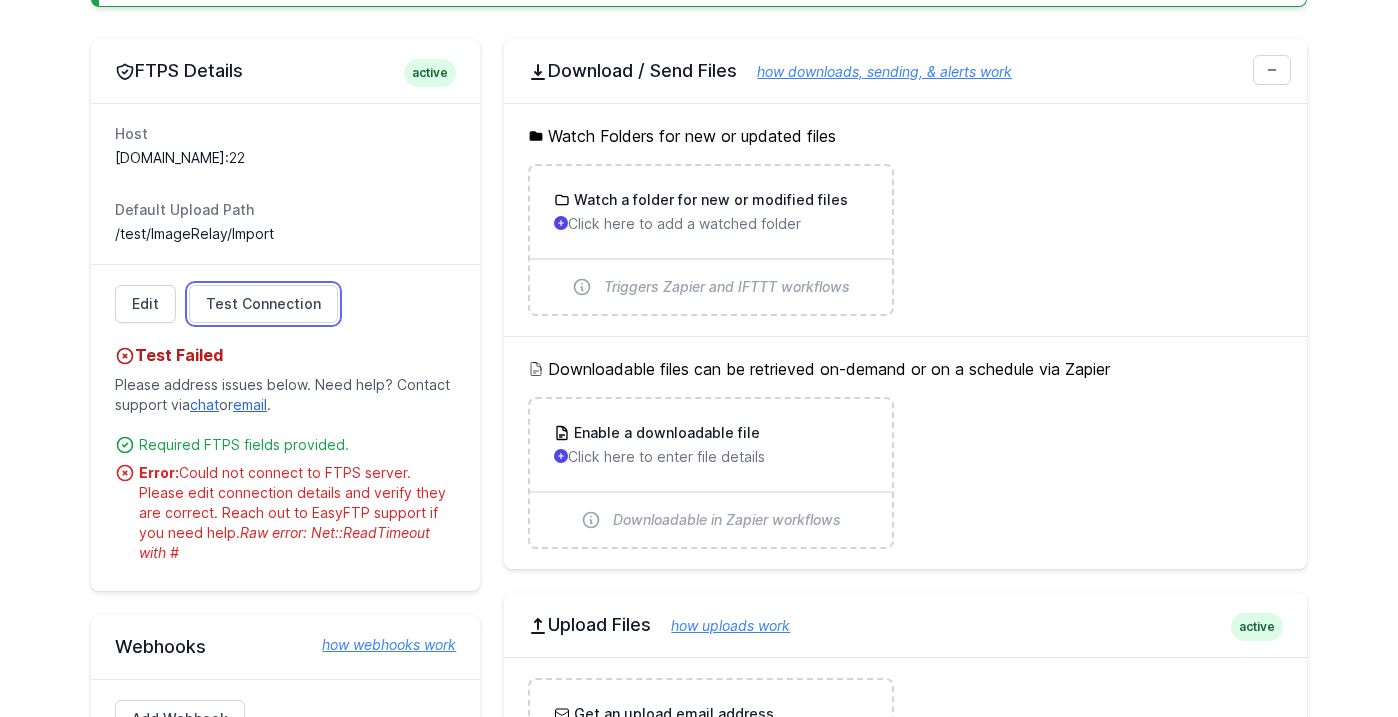 scroll, scrollTop: 600, scrollLeft: 0, axis: vertical 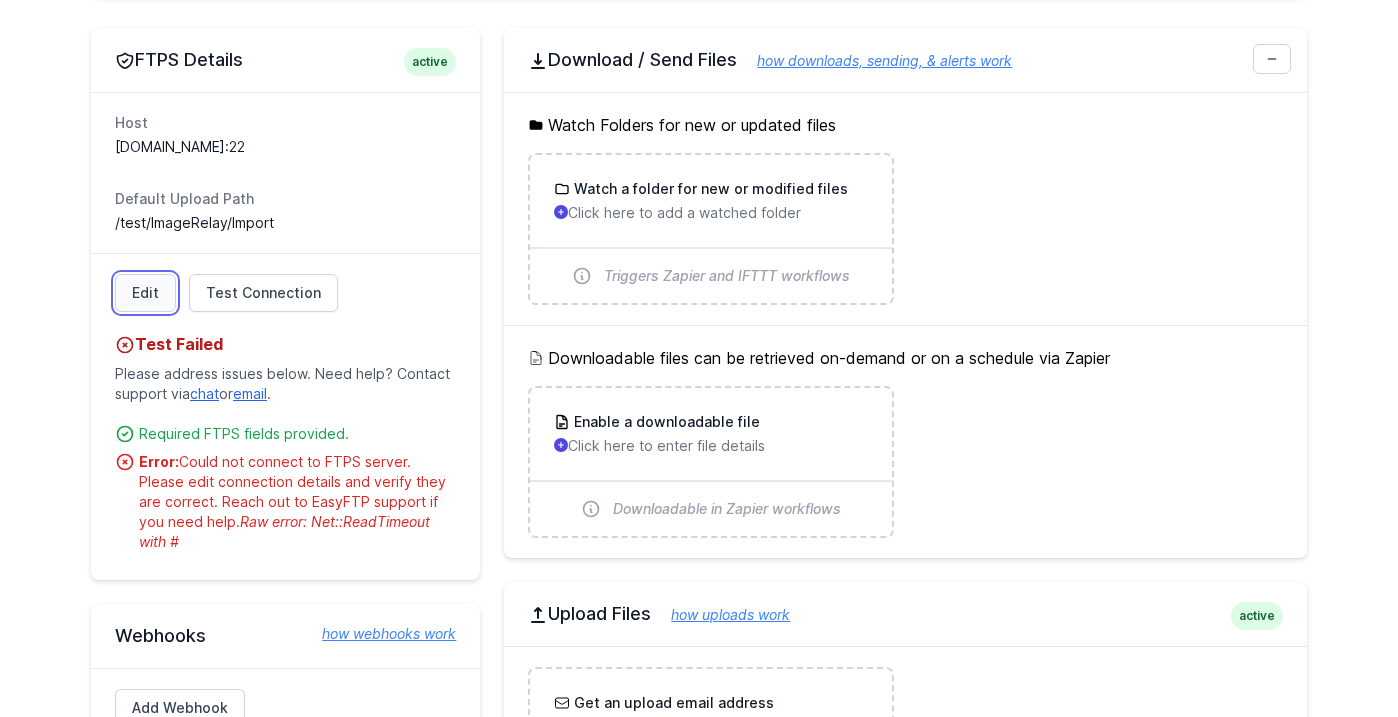 click on "Edit" at bounding box center (145, 293) 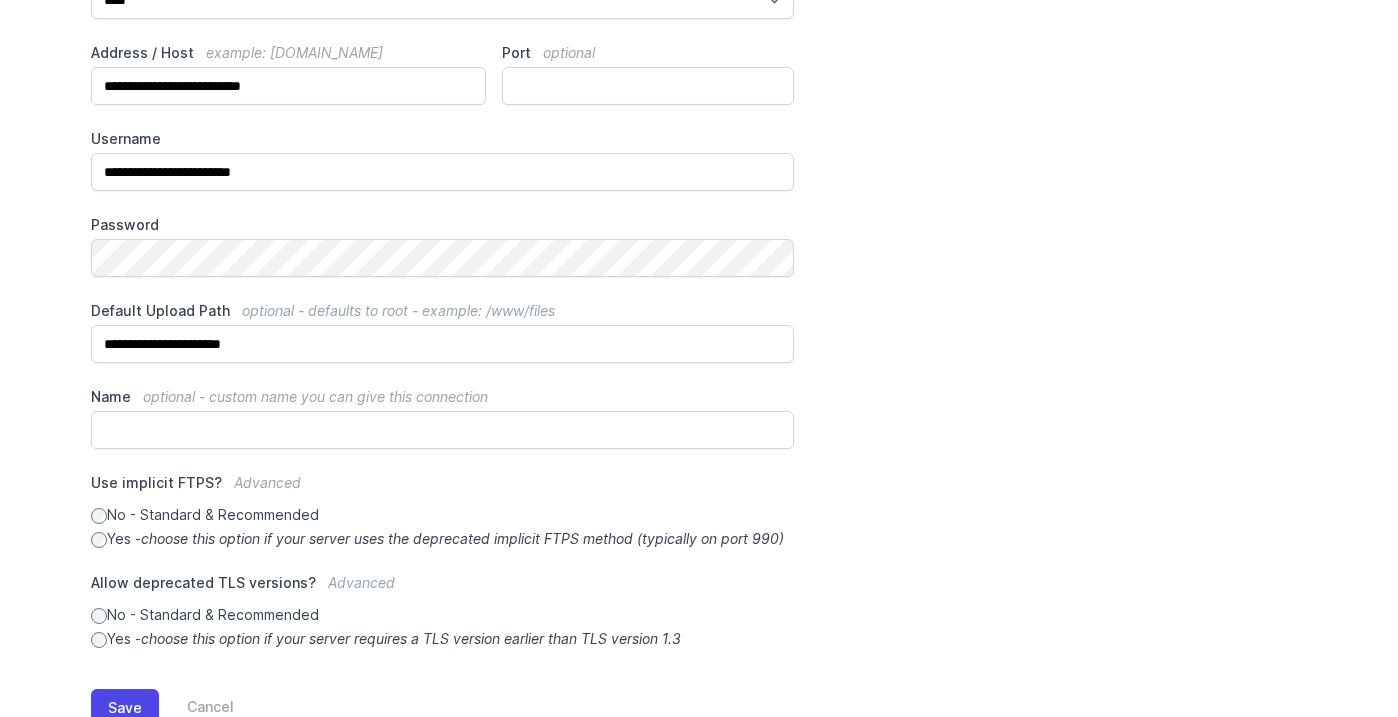 scroll, scrollTop: 121, scrollLeft: 0, axis: vertical 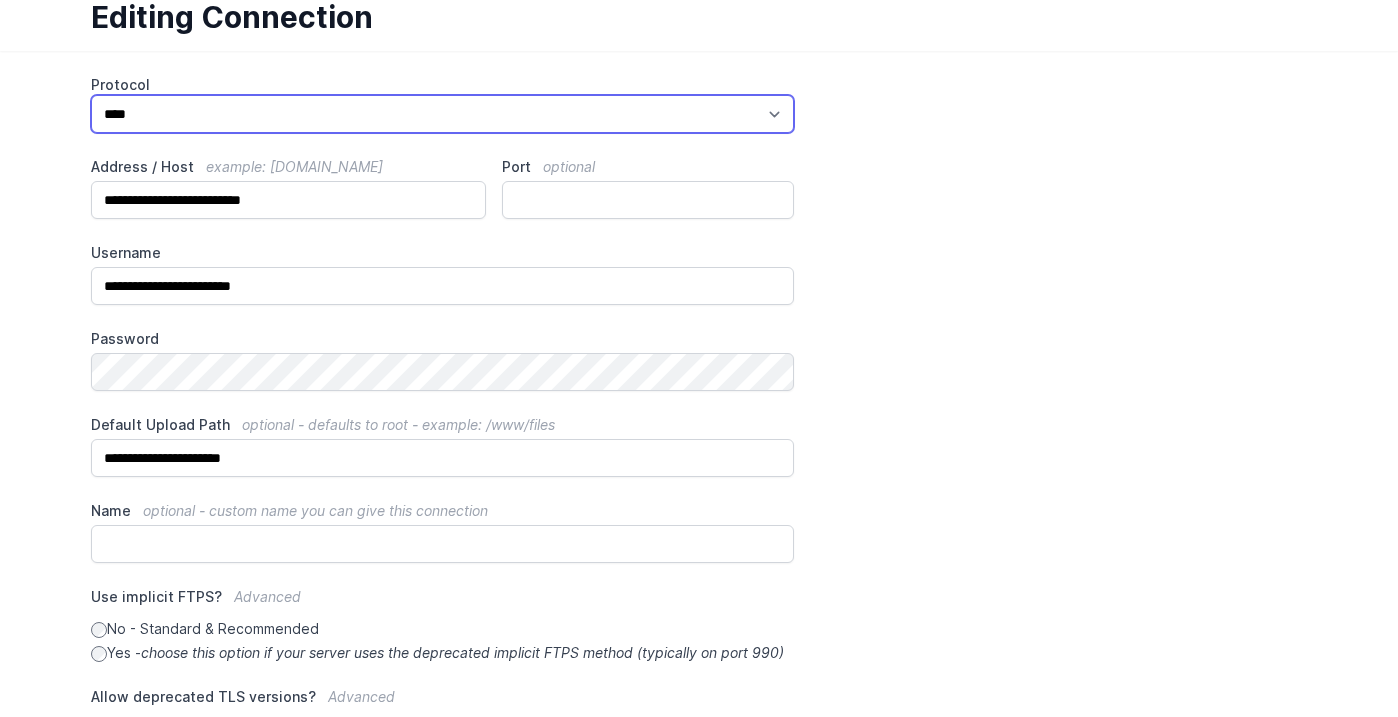 click on "***
****
****" at bounding box center (442, 114) 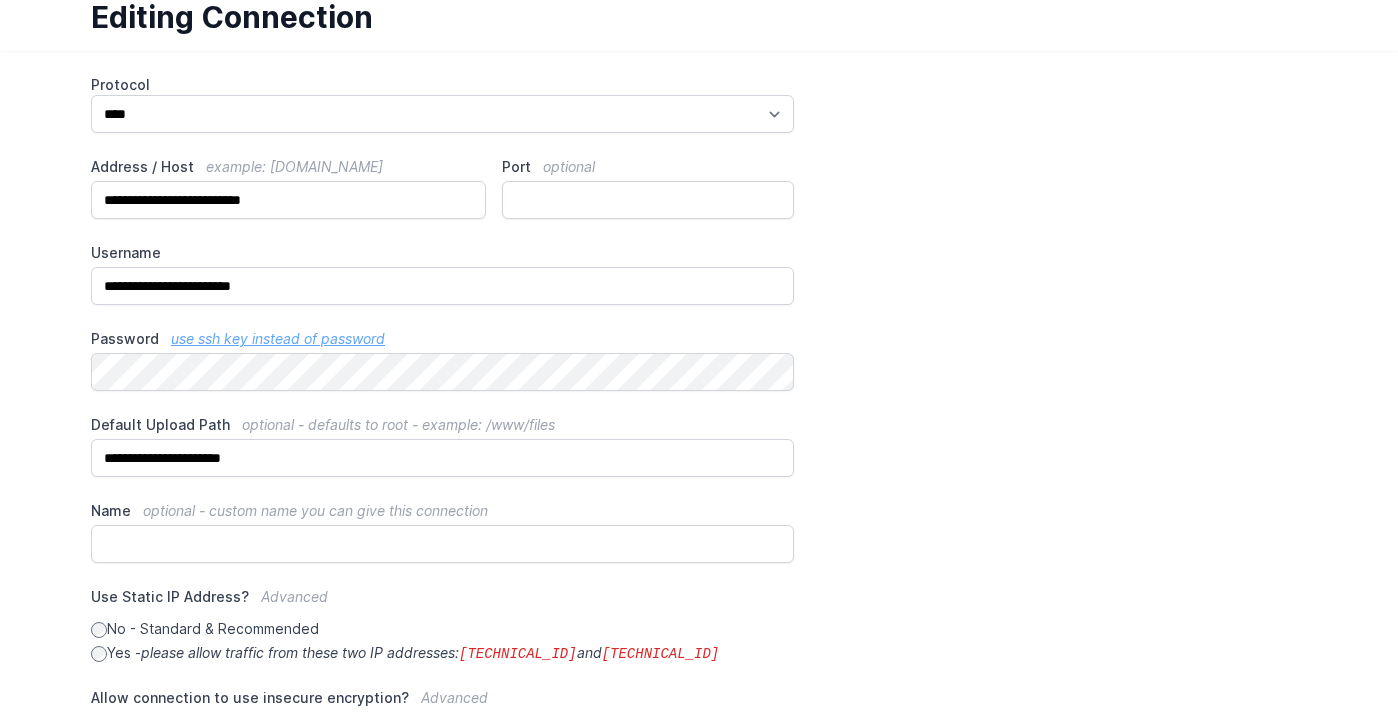 click on "**********" at bounding box center [699, 519] 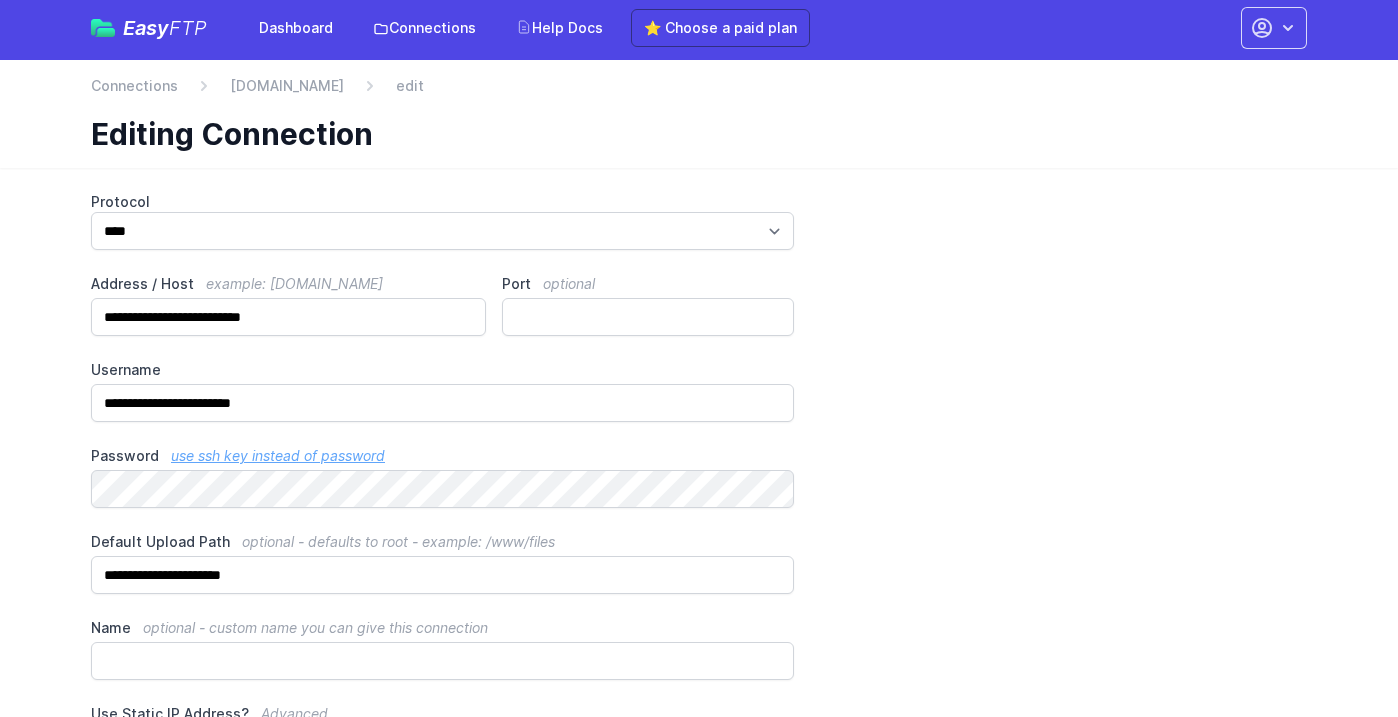 scroll, scrollTop: 2, scrollLeft: 0, axis: vertical 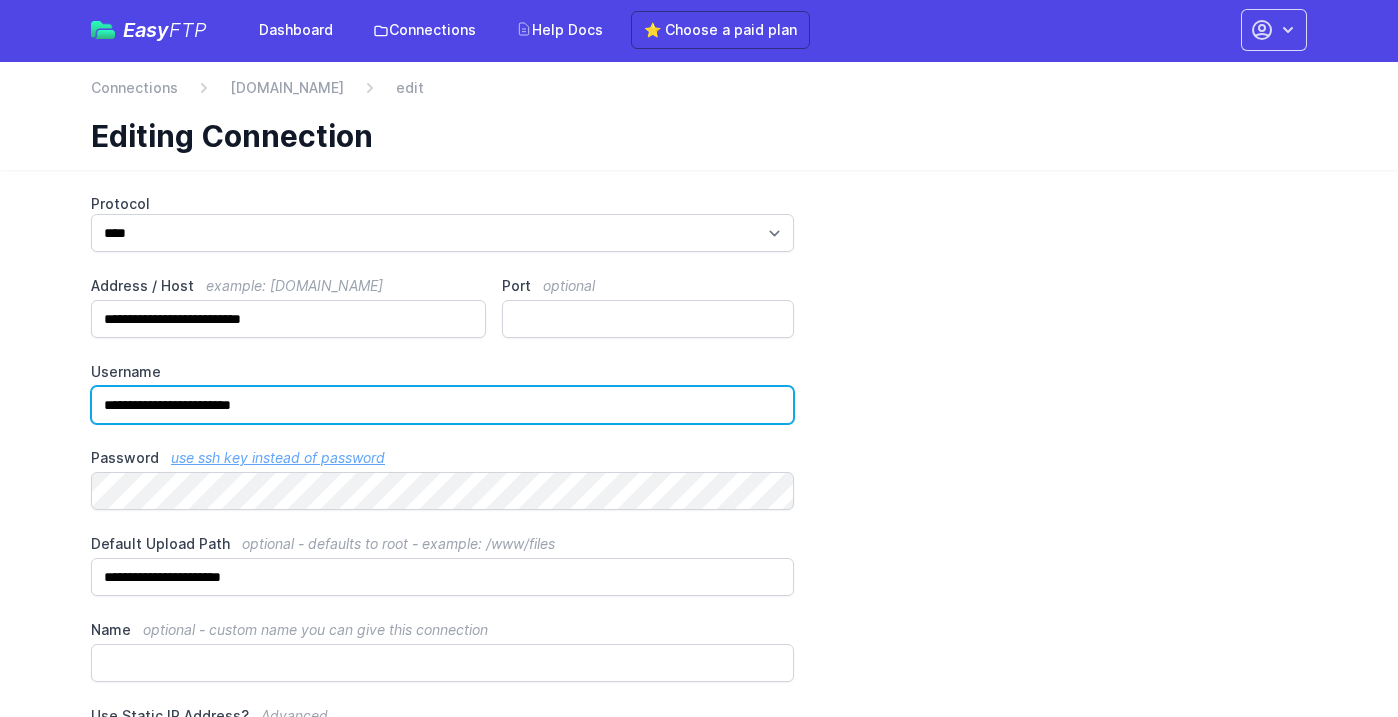 drag, startPoint x: 201, startPoint y: 401, endPoint x: 60, endPoint y: 398, distance: 141.0319 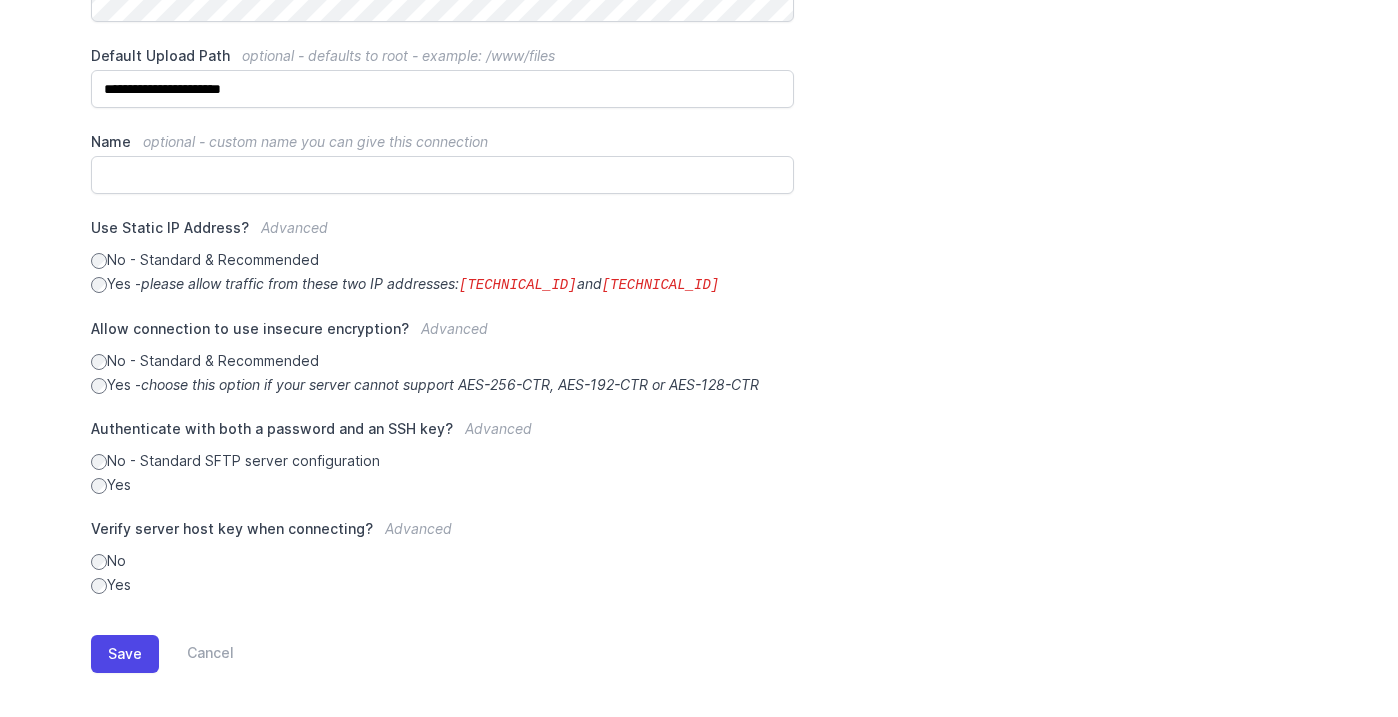 scroll, scrollTop: 502, scrollLeft: 0, axis: vertical 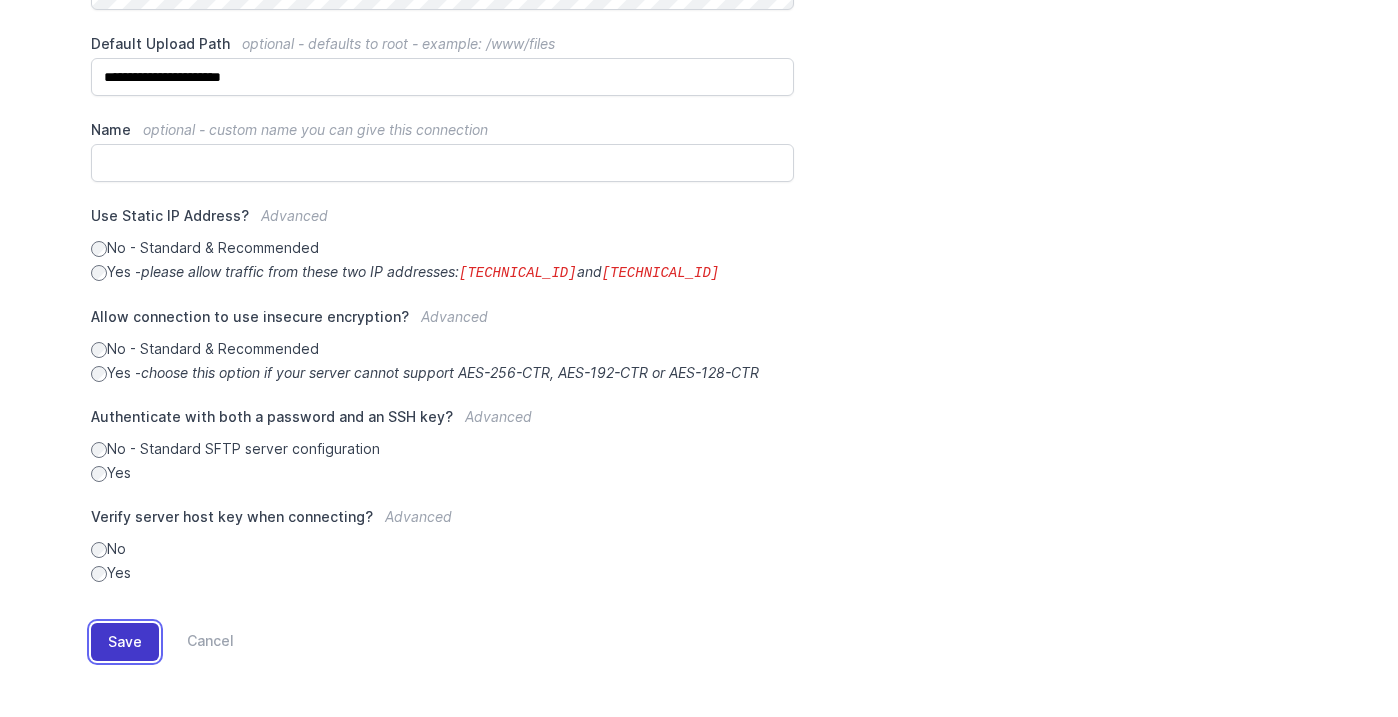 click on "Save" at bounding box center (125, 642) 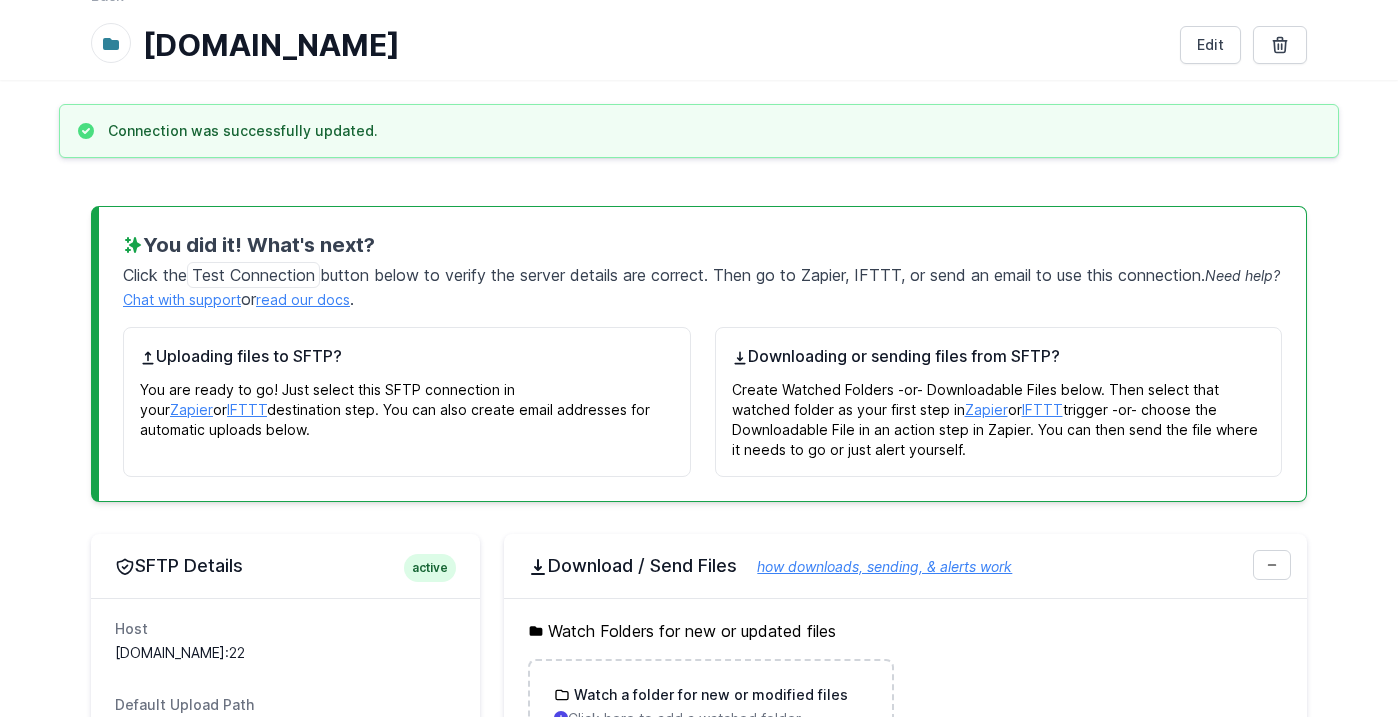 scroll, scrollTop: 300, scrollLeft: 0, axis: vertical 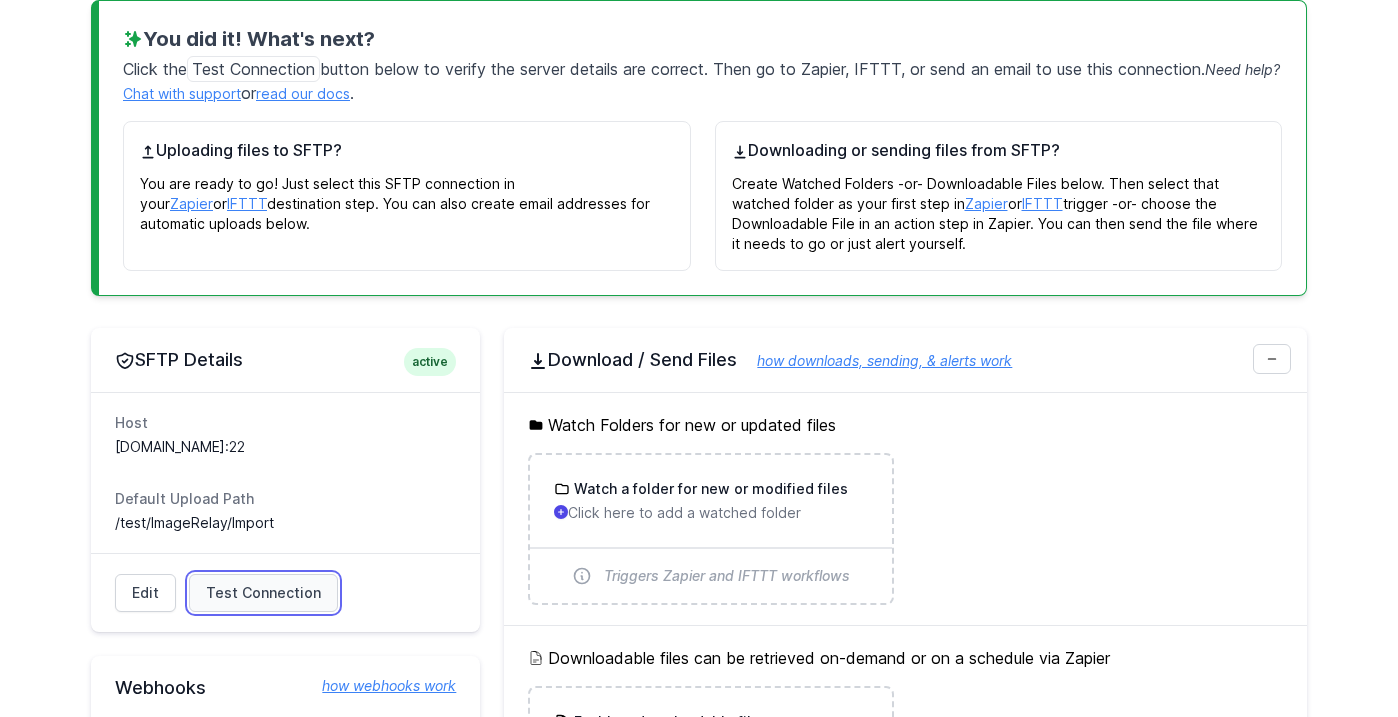 click on "Test Connection" at bounding box center [263, 593] 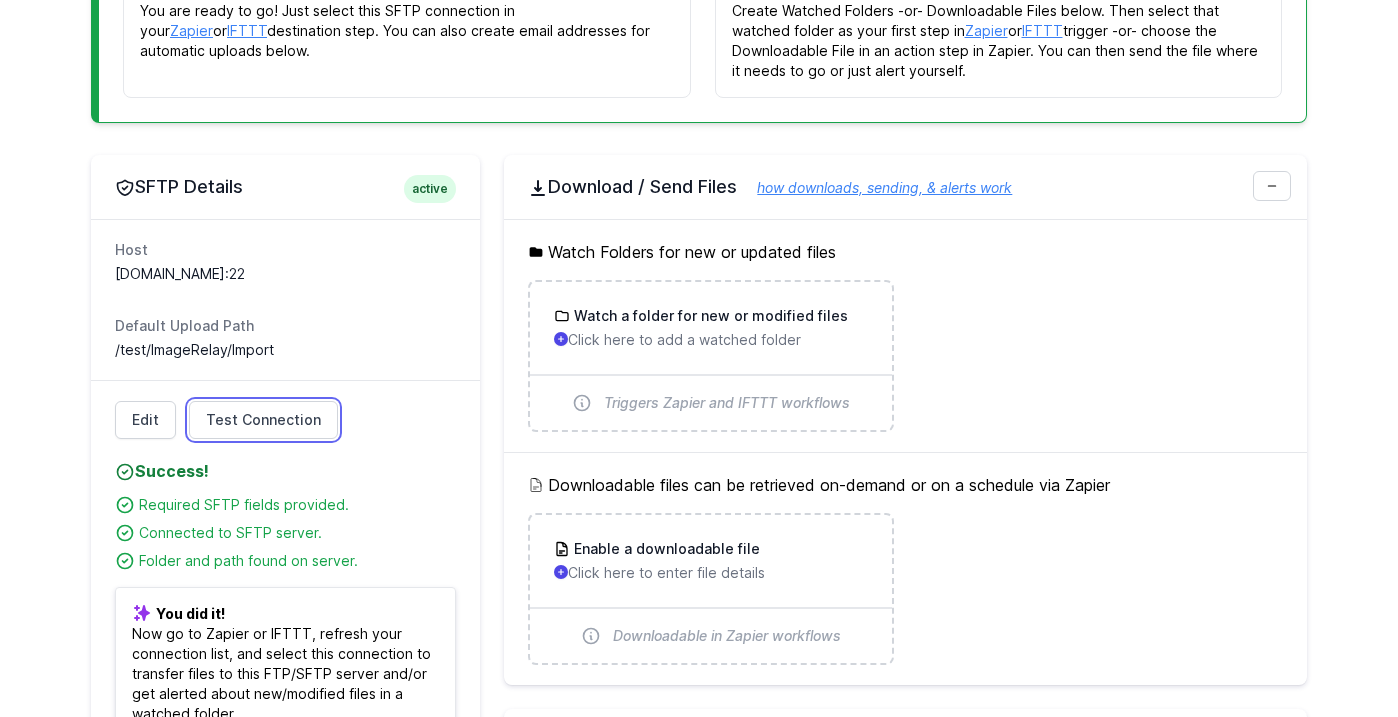 scroll, scrollTop: 500, scrollLeft: 0, axis: vertical 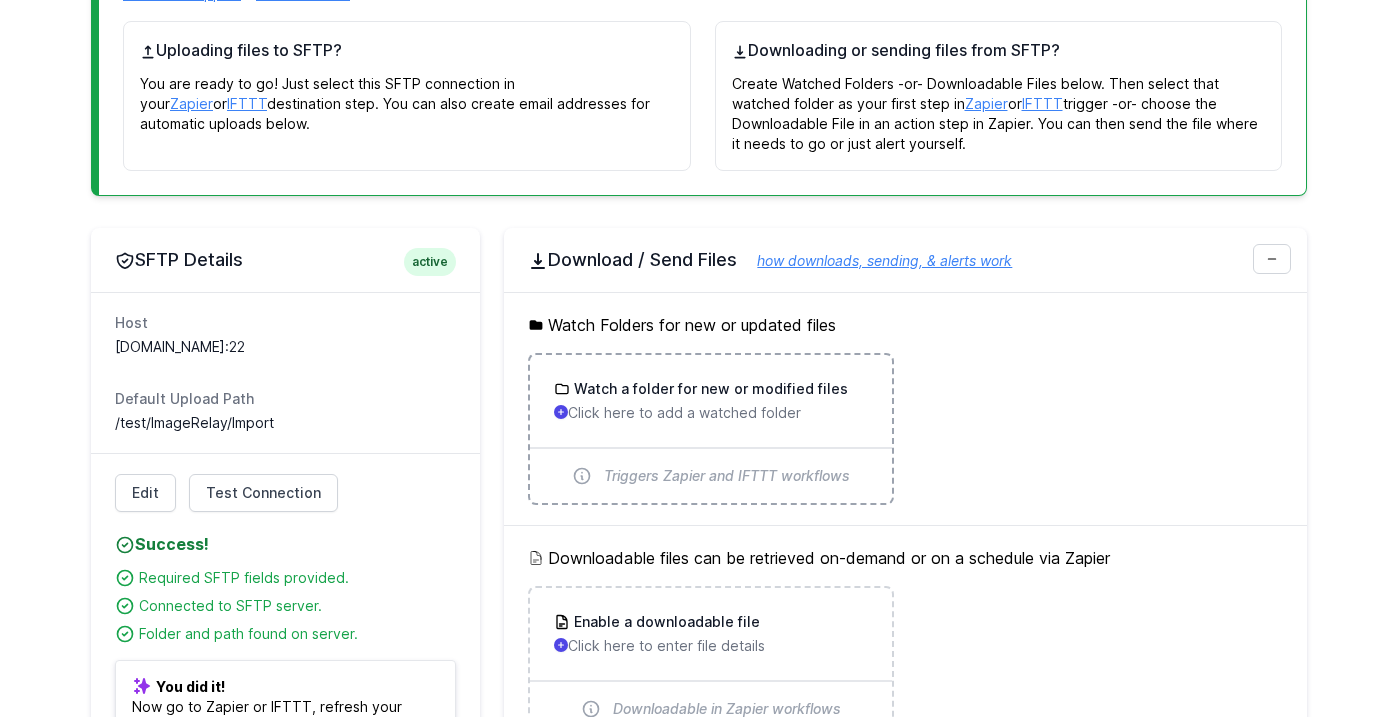 click on "Watch a folder for new or modified files" at bounding box center (709, 389) 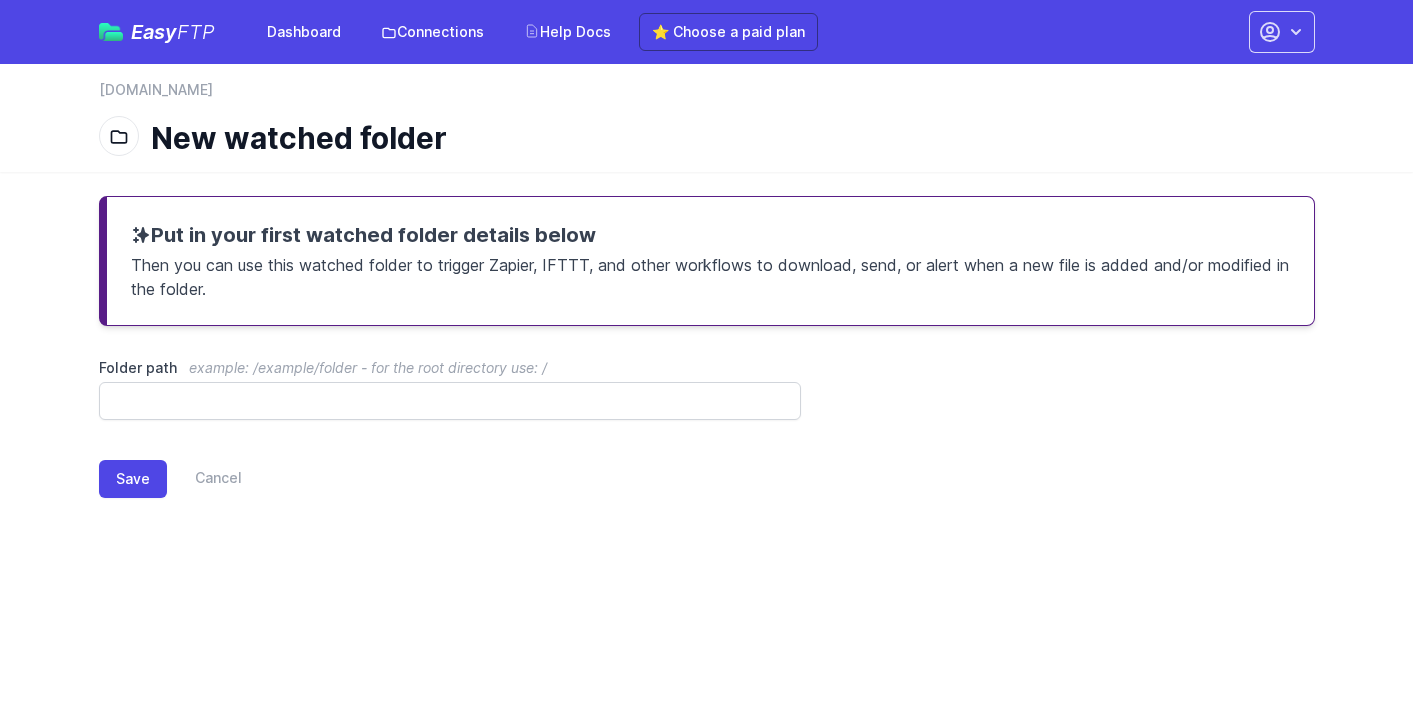scroll, scrollTop: 0, scrollLeft: 0, axis: both 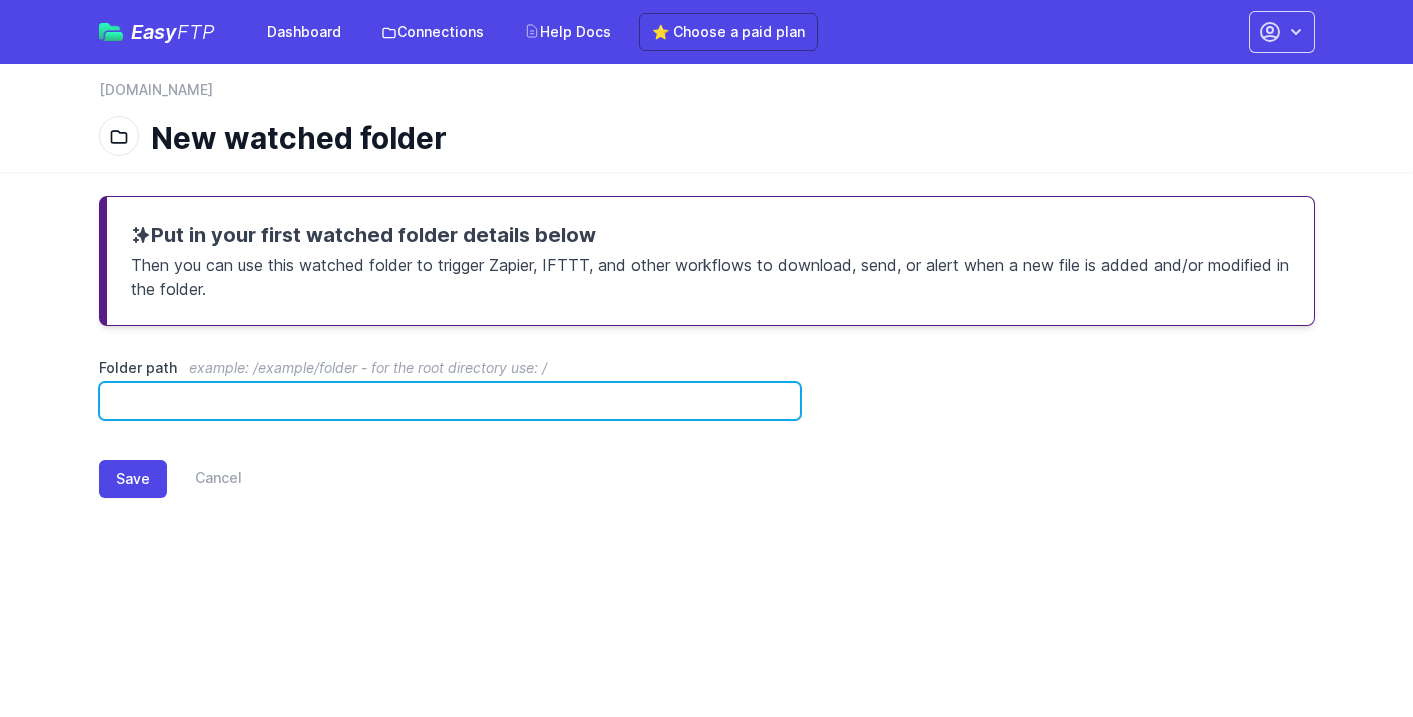click on "Folder path  example: /example/folder - for the root directory use: /" at bounding box center [450, 401] 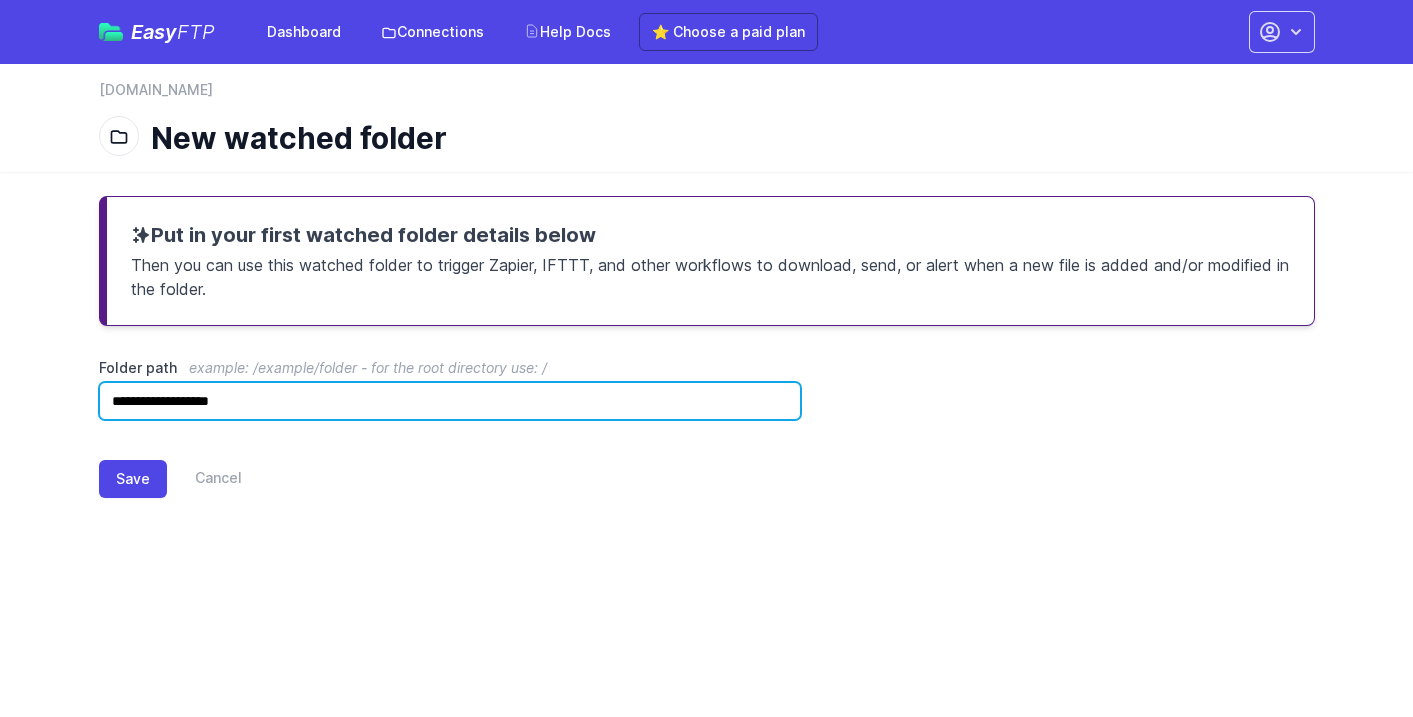 type on "**********" 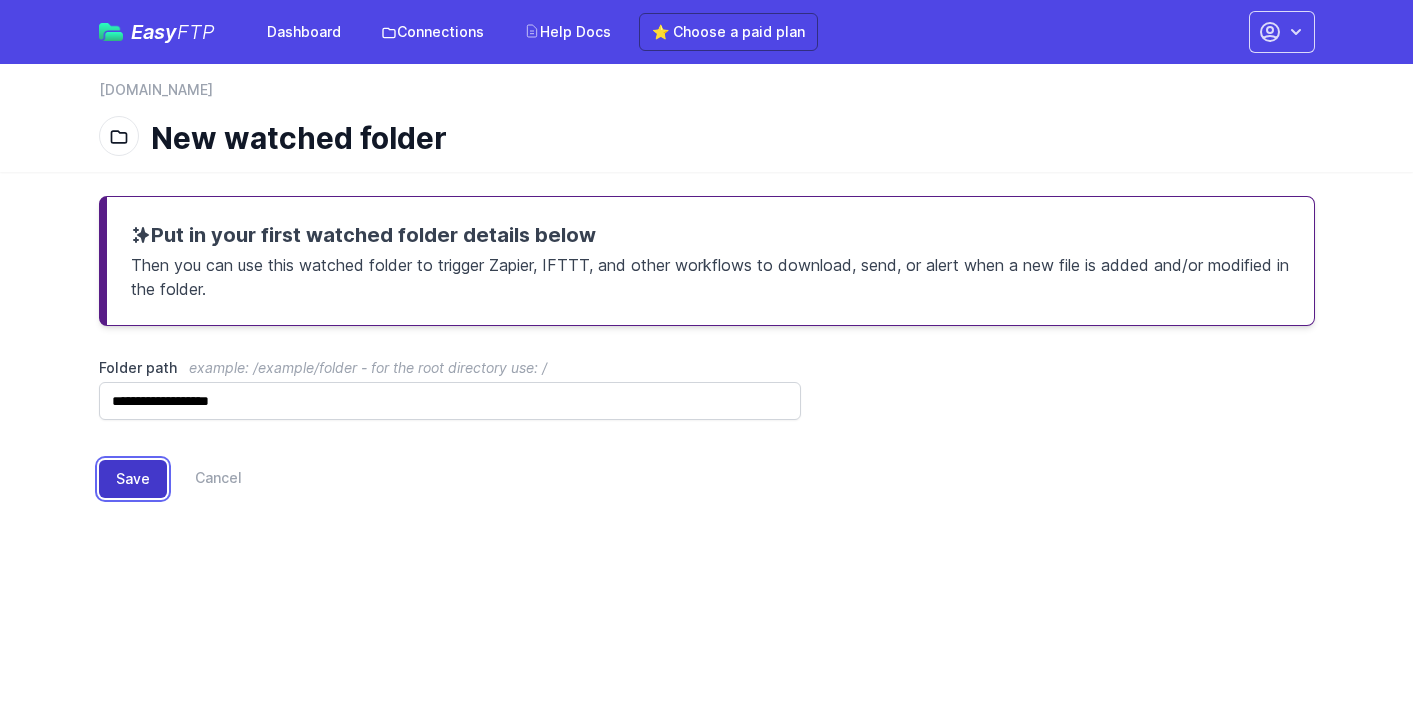 click on "Save" at bounding box center [133, 479] 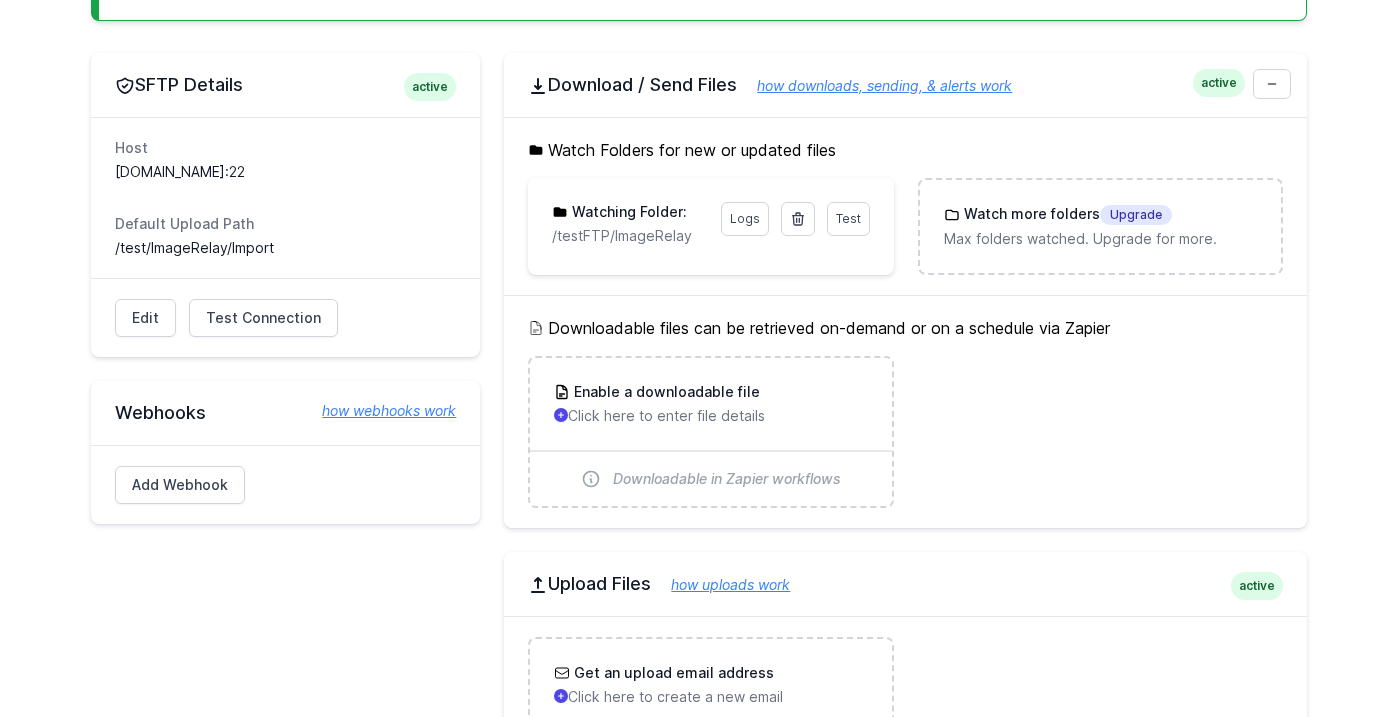 scroll, scrollTop: 545, scrollLeft: 0, axis: vertical 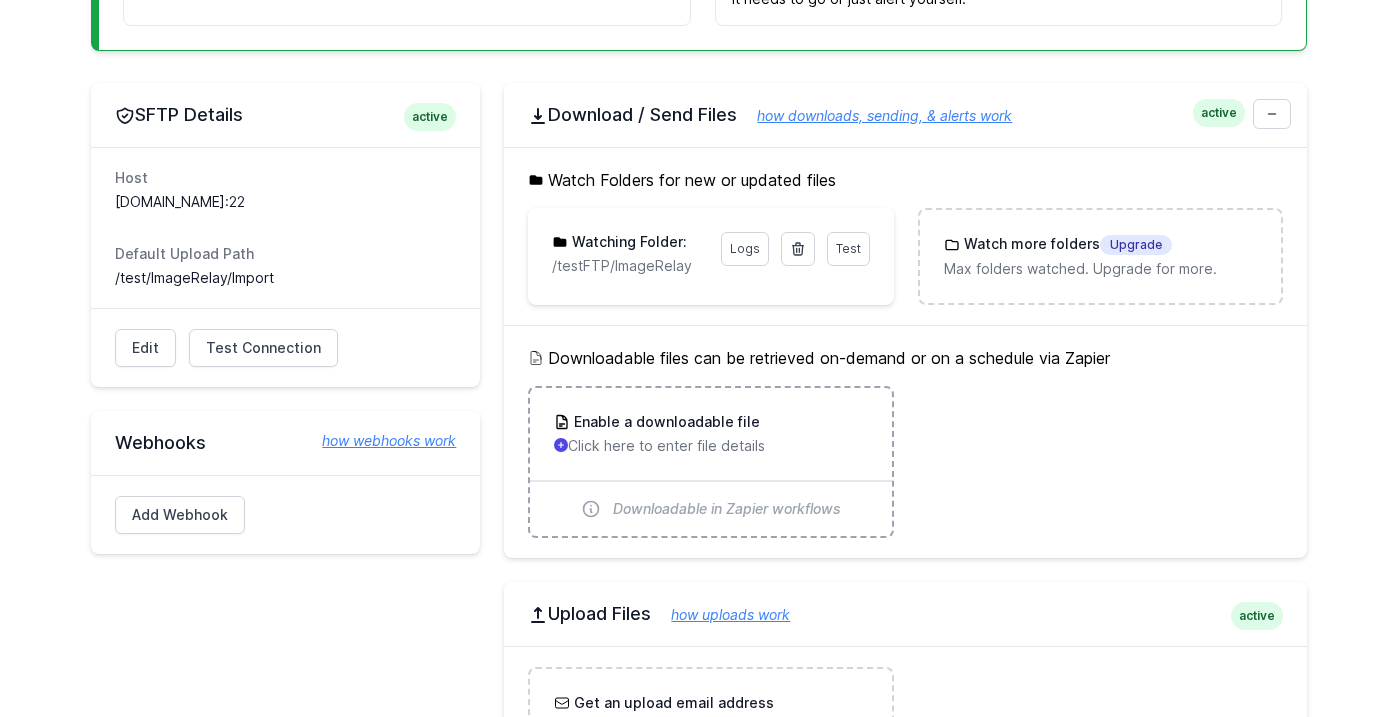 click on "Enable a downloadable file
Click here to enter file details" at bounding box center [710, 434] 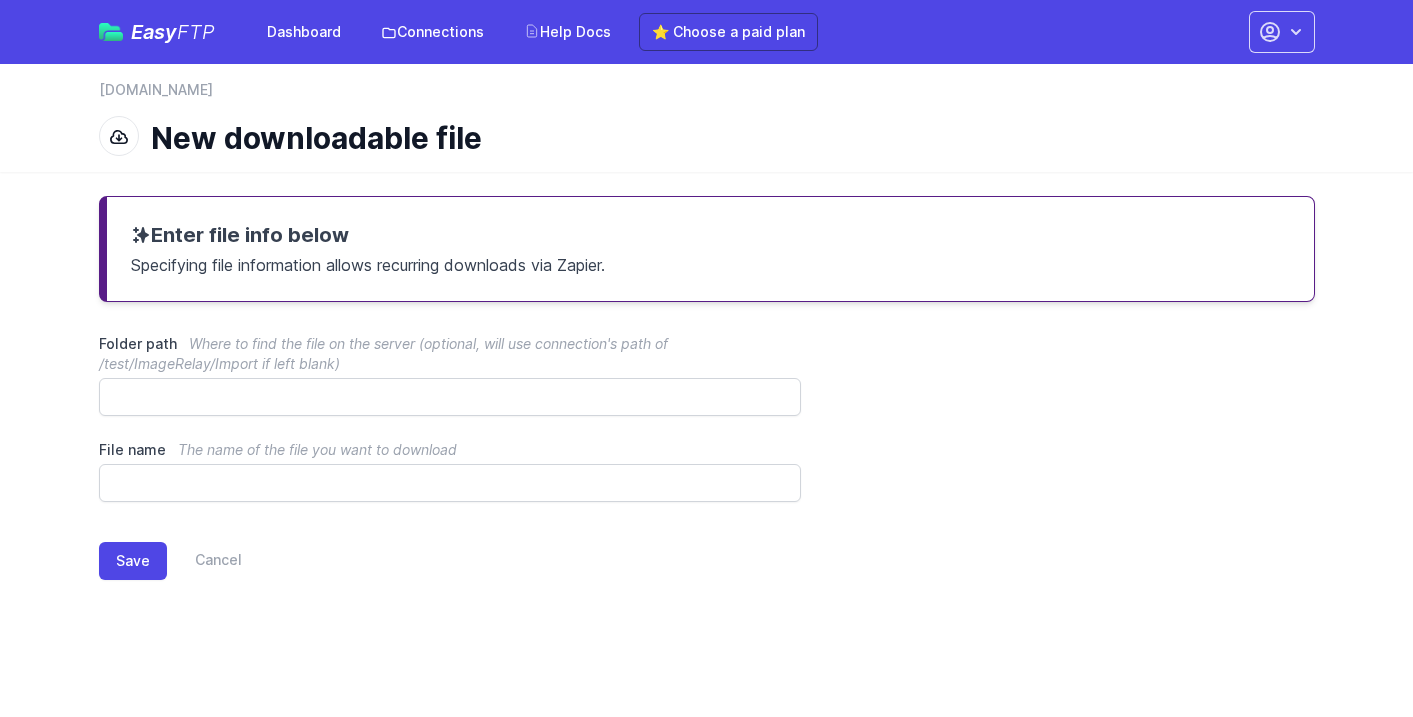 scroll, scrollTop: 0, scrollLeft: 0, axis: both 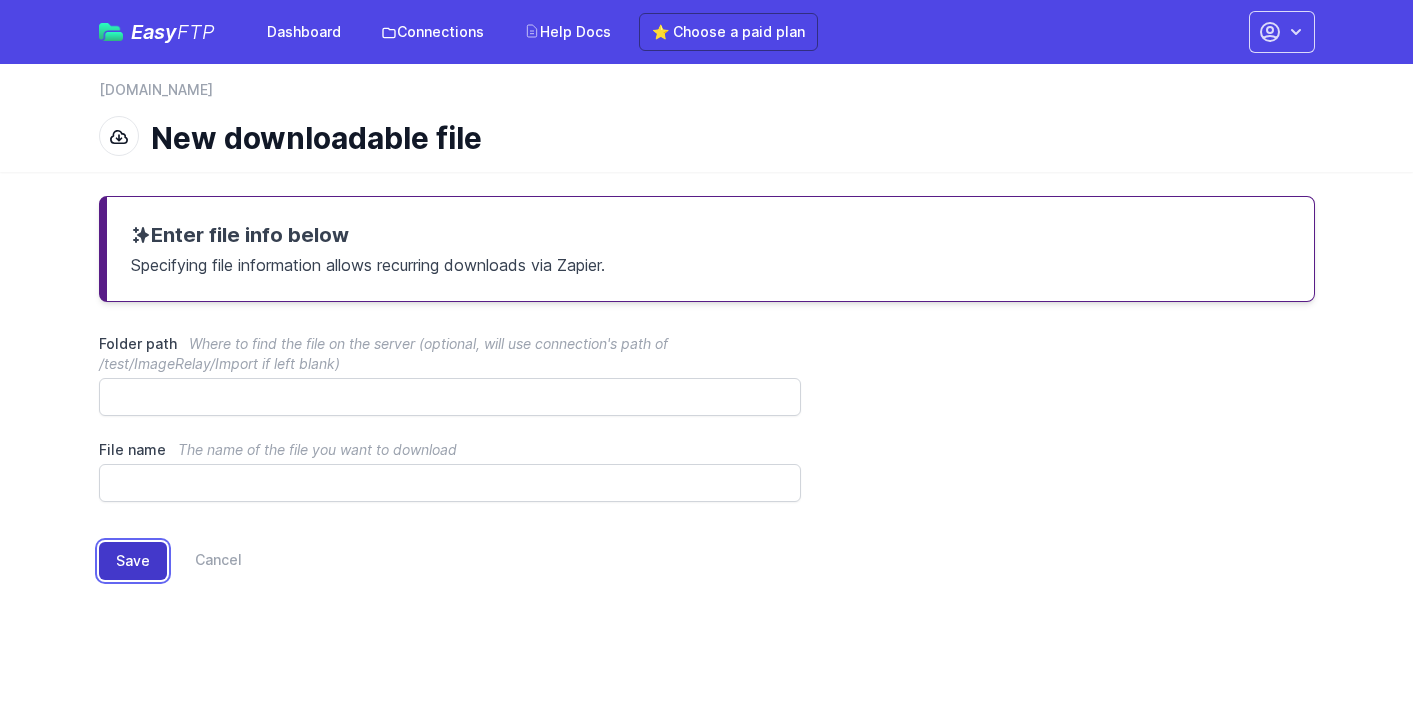 click on "Save" at bounding box center (133, 561) 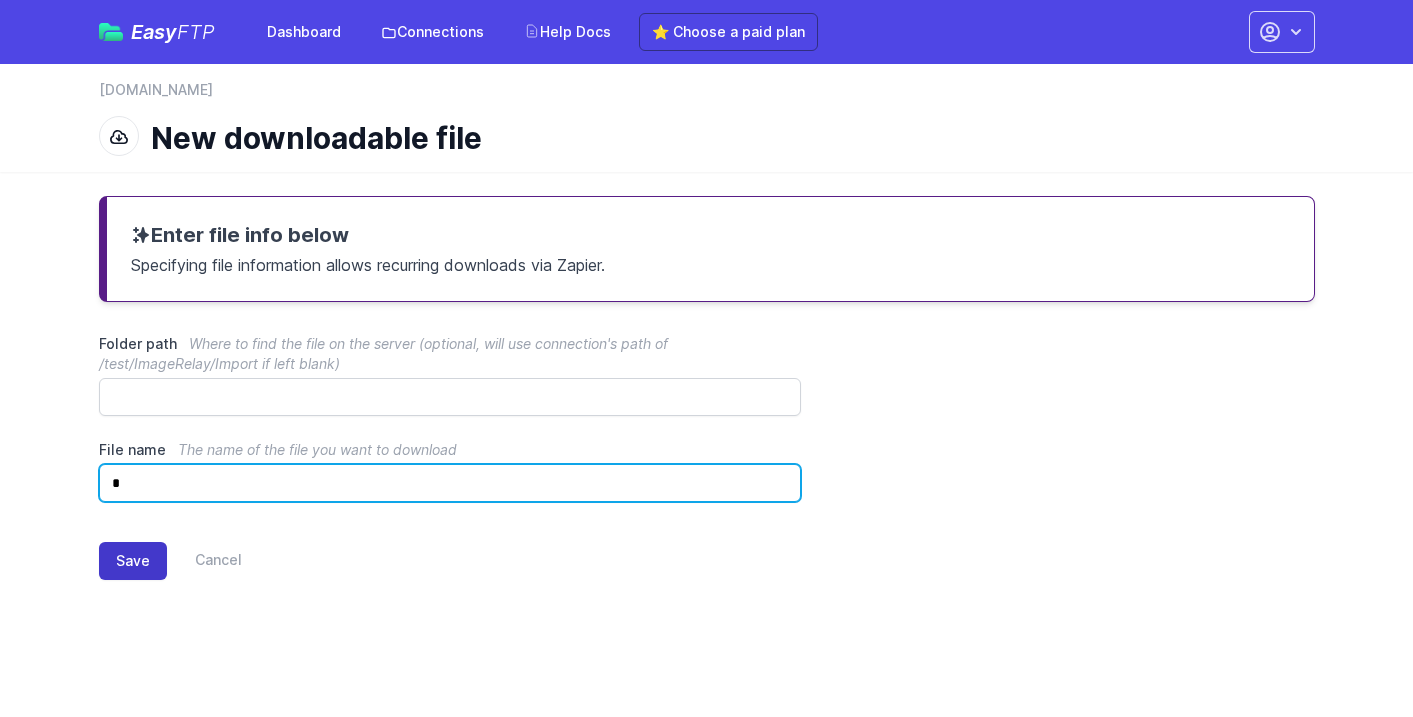 type on "*" 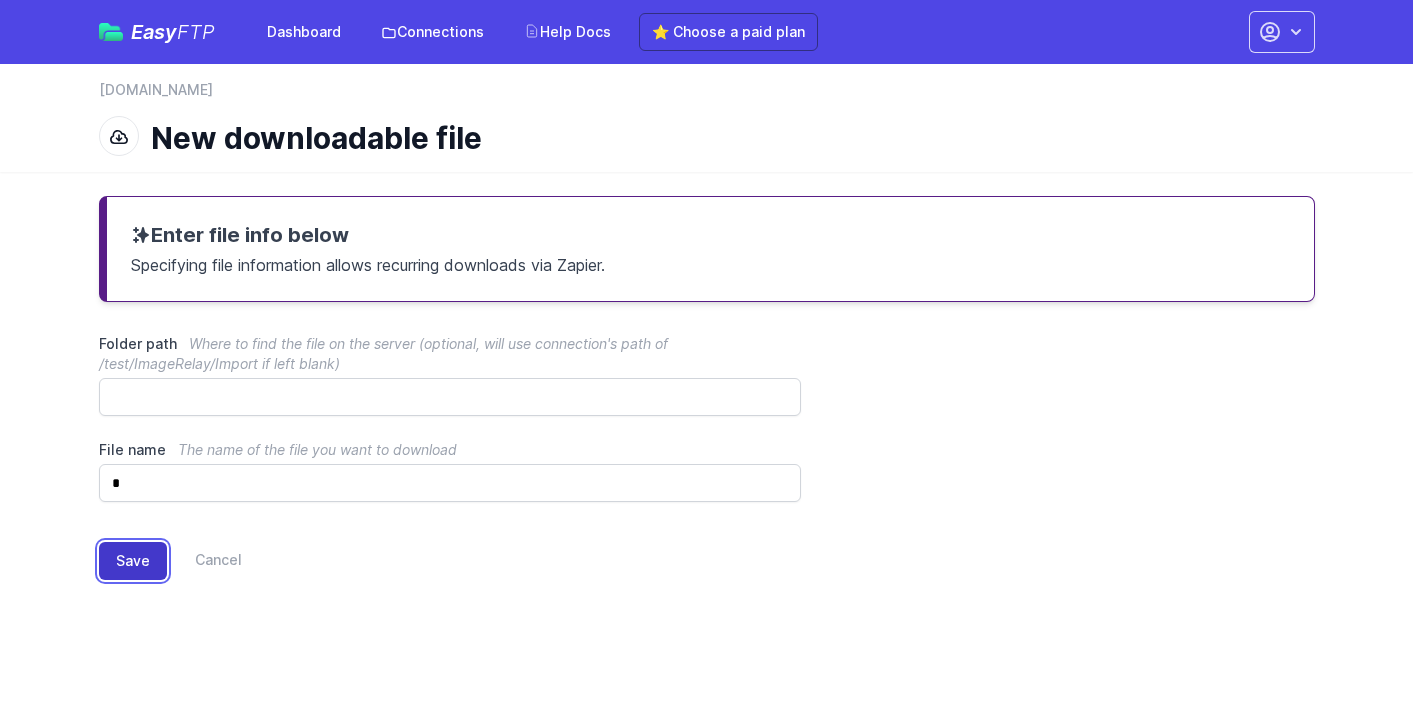 click on "Save" at bounding box center (133, 561) 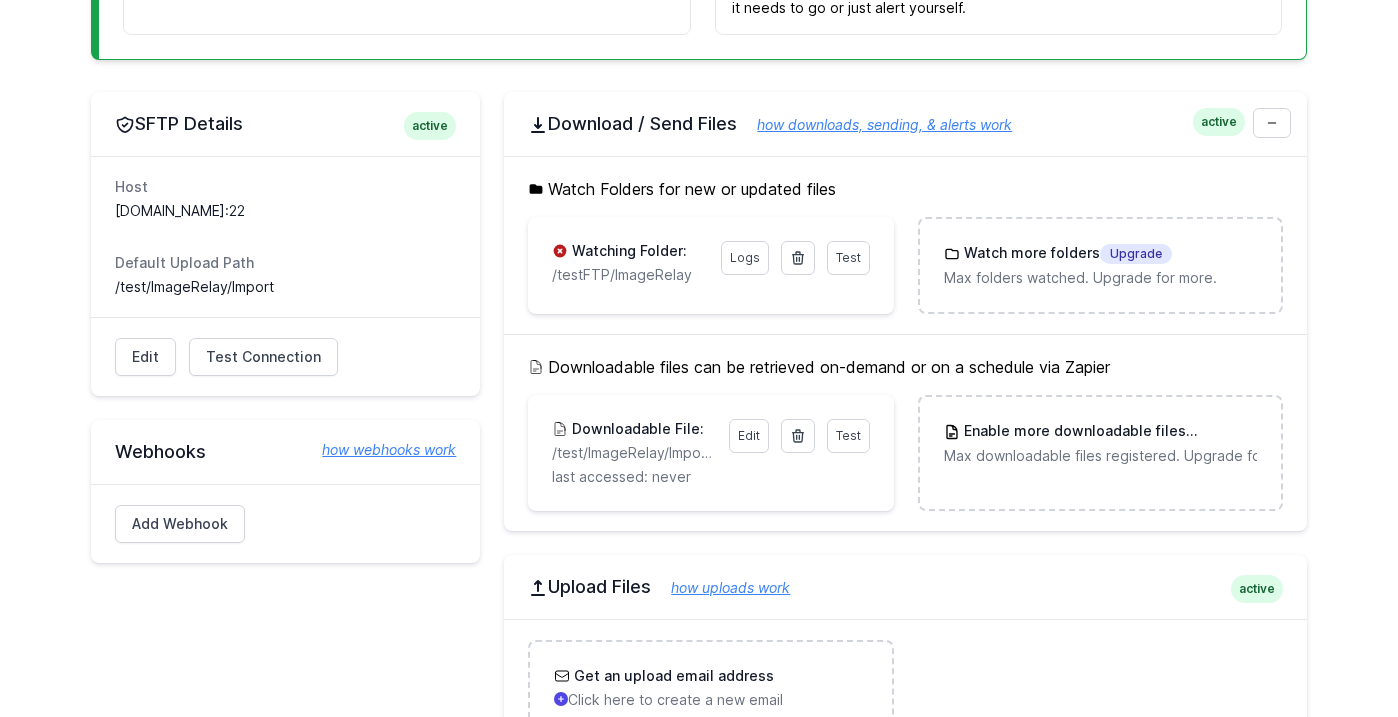 scroll, scrollTop: 509, scrollLeft: 0, axis: vertical 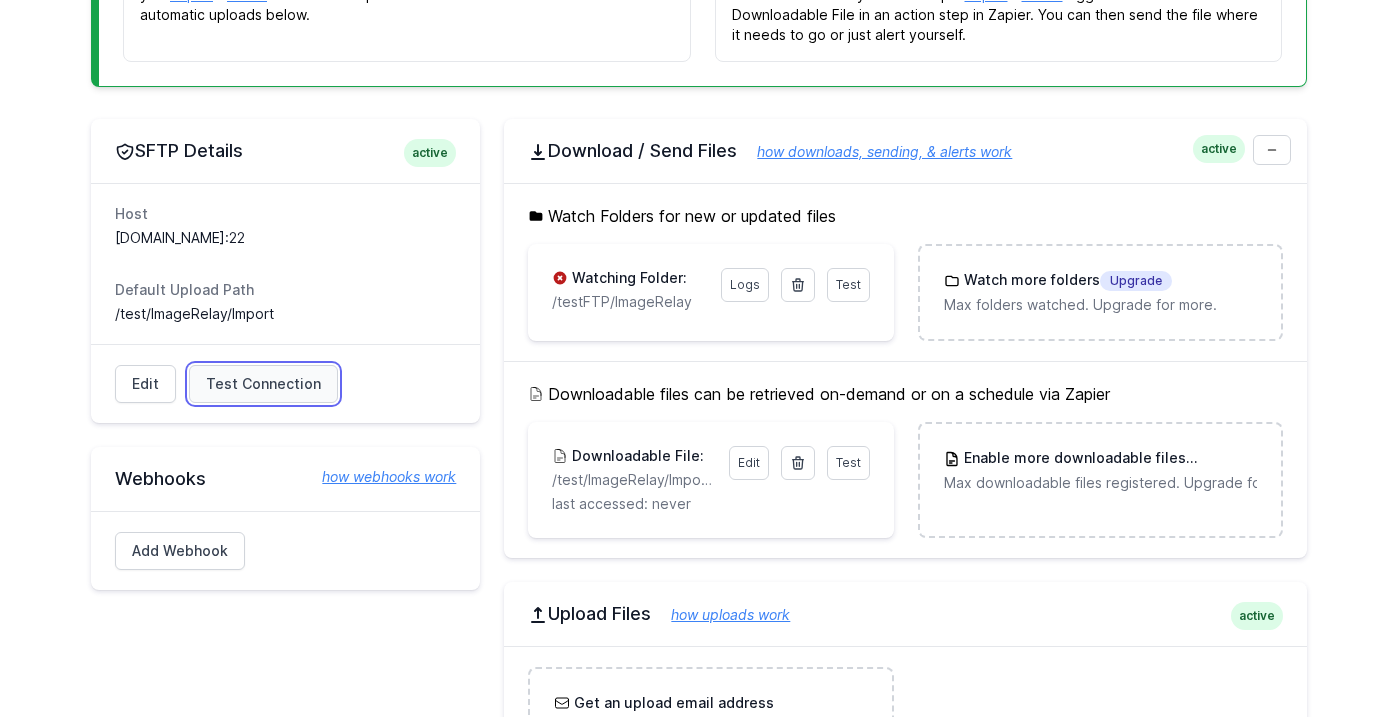 click on "Test Connection" at bounding box center (263, 384) 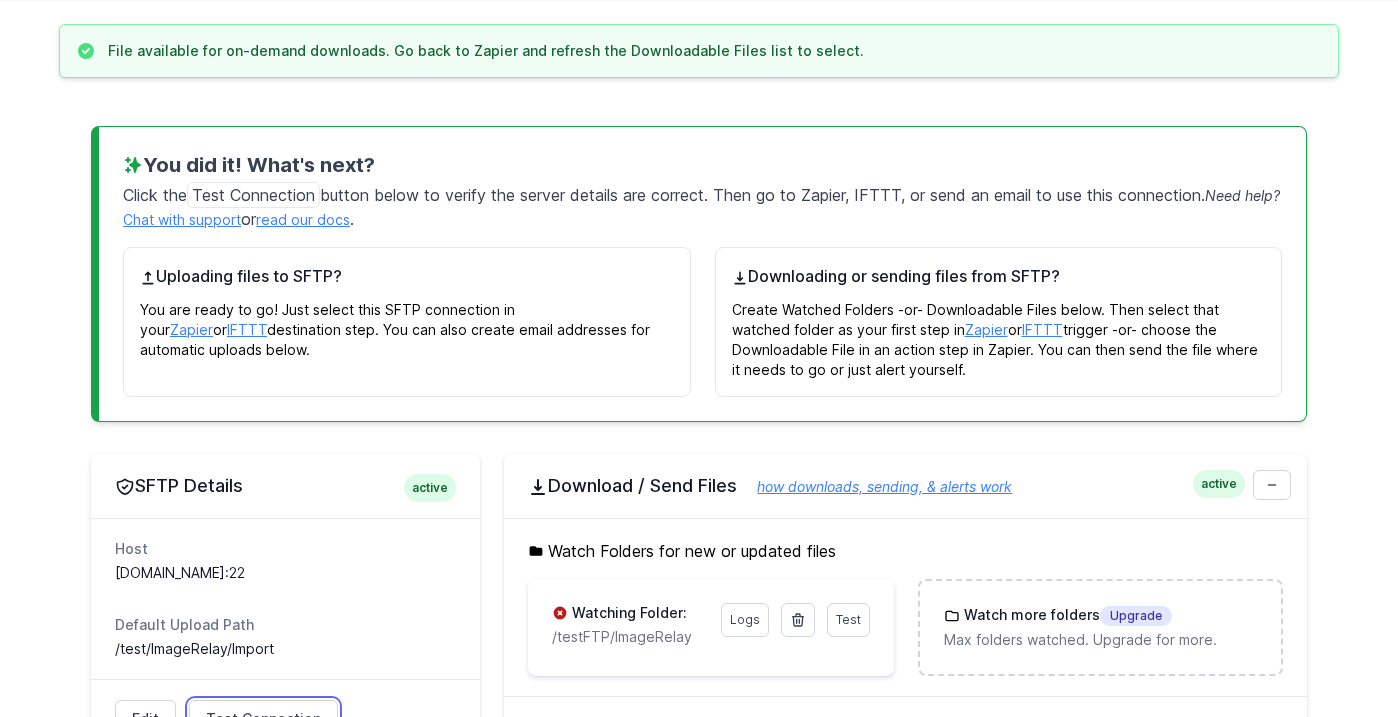 scroll, scrollTop: 300, scrollLeft: 0, axis: vertical 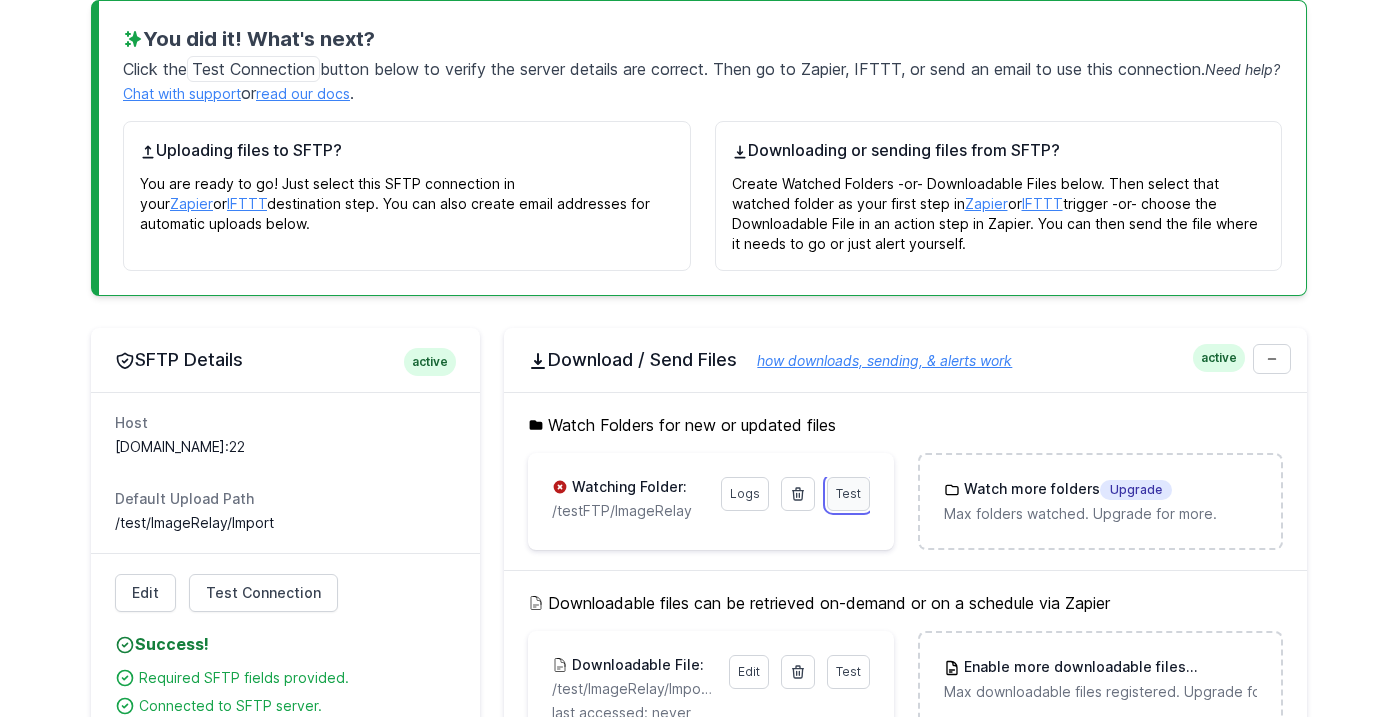 click on "Test" at bounding box center (848, 493) 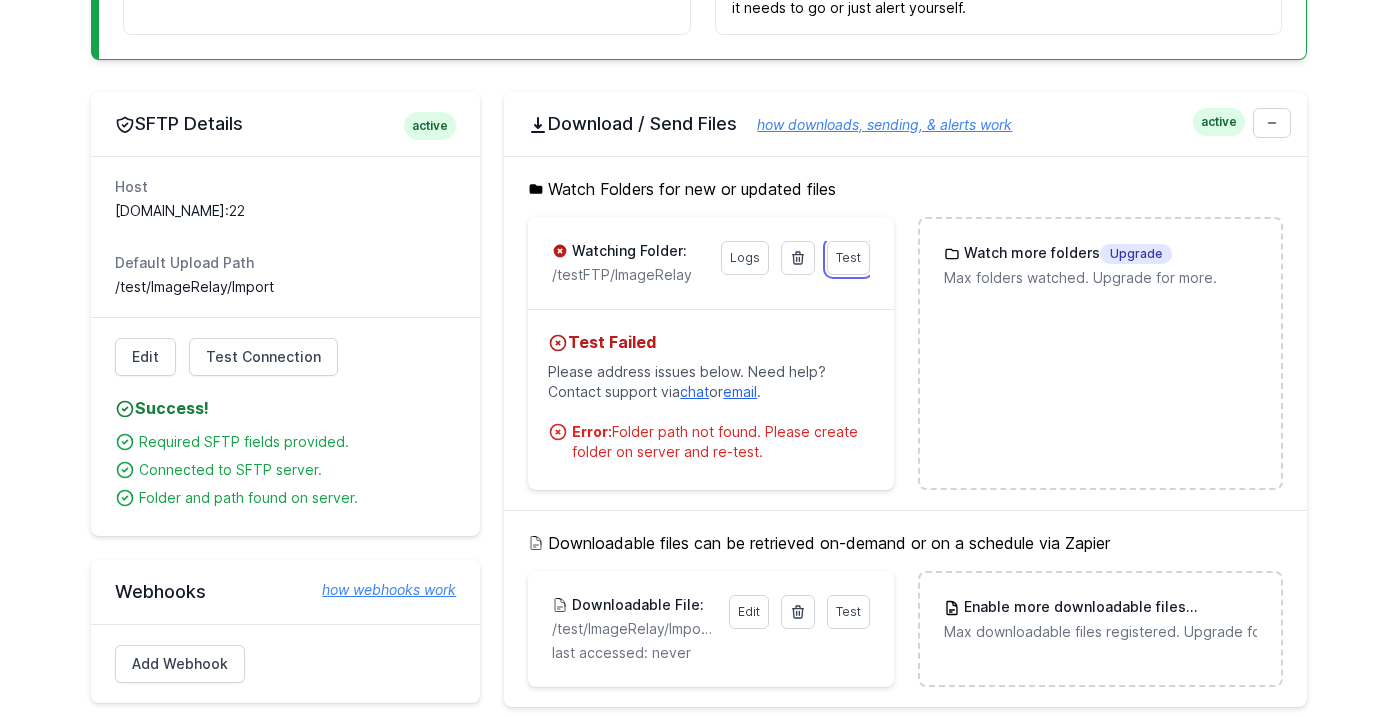 scroll, scrollTop: 500, scrollLeft: 0, axis: vertical 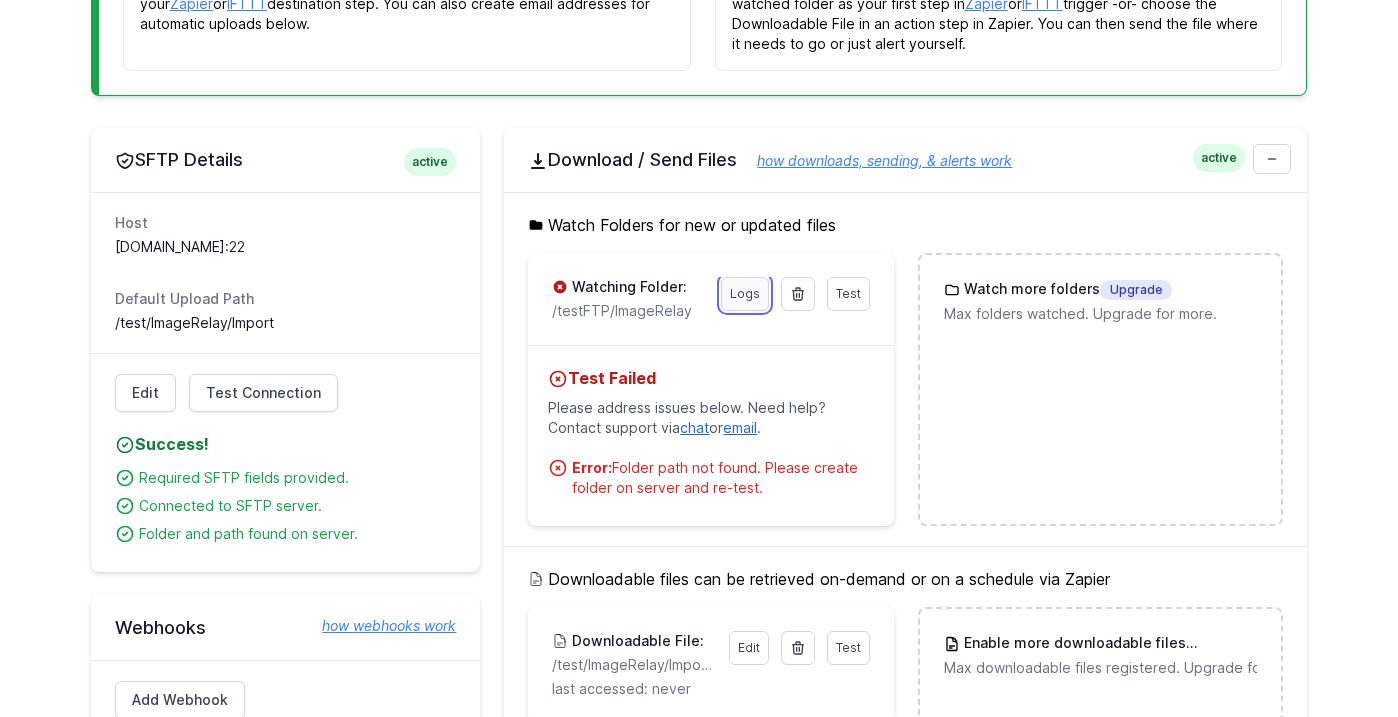 click on "Logs" at bounding box center [745, 294] 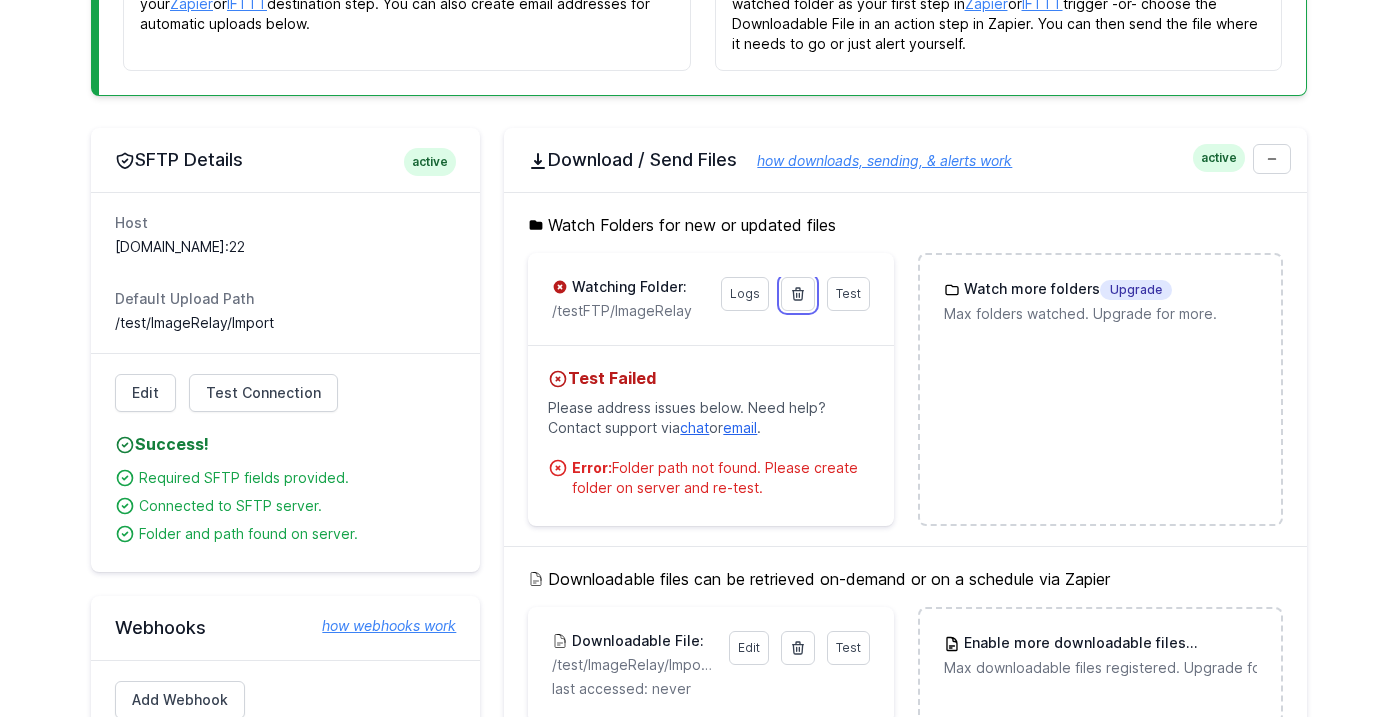 drag, startPoint x: 803, startPoint y: 285, endPoint x: 803, endPoint y: 101, distance: 184 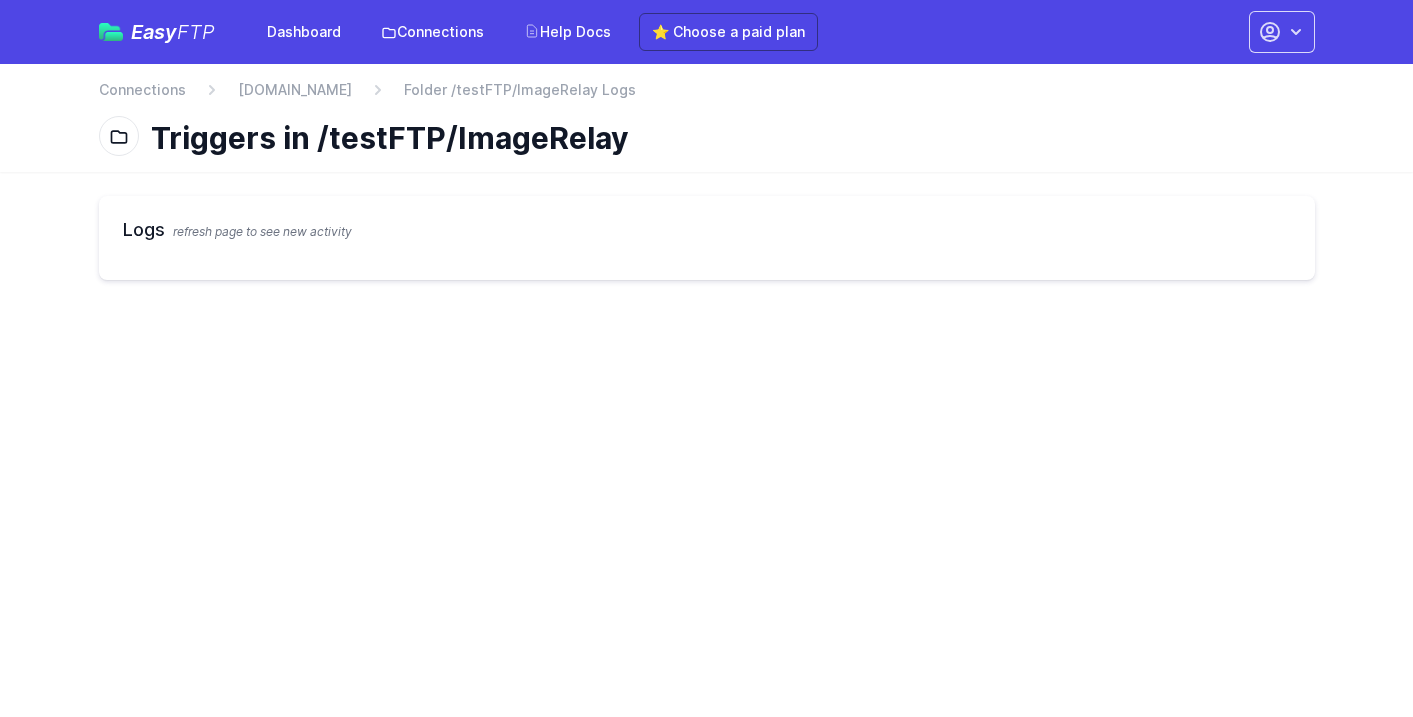 scroll, scrollTop: 0, scrollLeft: 0, axis: both 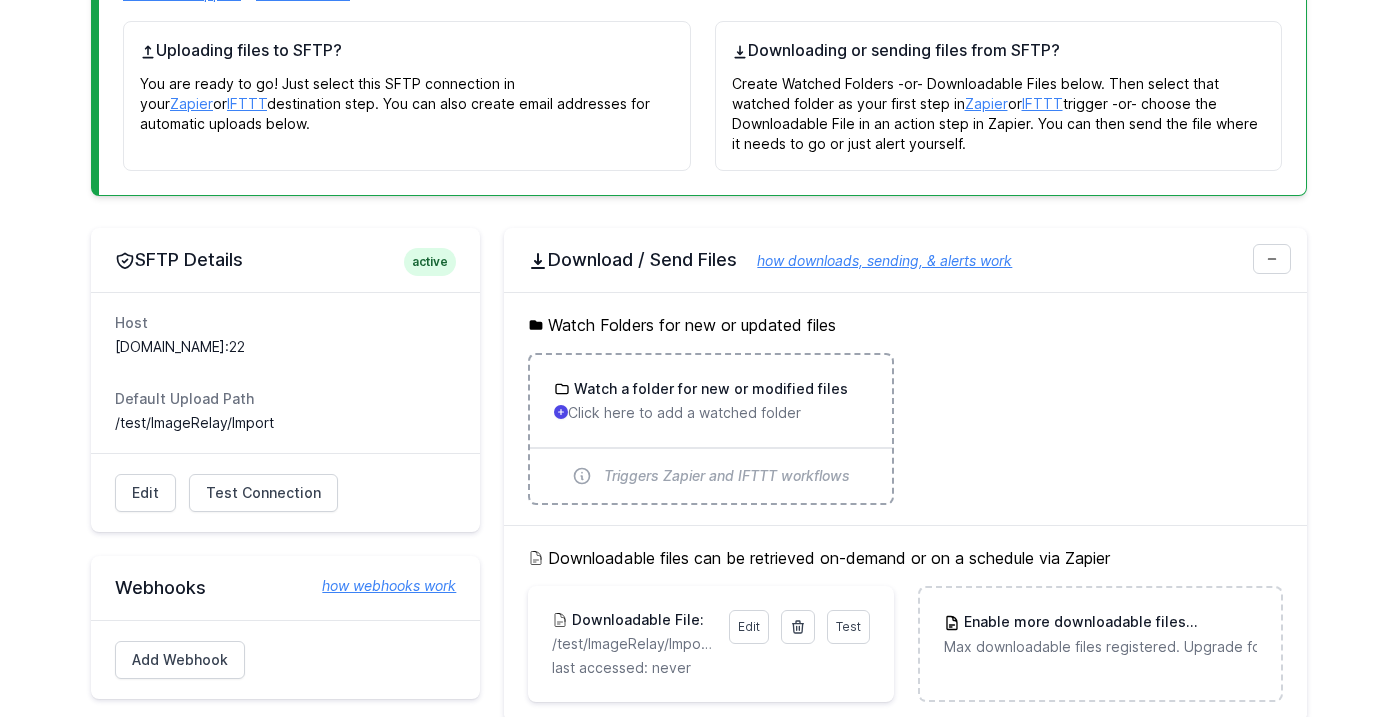 click on "Click here to add a watched folder" at bounding box center [710, 413] 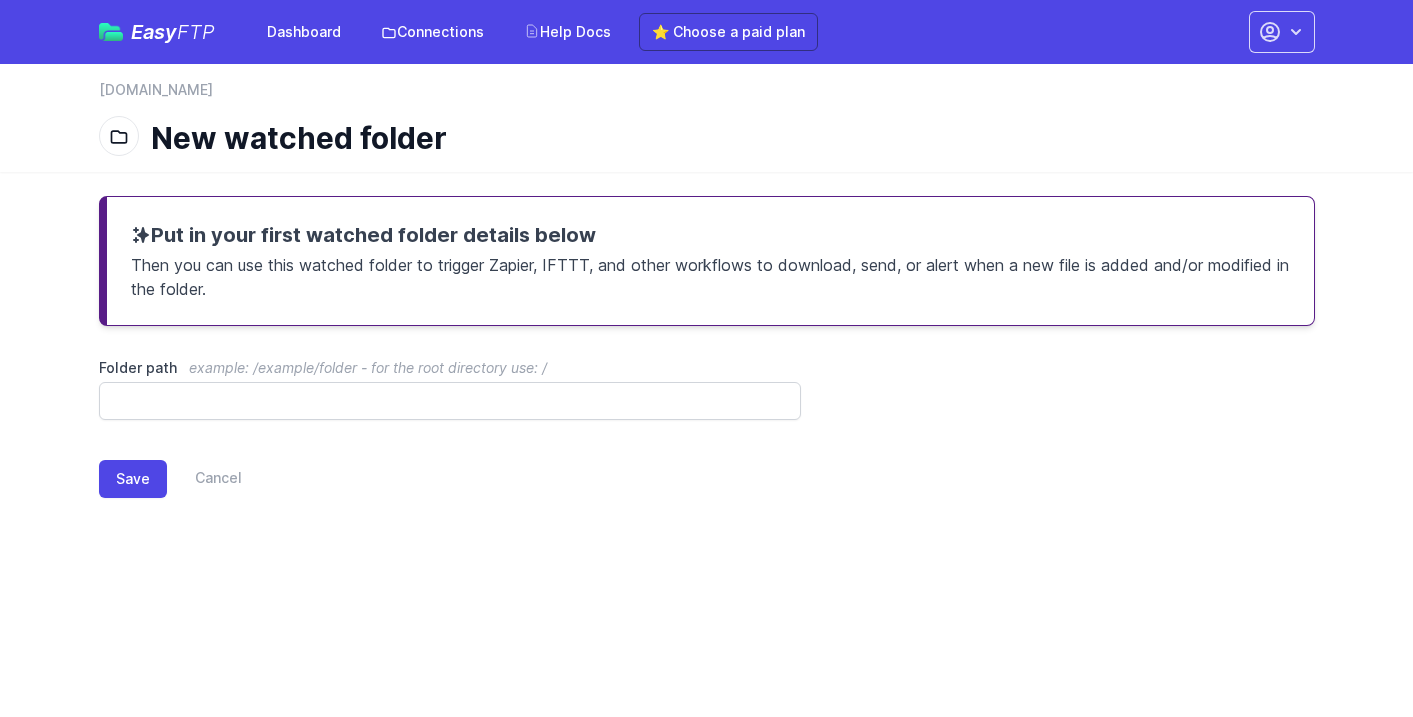 scroll, scrollTop: 0, scrollLeft: 0, axis: both 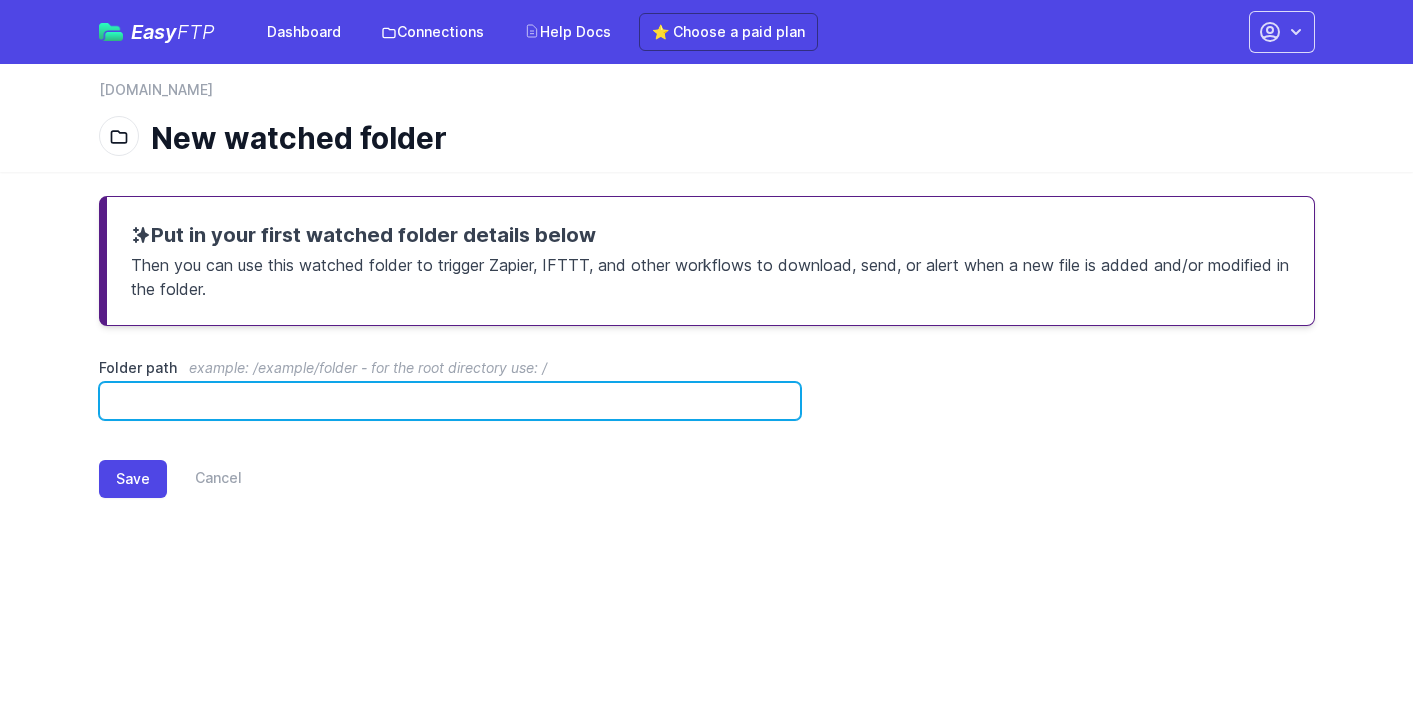 click on "Folder path  example: /example/folder - for the root directory use: /" at bounding box center [450, 401] 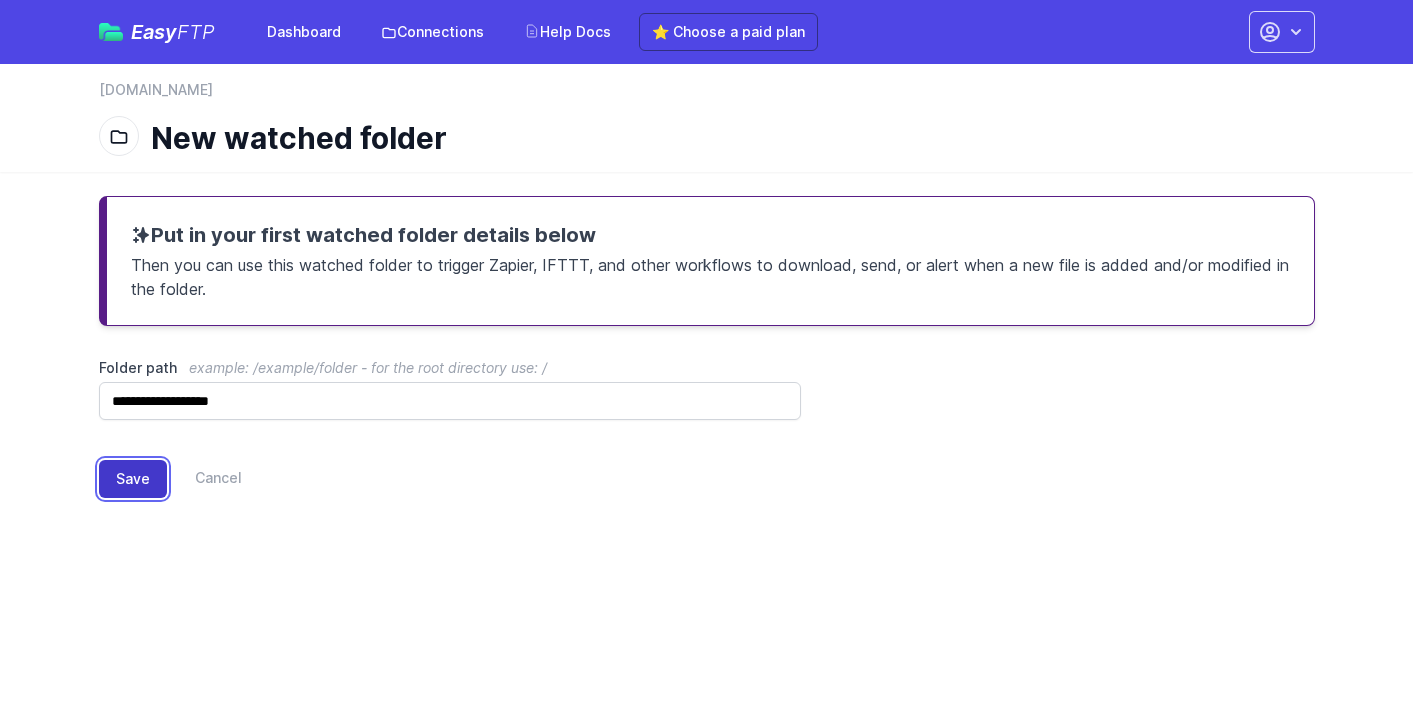 click on "Save" at bounding box center (133, 479) 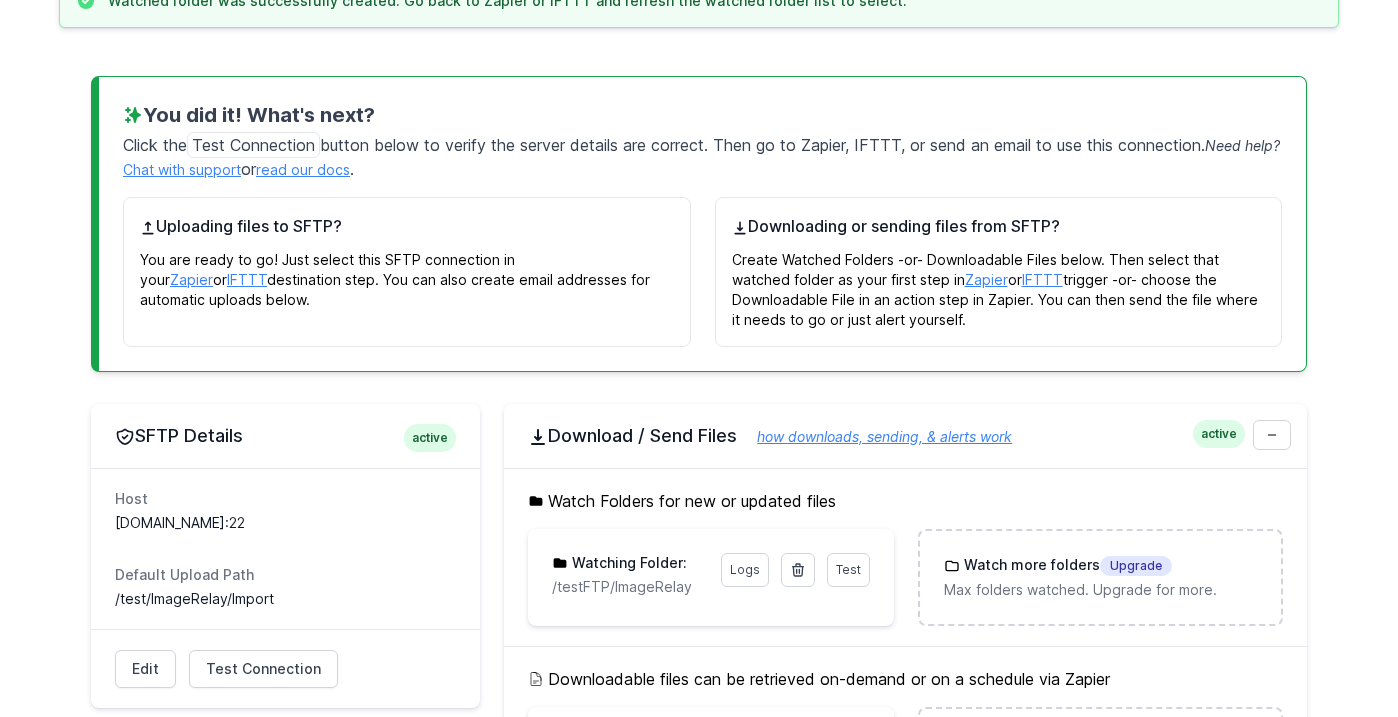 scroll, scrollTop: 300, scrollLeft: 0, axis: vertical 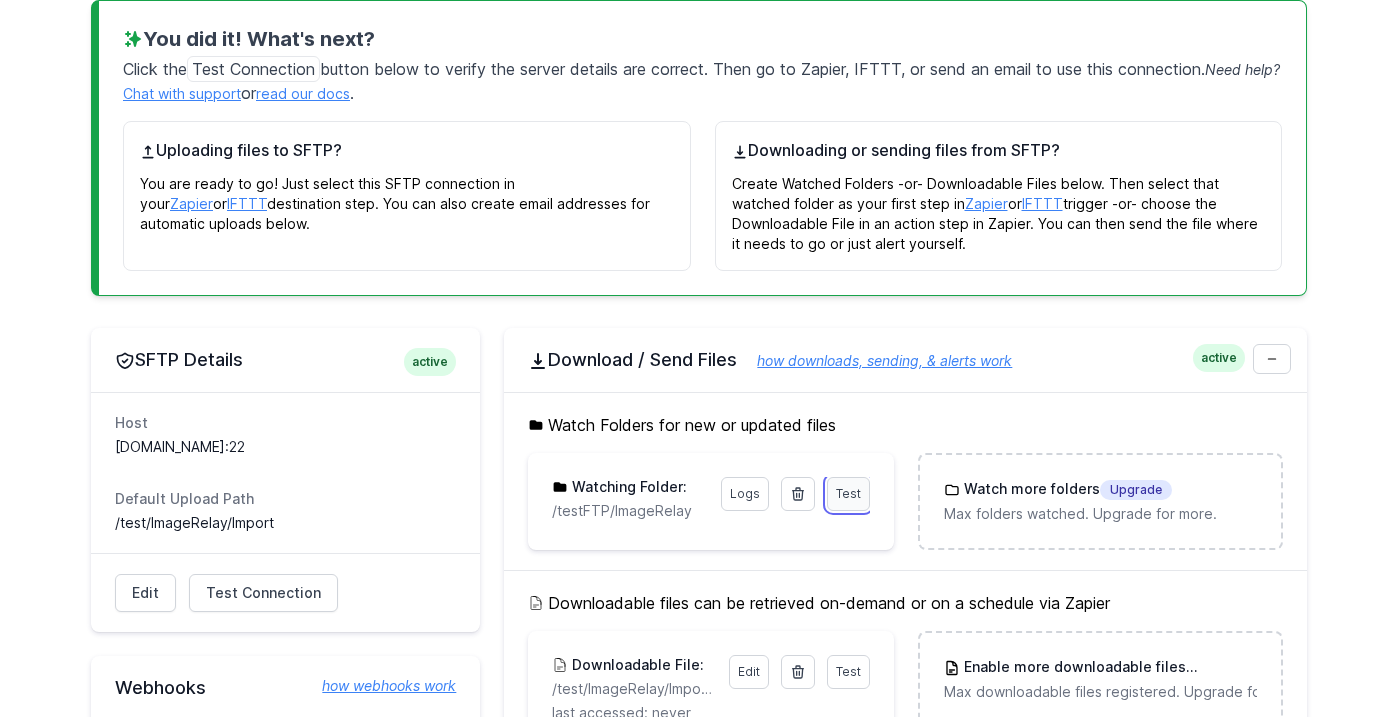 click on "Test" at bounding box center [848, 493] 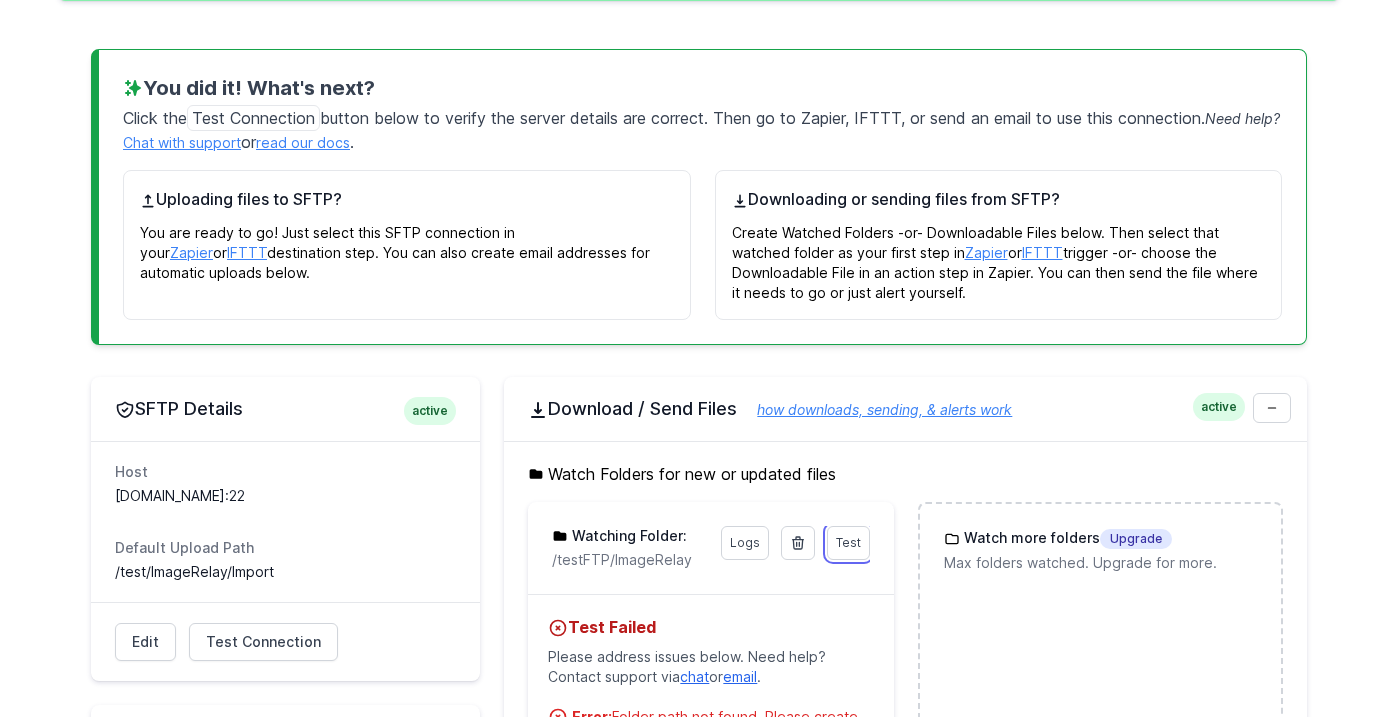 scroll, scrollTop: 85, scrollLeft: 0, axis: vertical 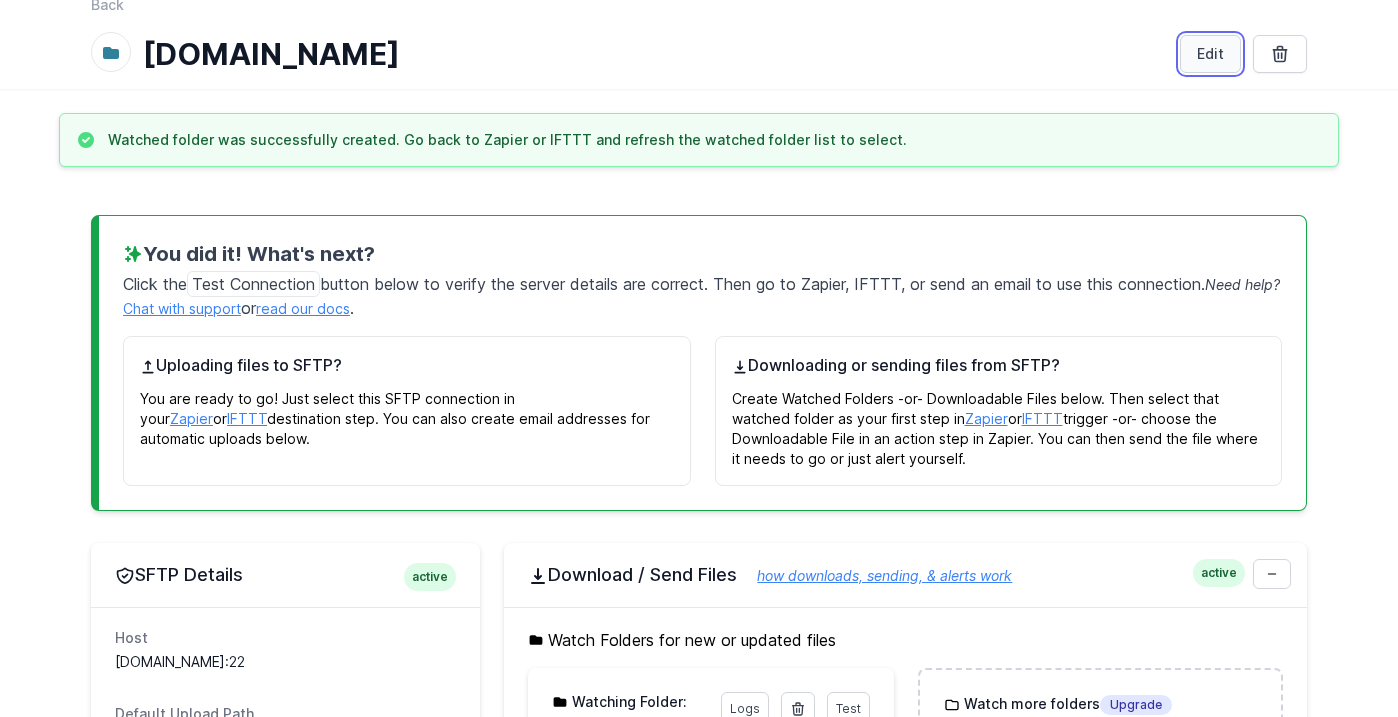 click on "Edit" at bounding box center [1210, 54] 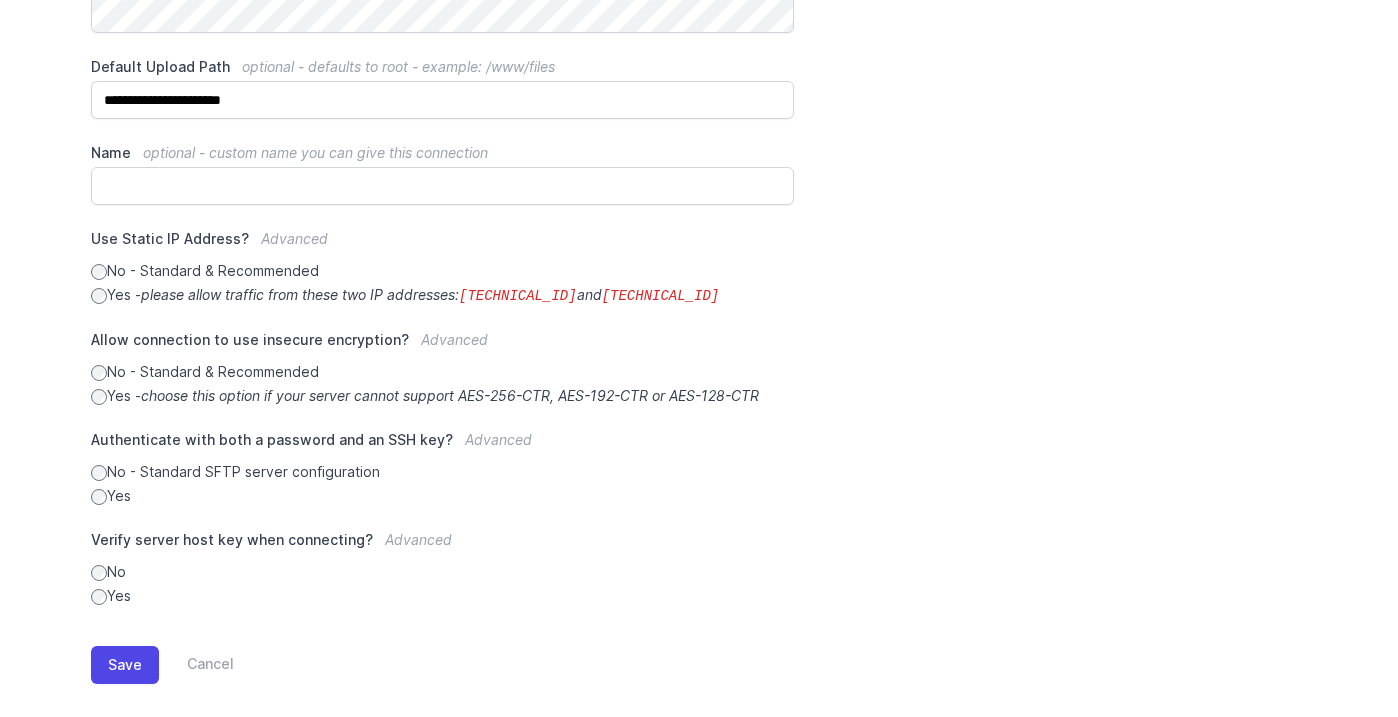 scroll, scrollTop: 502, scrollLeft: 0, axis: vertical 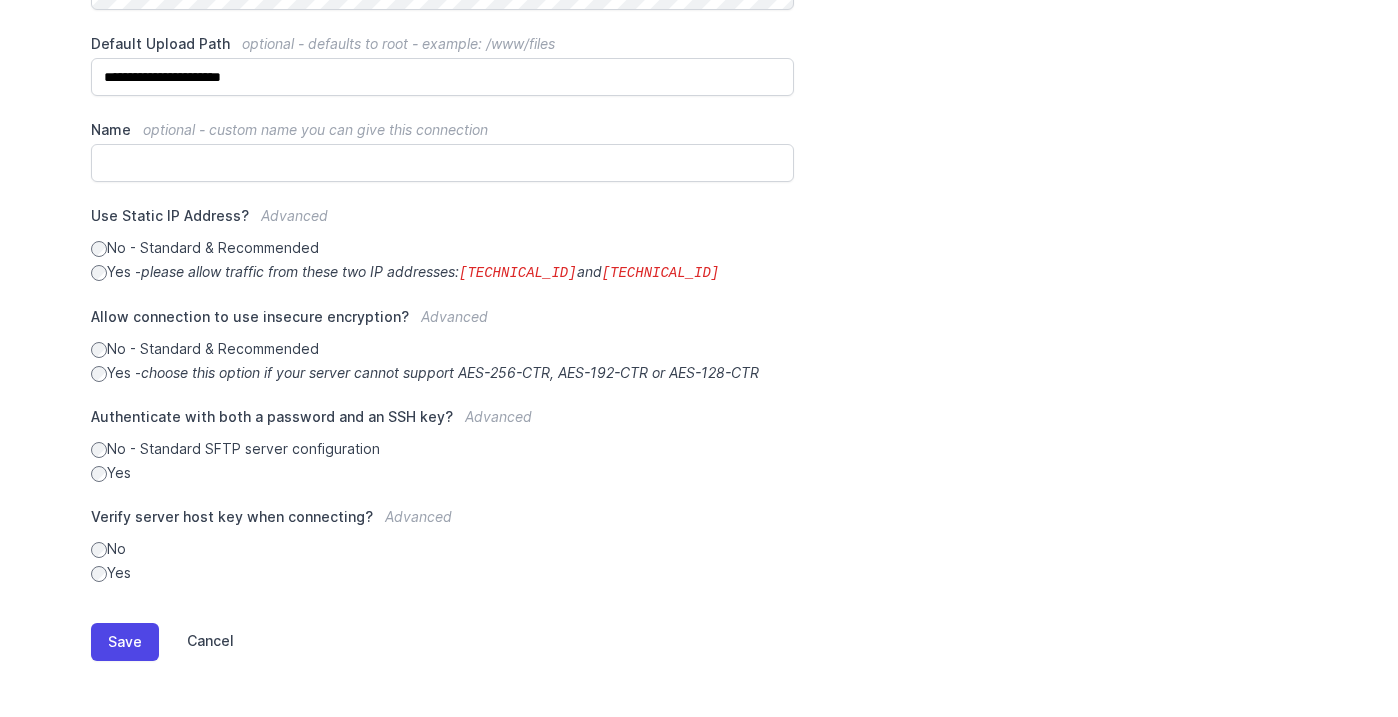 click on "Cancel" at bounding box center (196, 642) 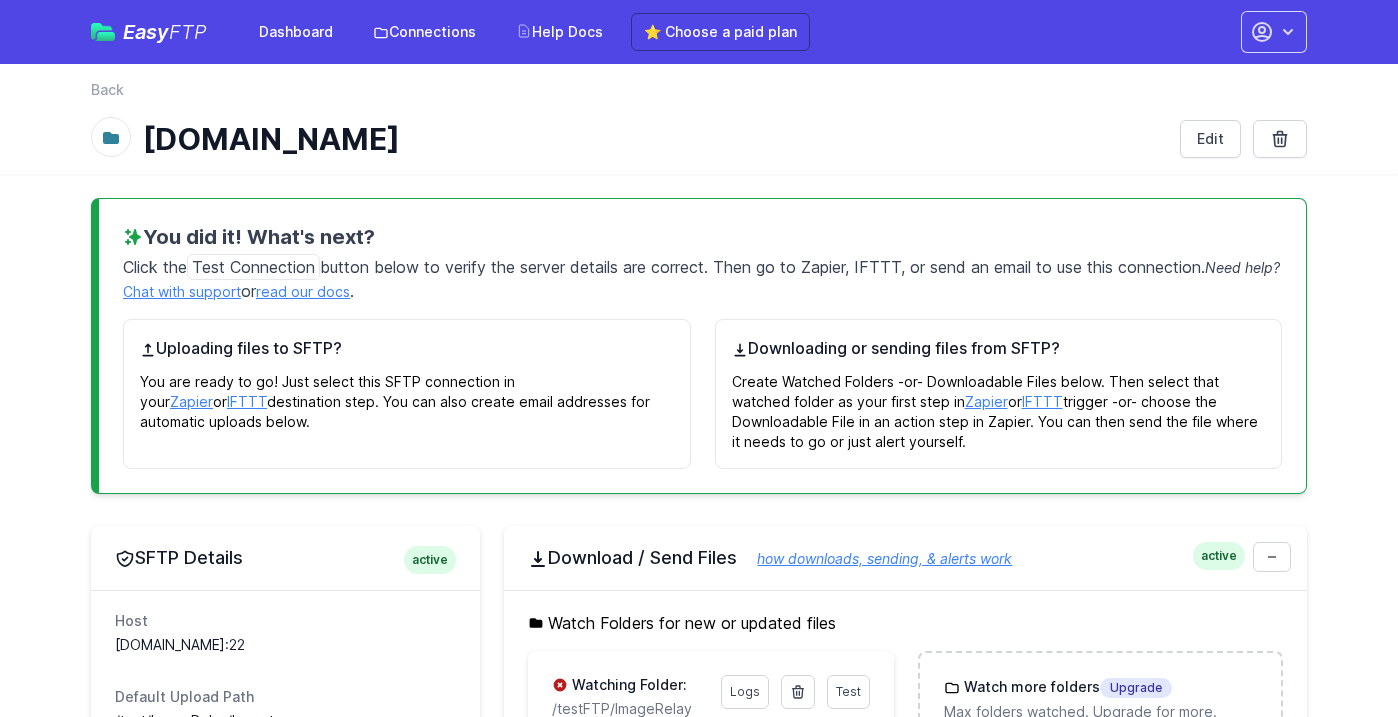 scroll, scrollTop: 0, scrollLeft: 0, axis: both 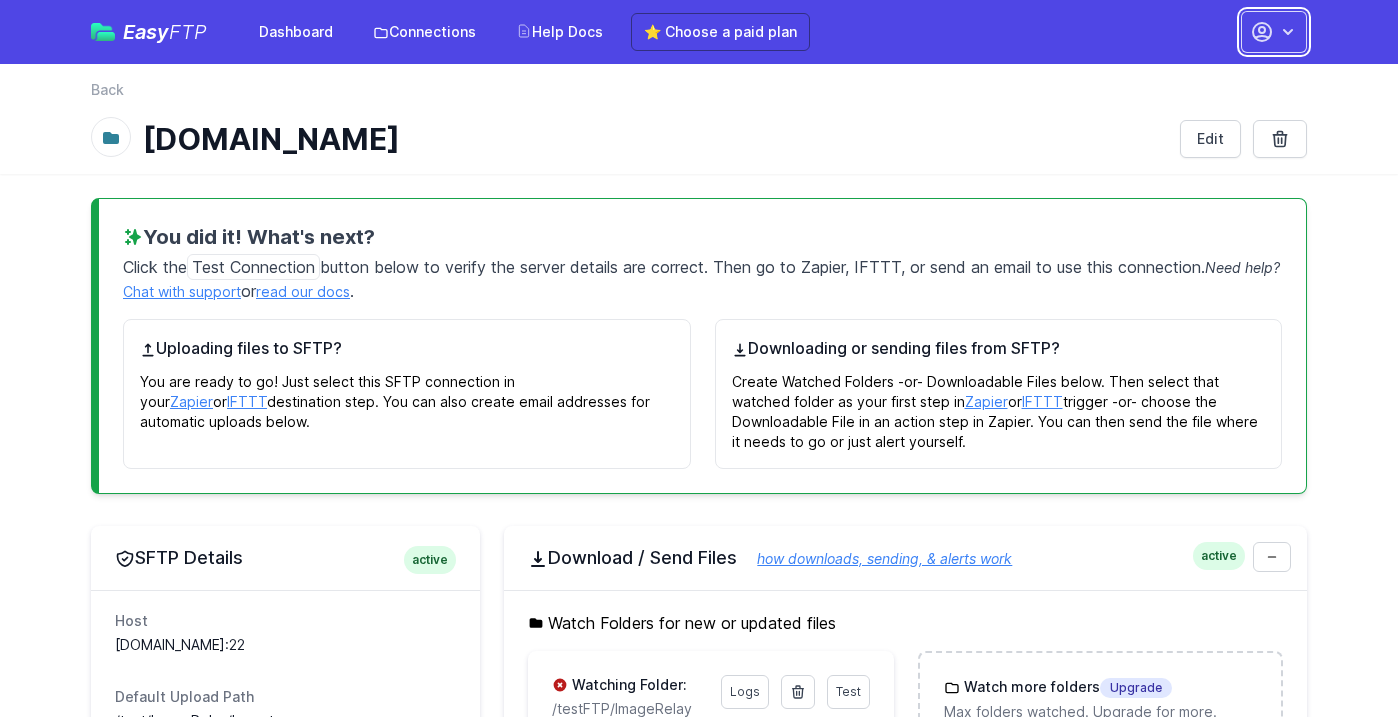 click 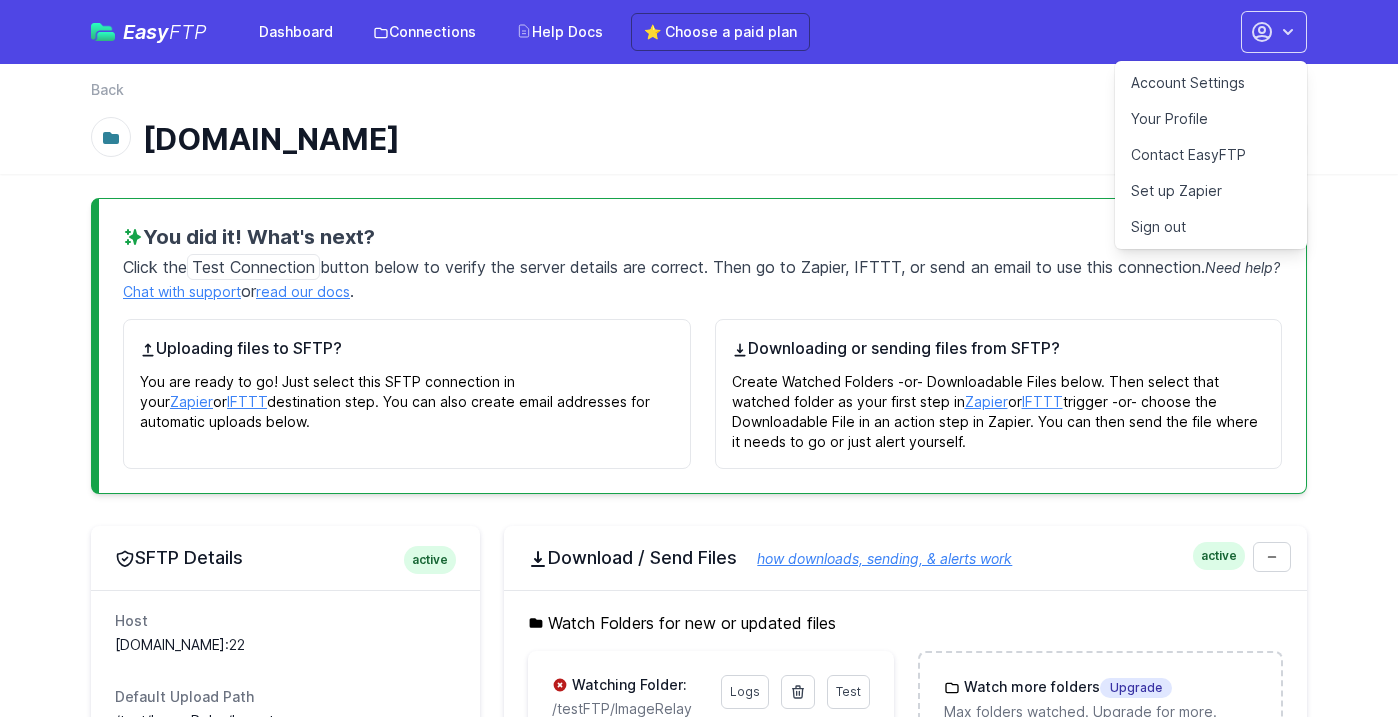 click on "Set up Zapier" at bounding box center (1211, 191) 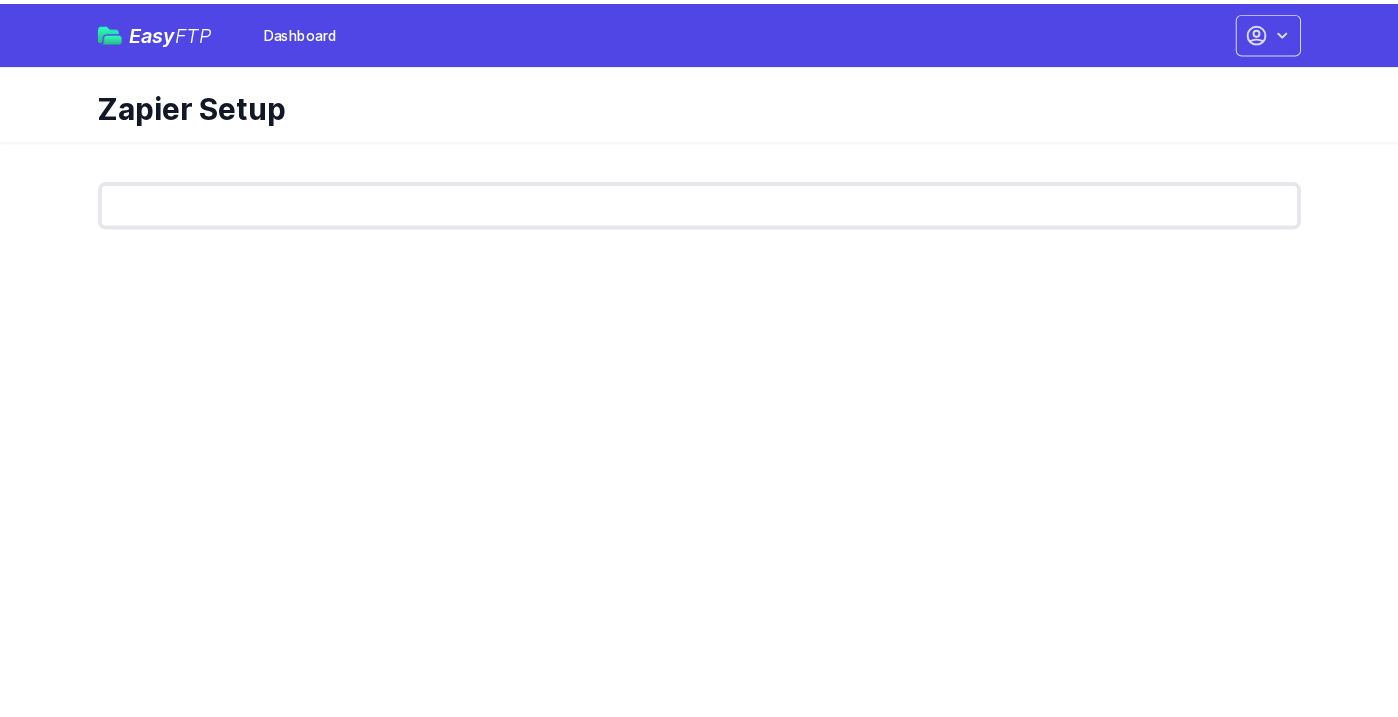 scroll, scrollTop: 0, scrollLeft: 0, axis: both 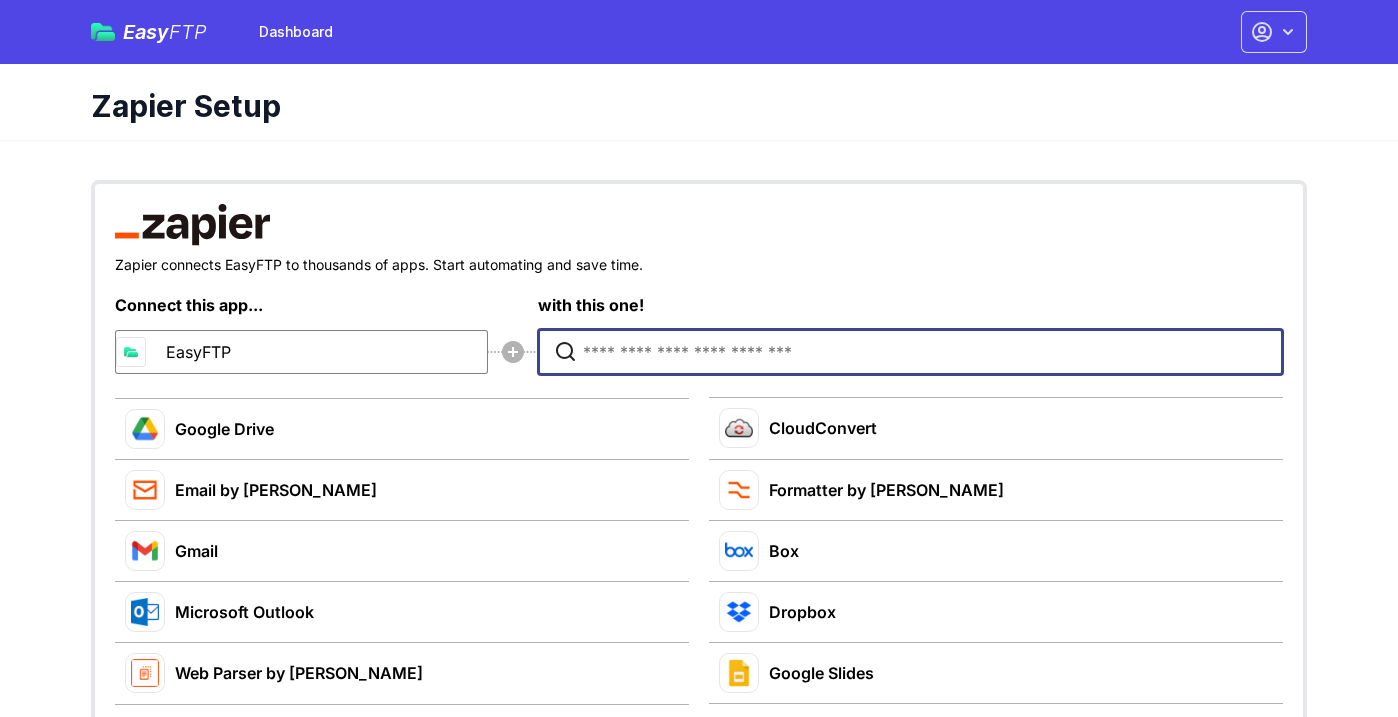 click at bounding box center [915, 352] 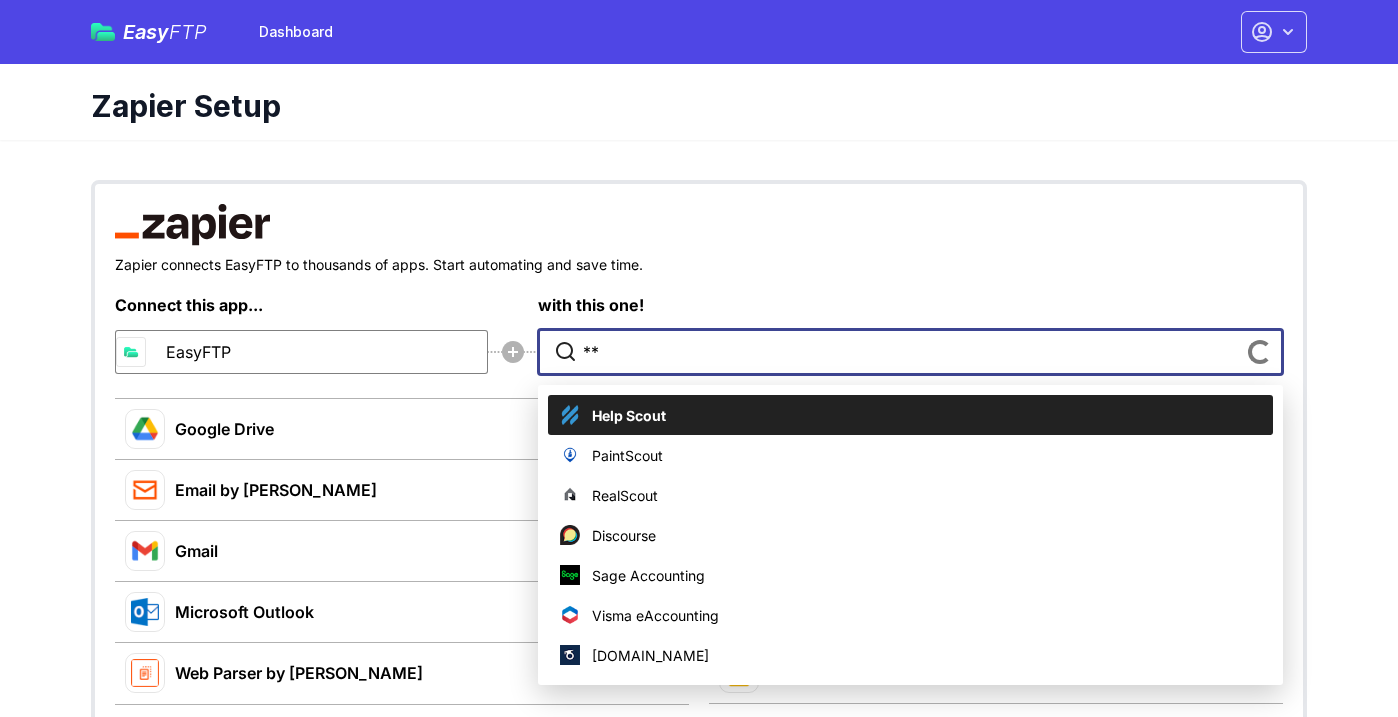 type on "*" 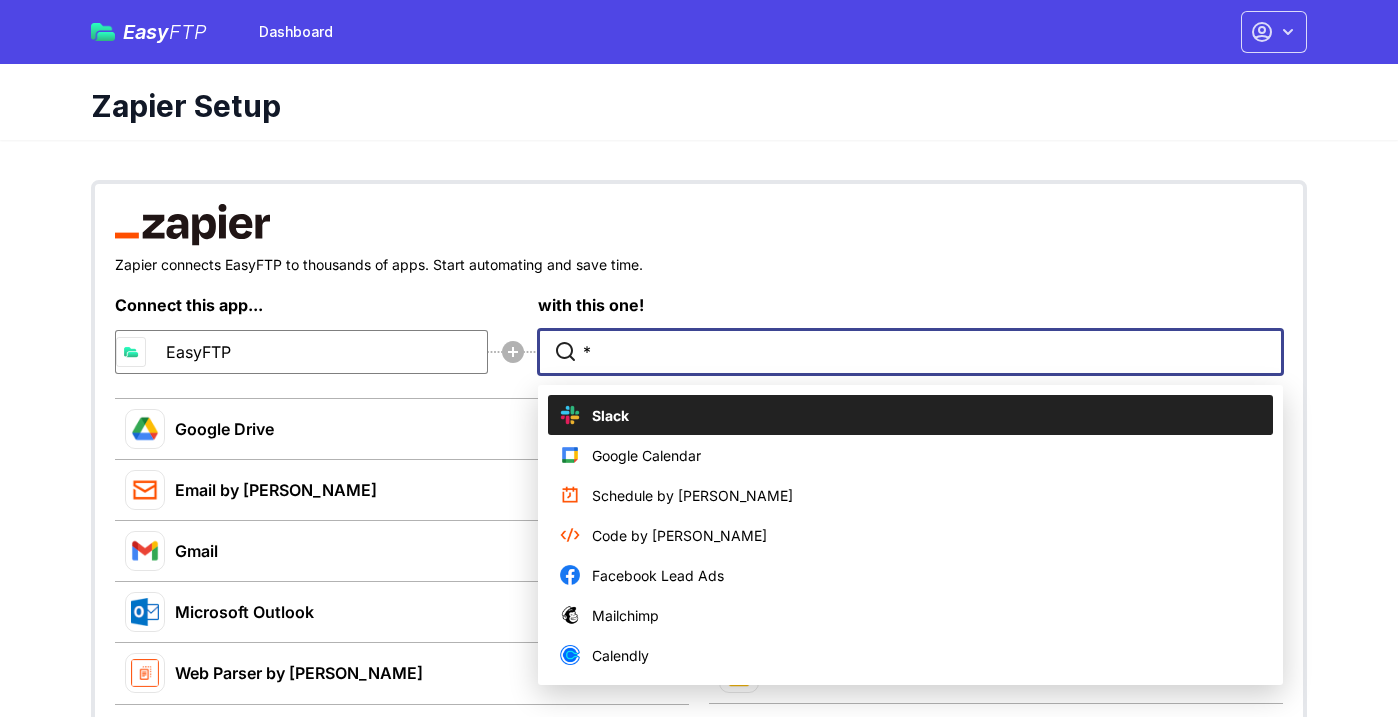 type 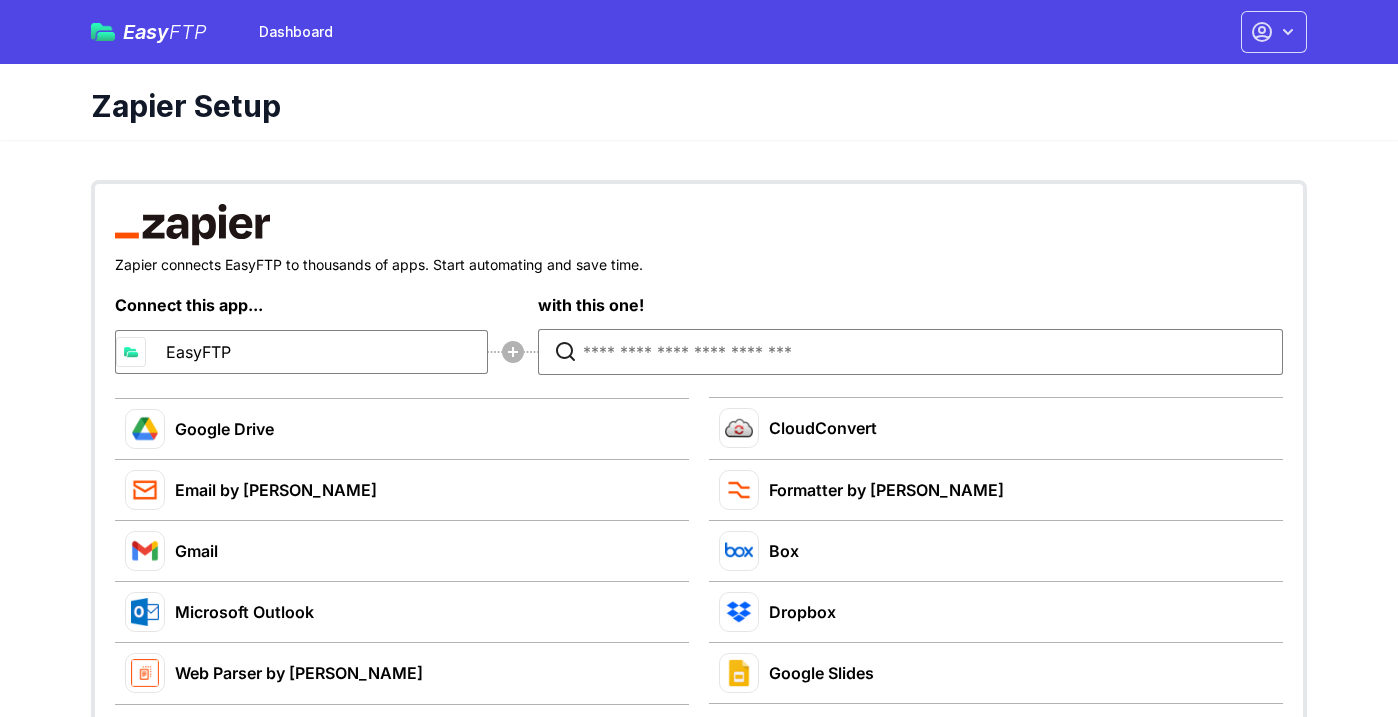 click on "Easy FTP" at bounding box center [165, 32] 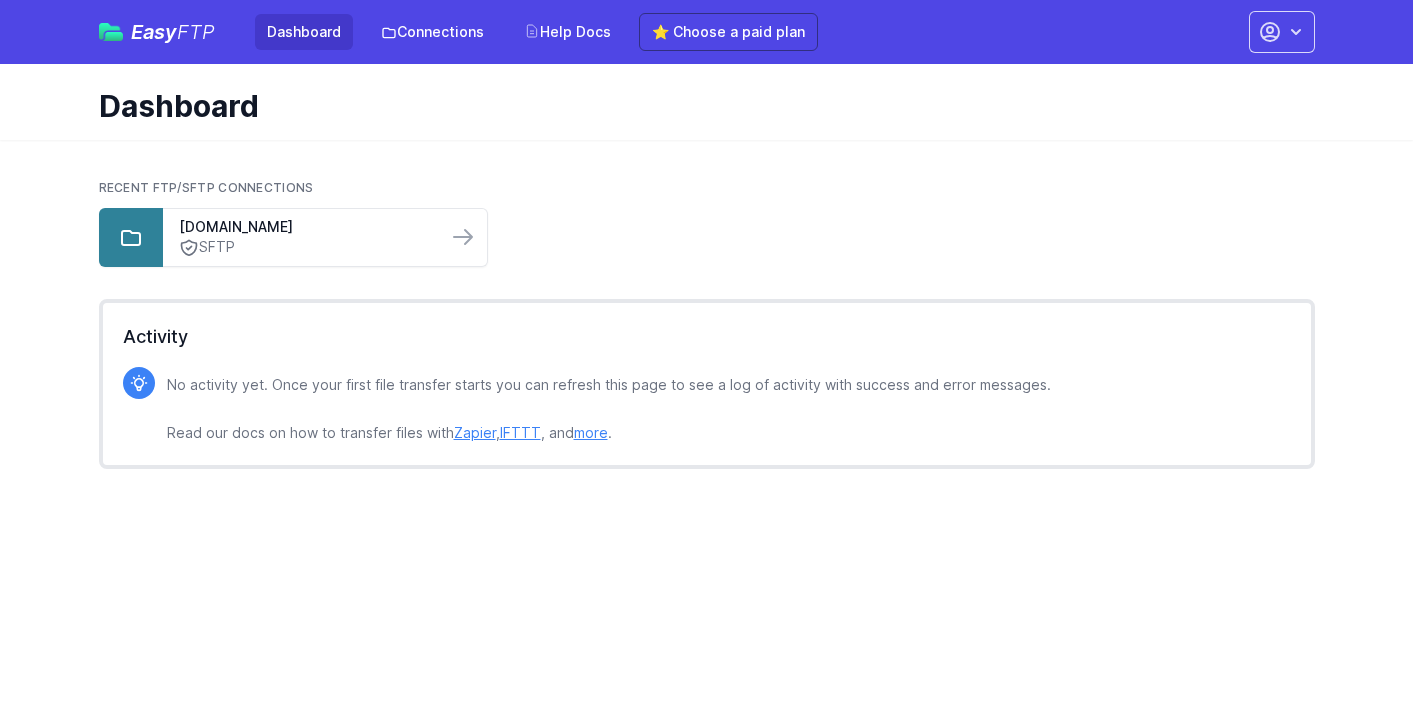 scroll, scrollTop: 0, scrollLeft: 0, axis: both 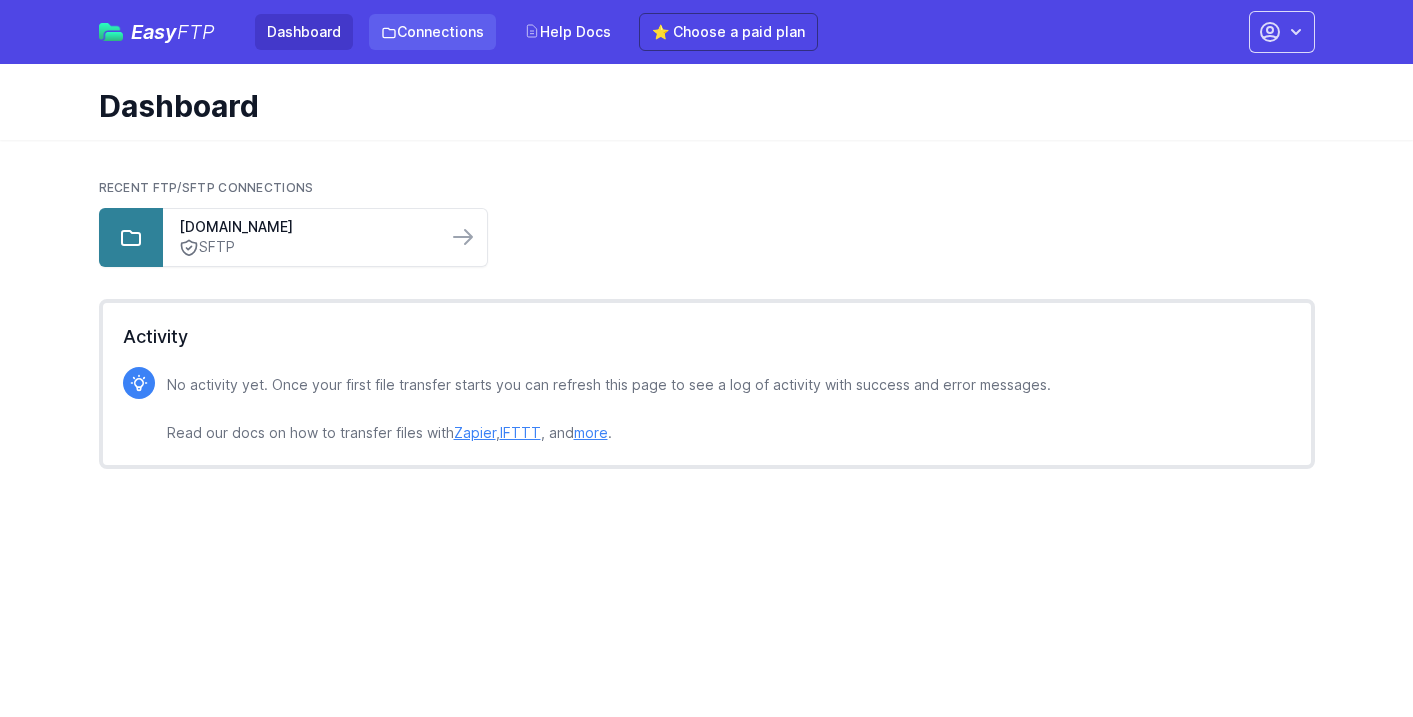 click on "Connections" at bounding box center (432, 32) 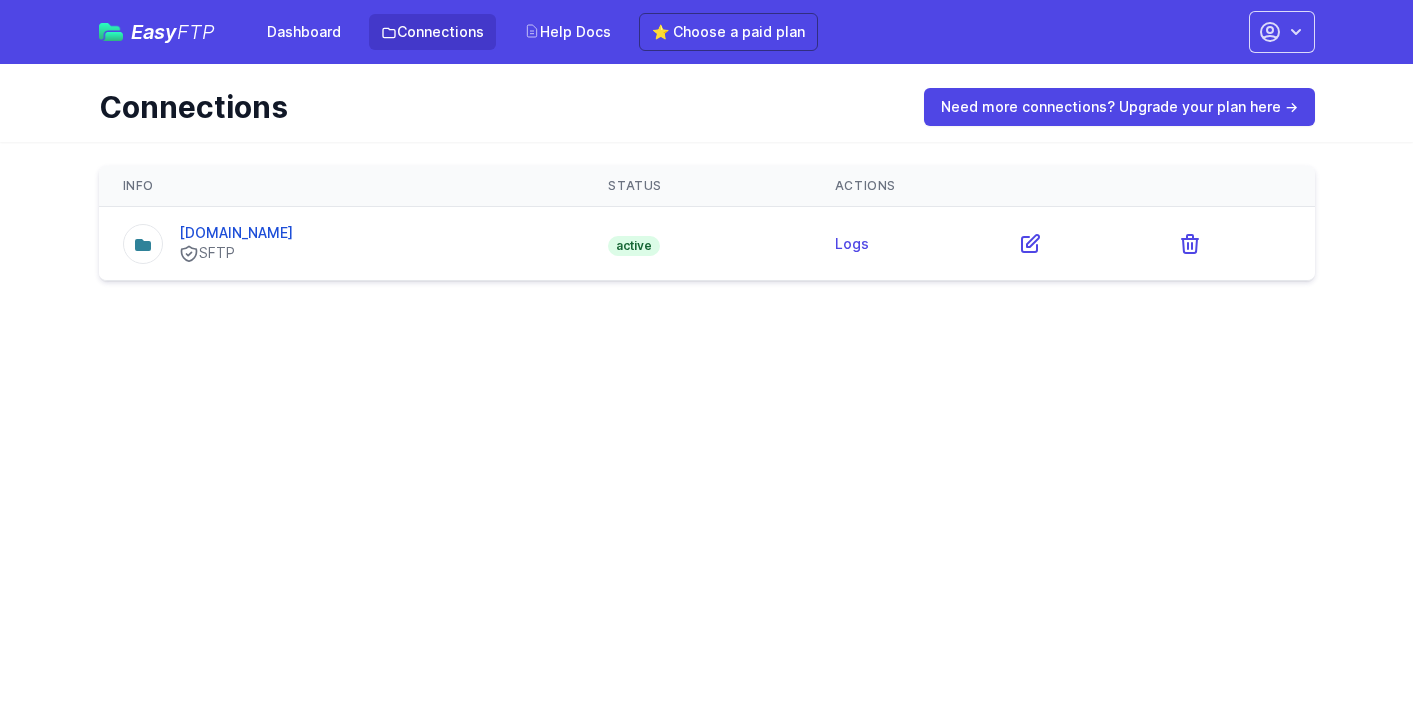 scroll, scrollTop: 0, scrollLeft: 0, axis: both 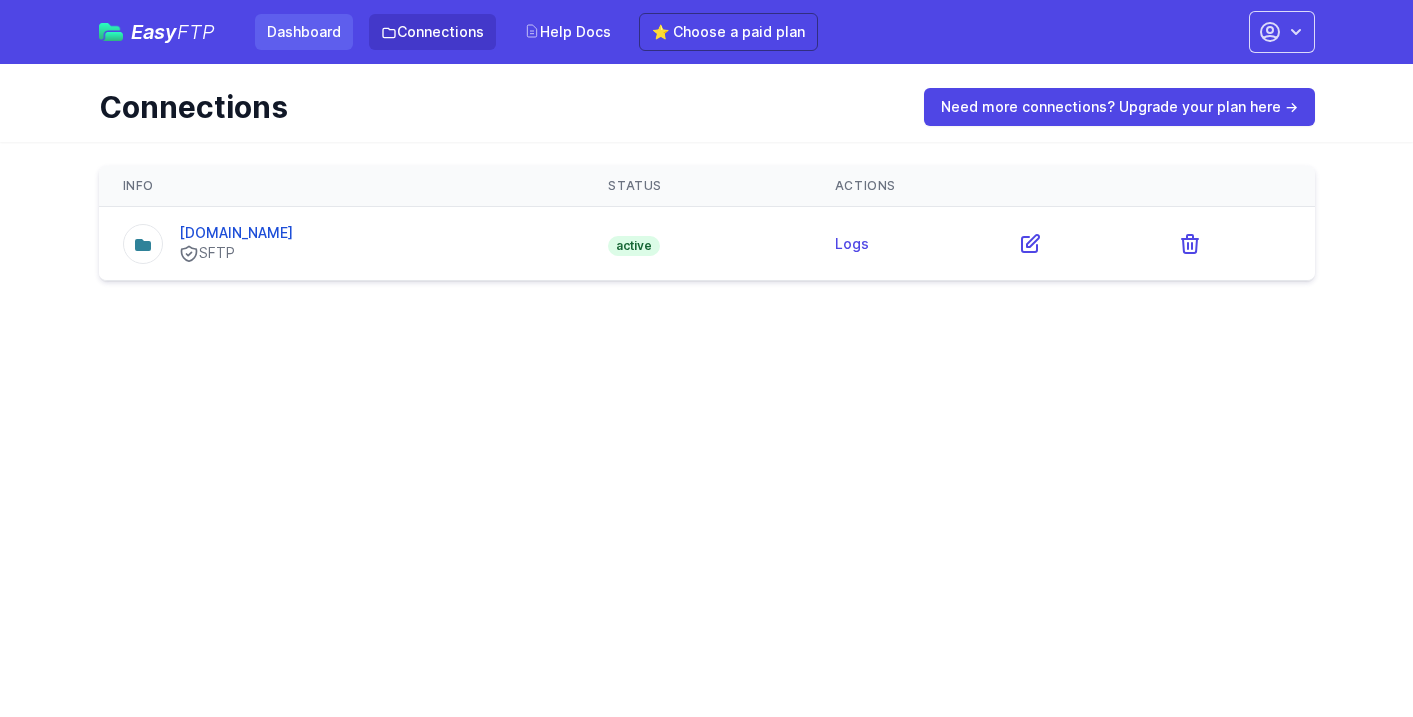 click on "Dashboard" at bounding box center (304, 32) 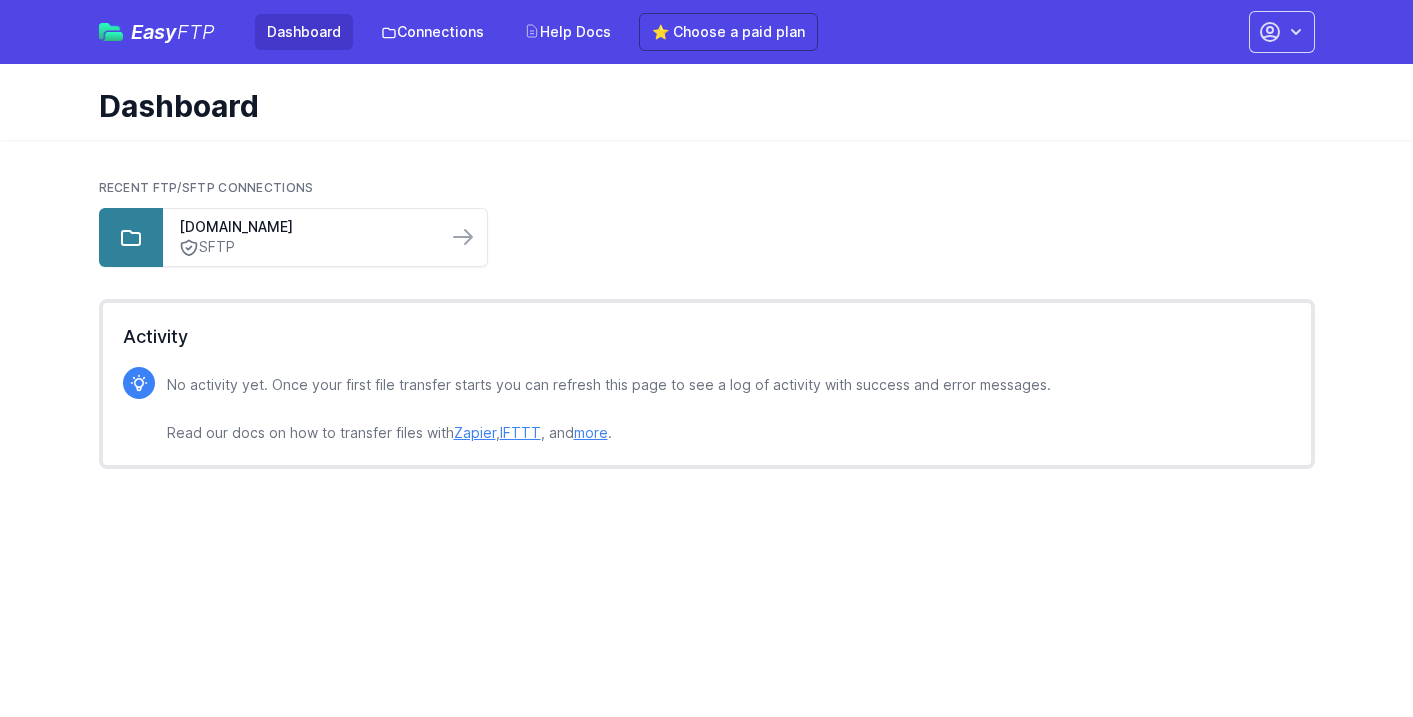 scroll, scrollTop: 0, scrollLeft: 0, axis: both 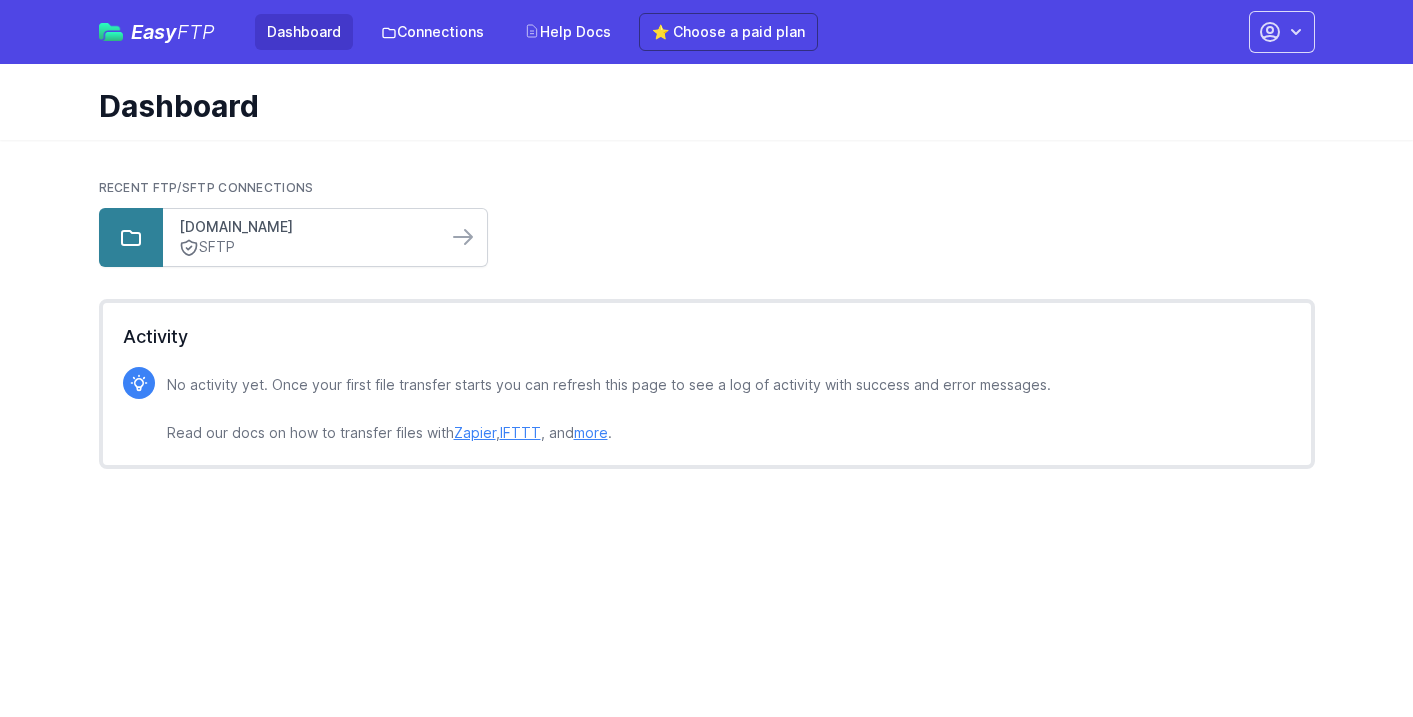 click on "[DOMAIN_NAME]" at bounding box center [305, 227] 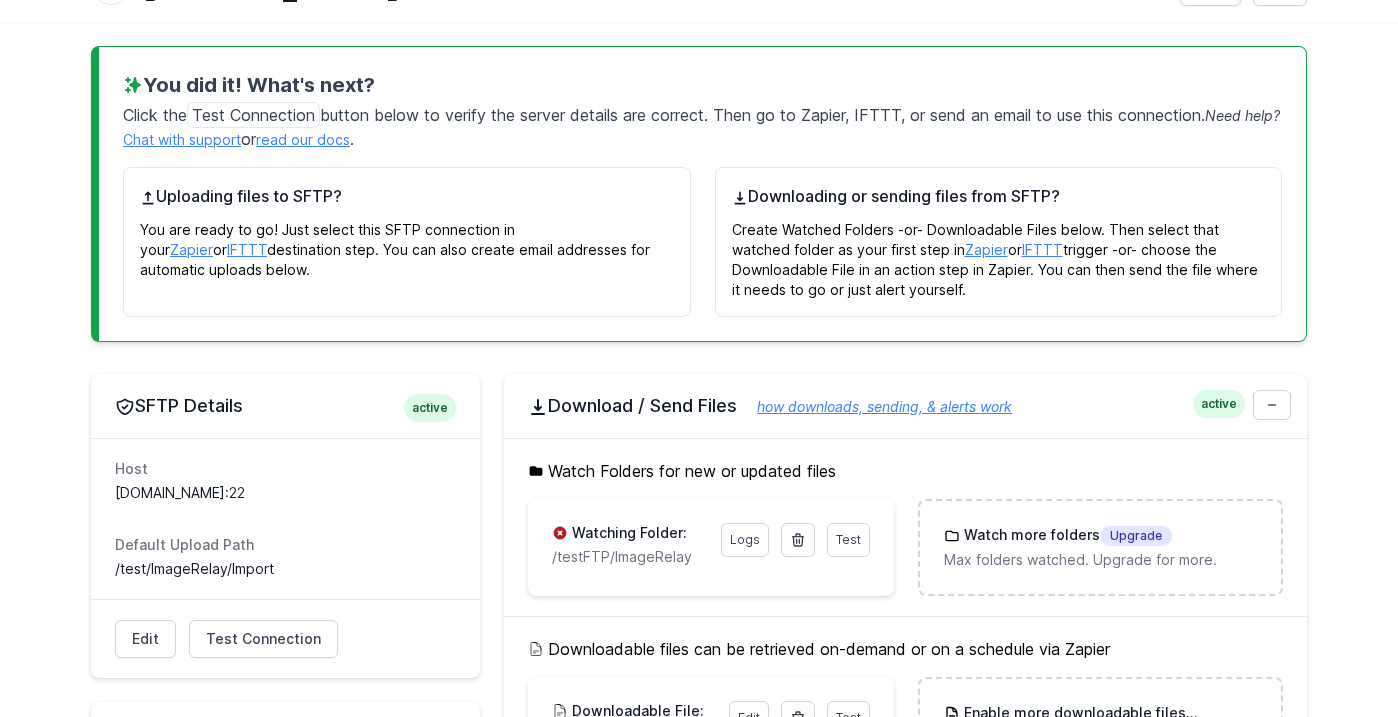 scroll, scrollTop: 300, scrollLeft: 0, axis: vertical 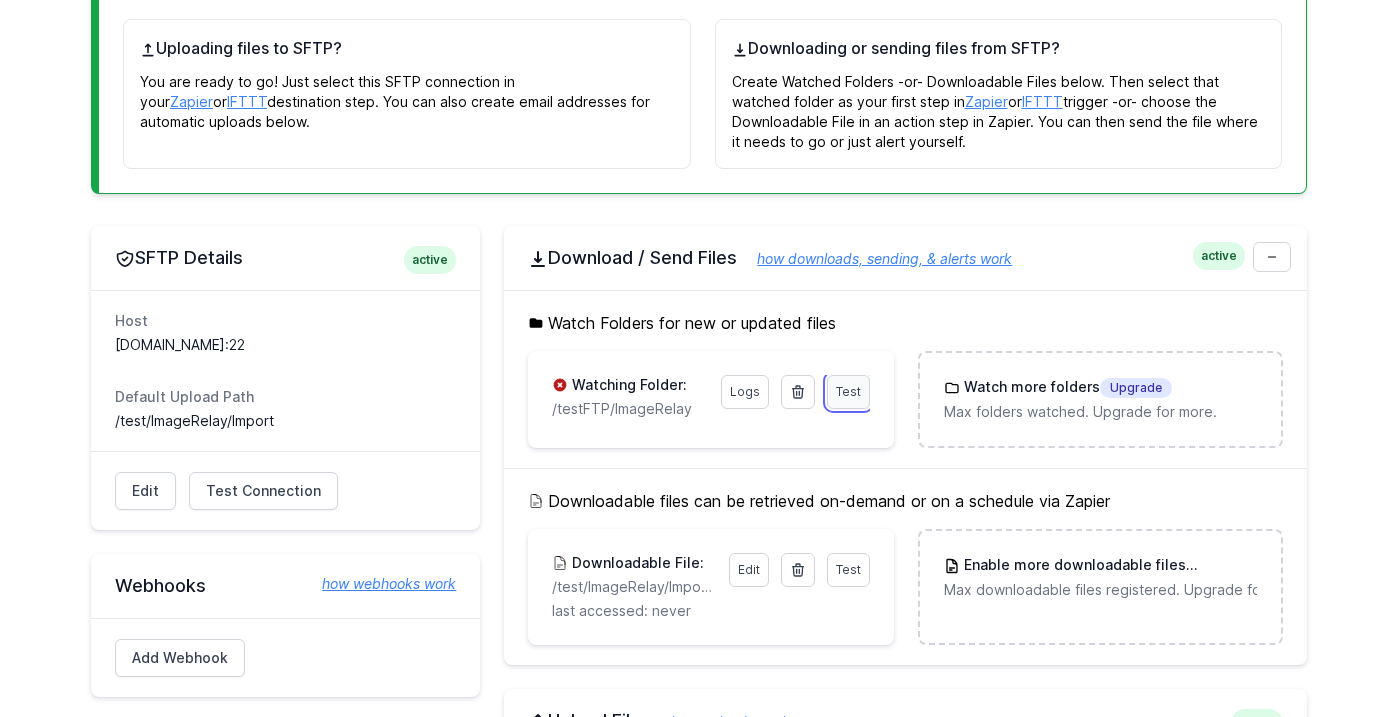 click on "Test" at bounding box center [848, 392] 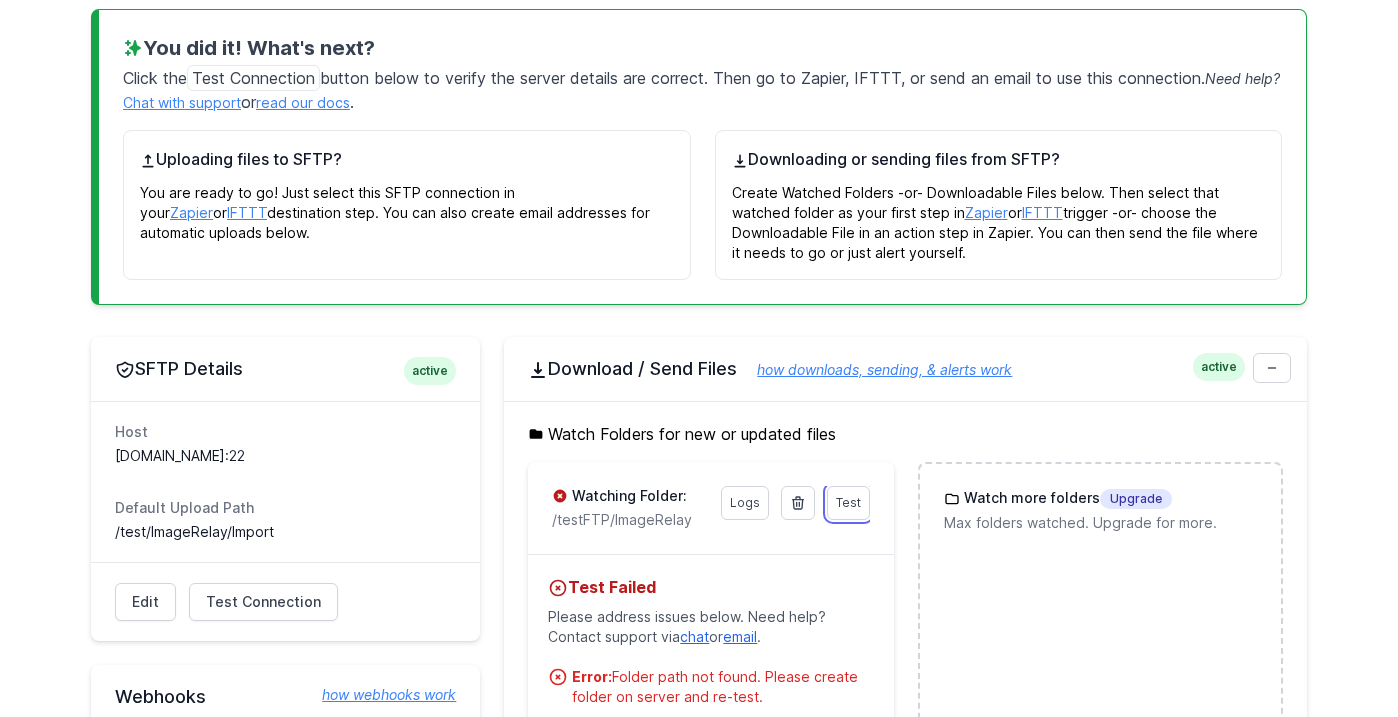 scroll, scrollTop: 100, scrollLeft: 0, axis: vertical 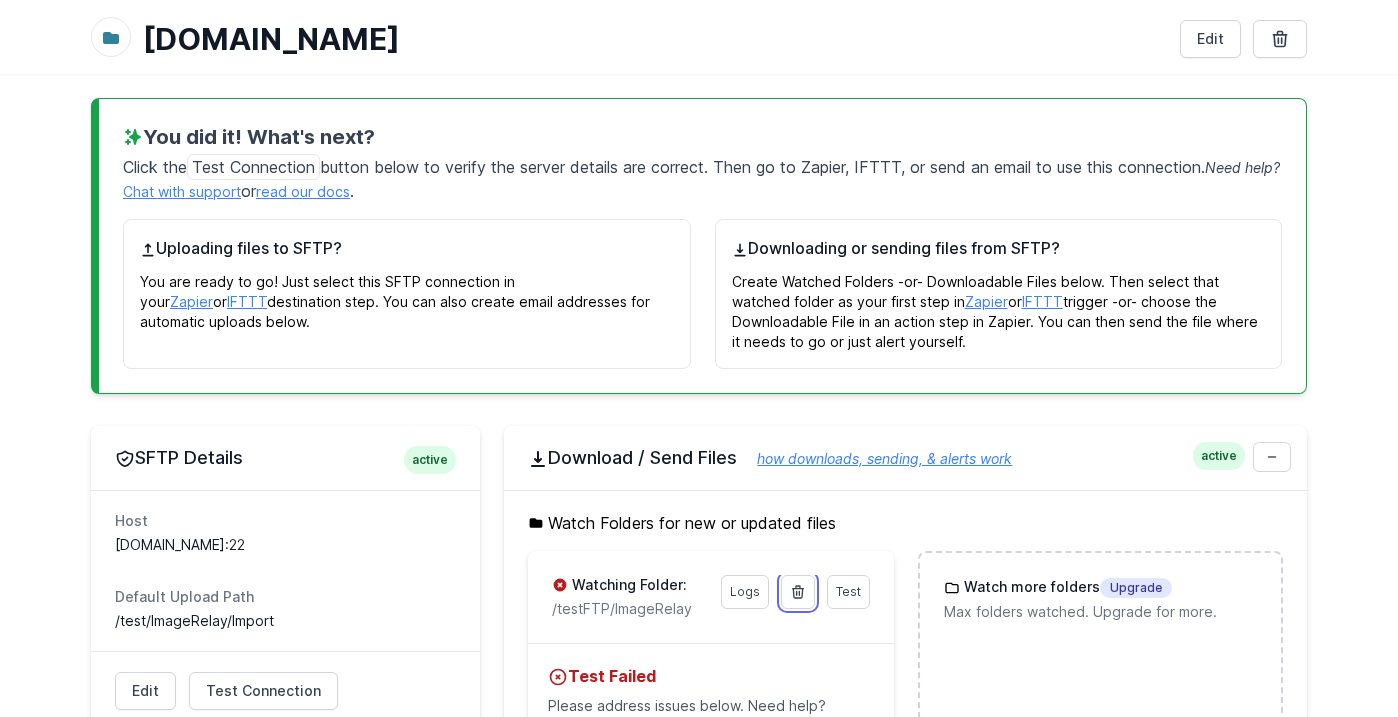 drag, startPoint x: 797, startPoint y: 589, endPoint x: 790, endPoint y: 125, distance: 464.0528 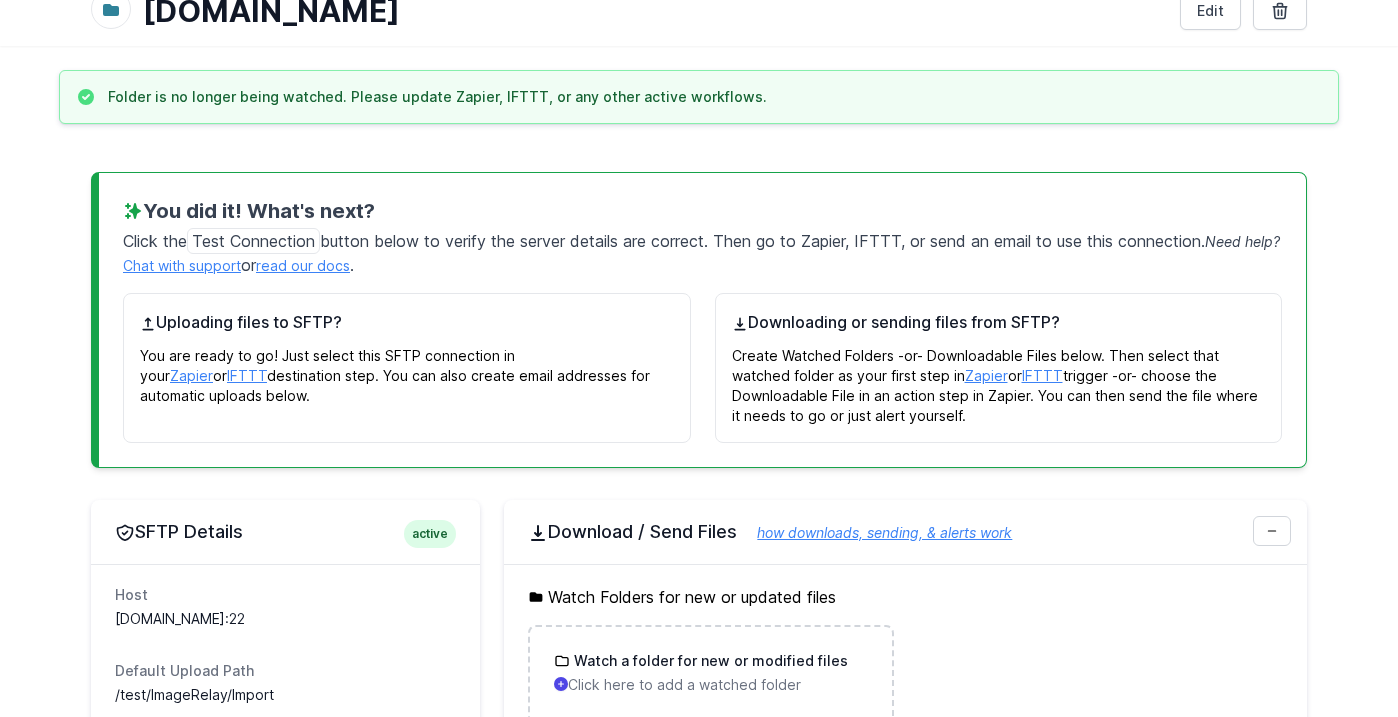 scroll, scrollTop: 300, scrollLeft: 0, axis: vertical 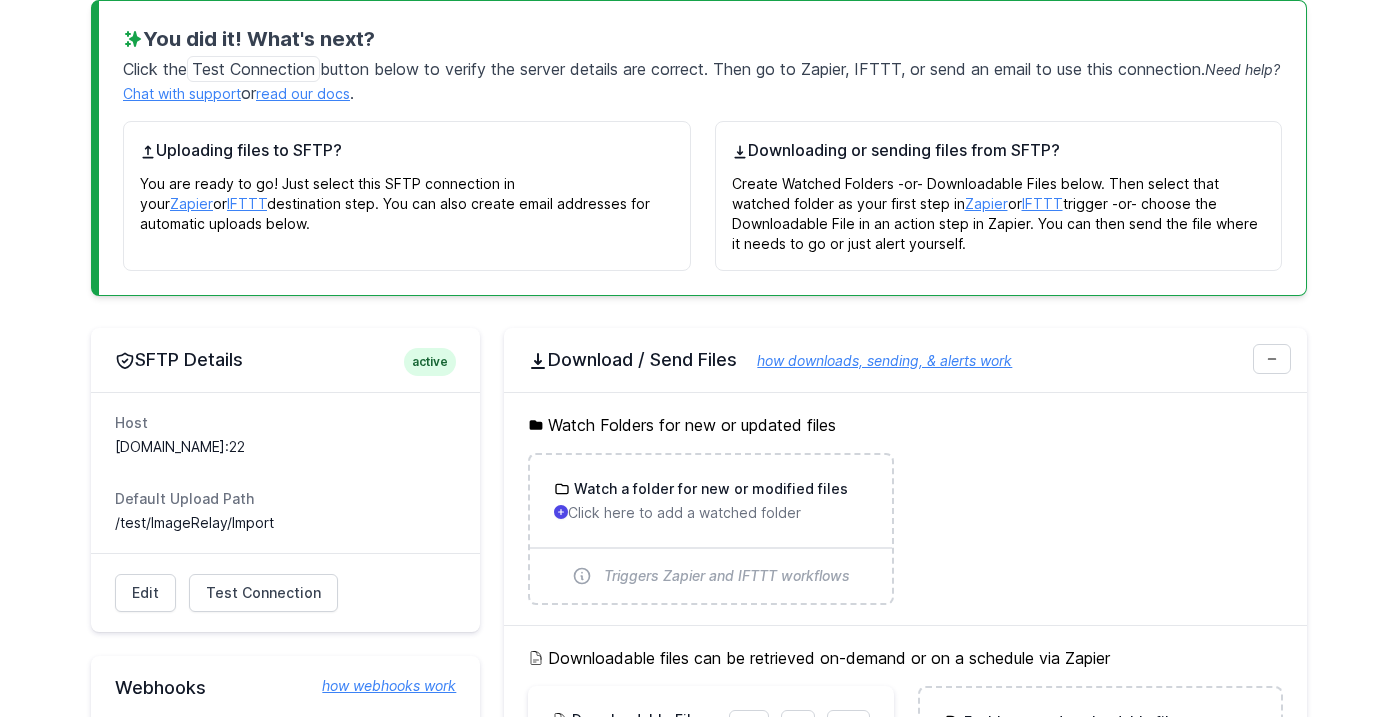 click on "how downloads, sending, & alerts work" at bounding box center [874, 360] 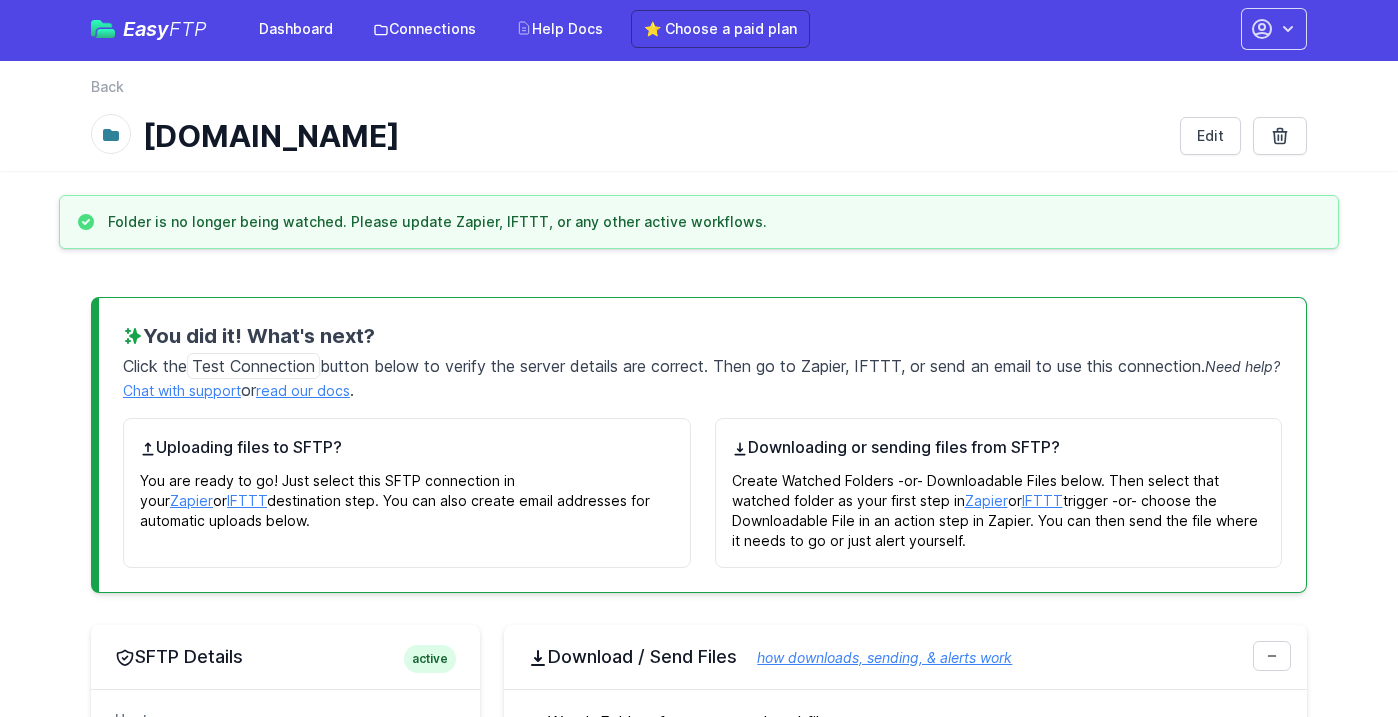 scroll, scrollTop: 0, scrollLeft: 0, axis: both 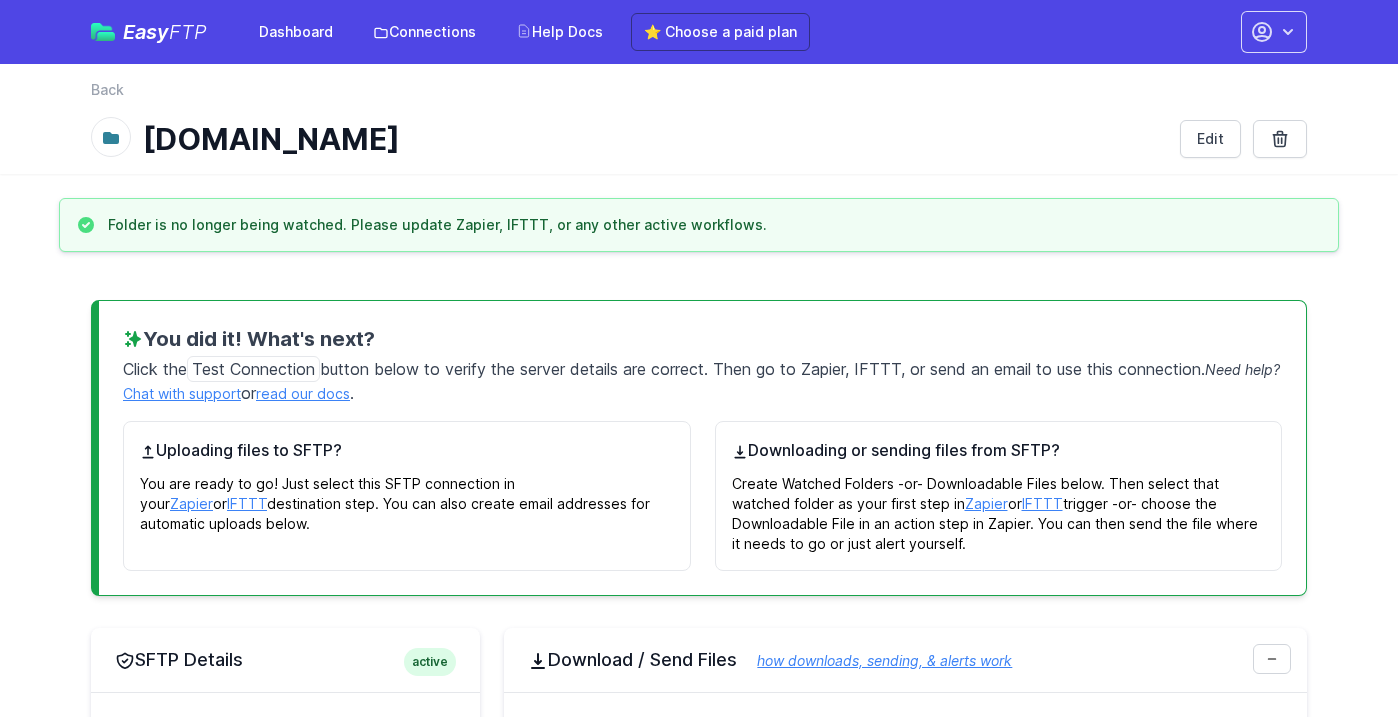 click on "Folder is no longer being watched. Please update Zapier, IFTTT, or any other active workflows." at bounding box center (437, 225) 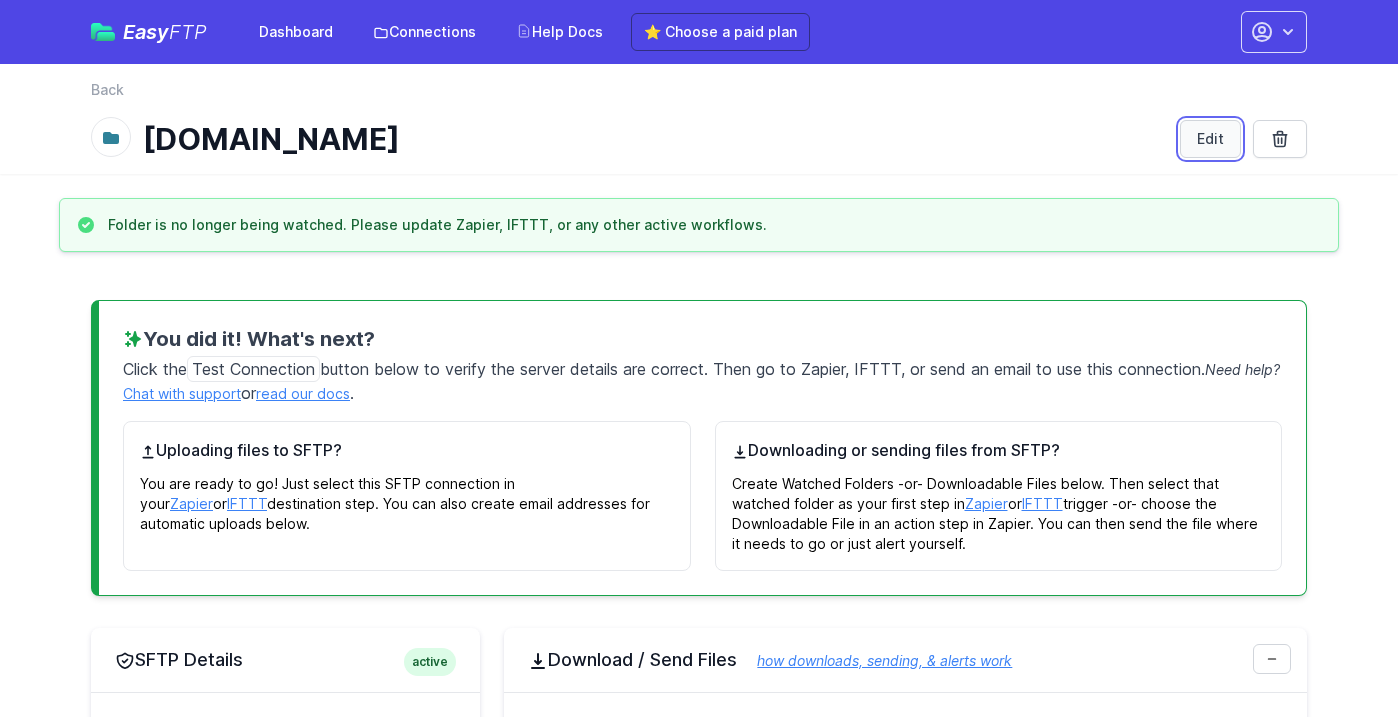 click on "Edit" at bounding box center [1210, 139] 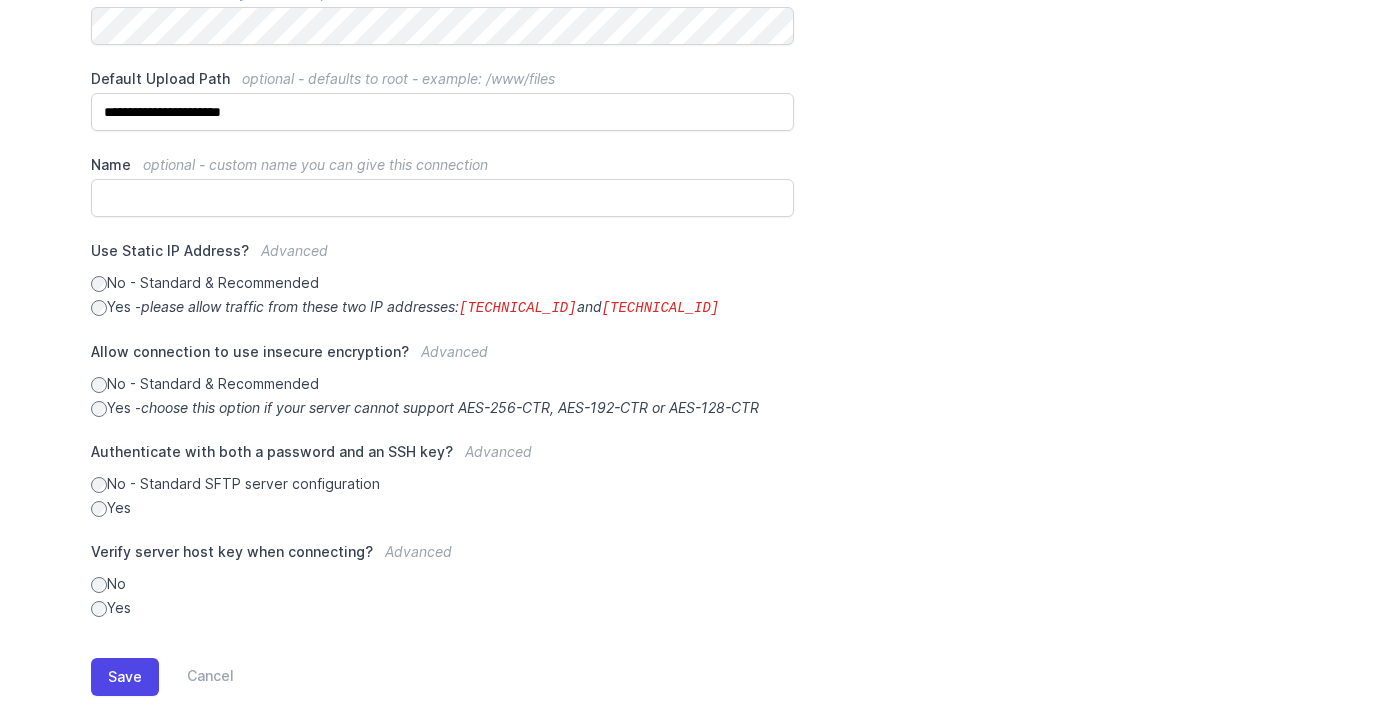 scroll, scrollTop: 502, scrollLeft: 0, axis: vertical 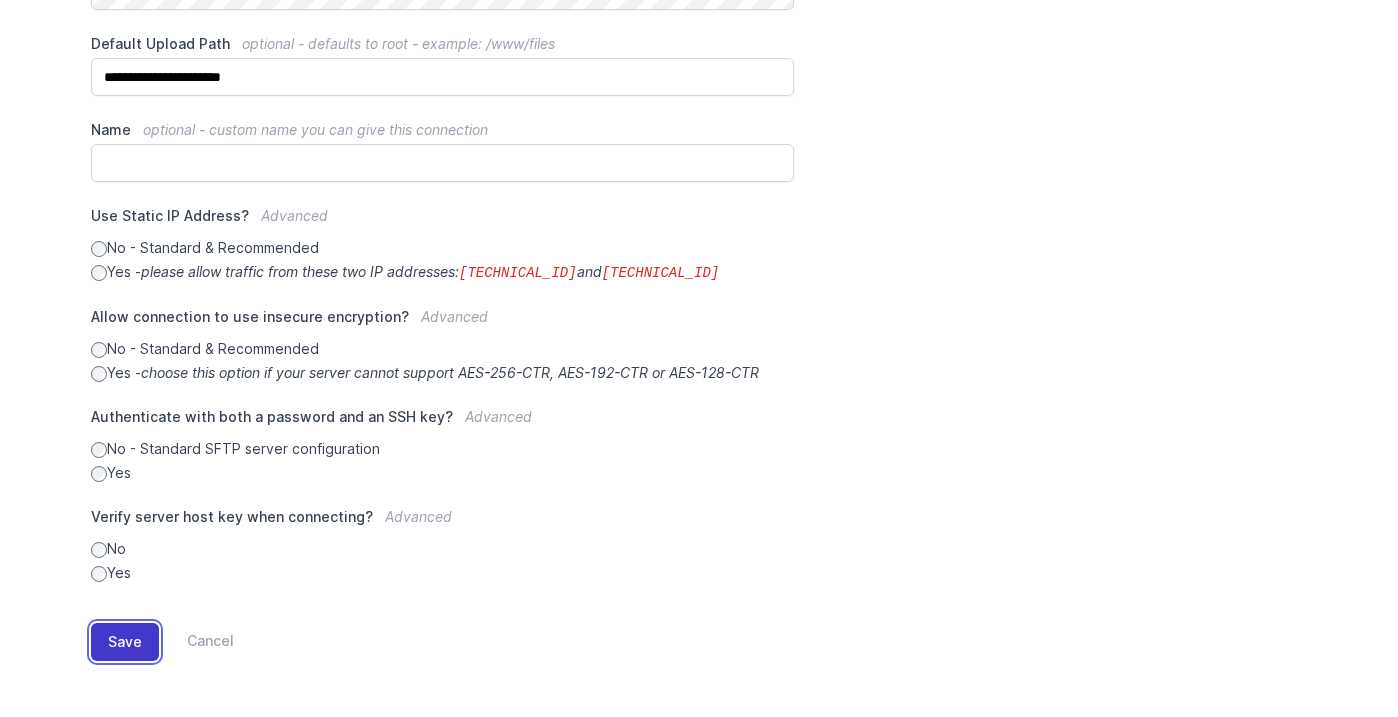 click on "Save" at bounding box center (125, 642) 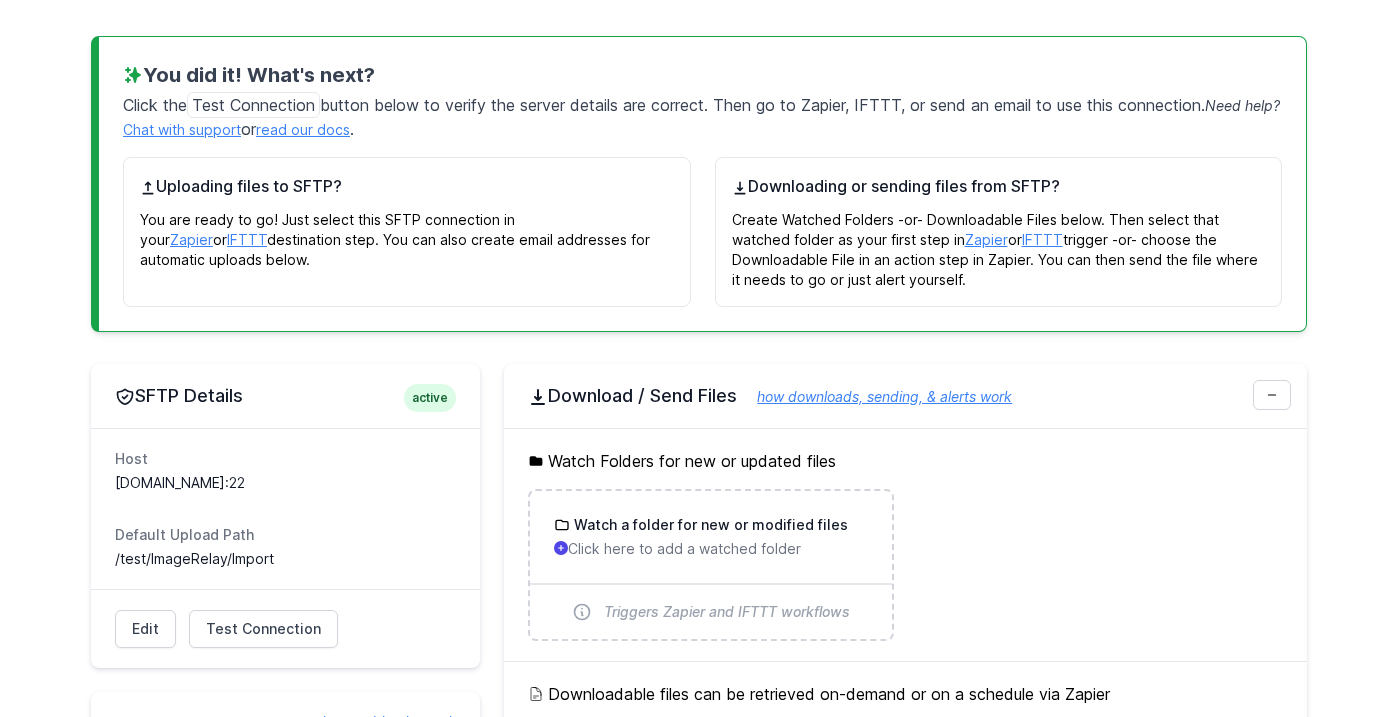 scroll, scrollTop: 300, scrollLeft: 0, axis: vertical 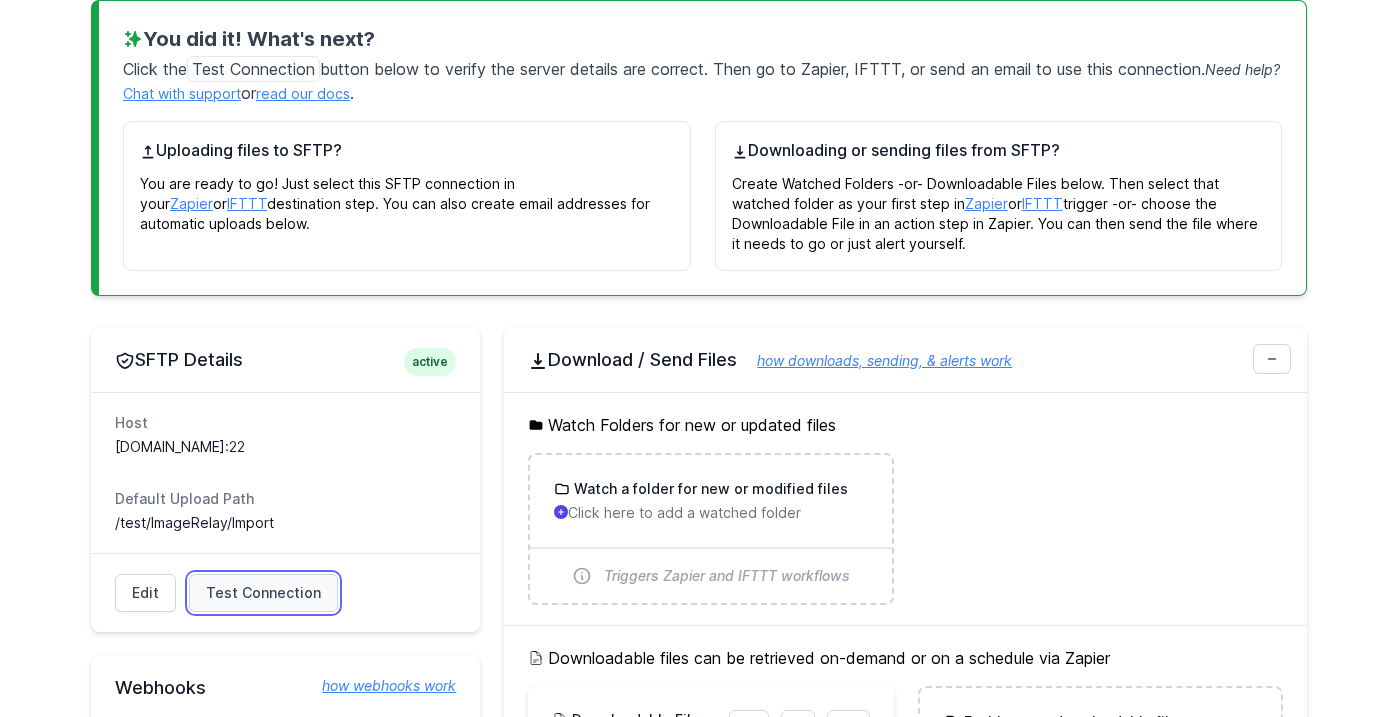 click on "Test Connection" at bounding box center [263, 593] 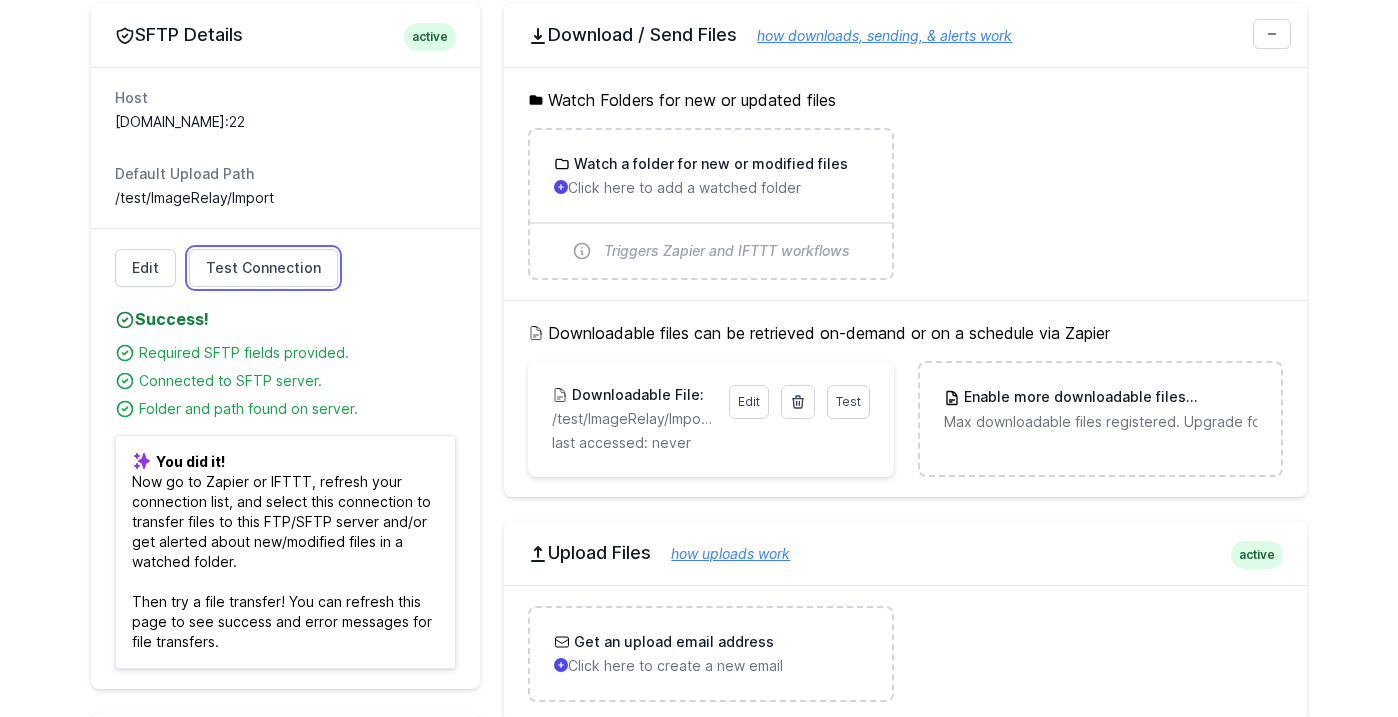 scroll, scrollTop: 300, scrollLeft: 0, axis: vertical 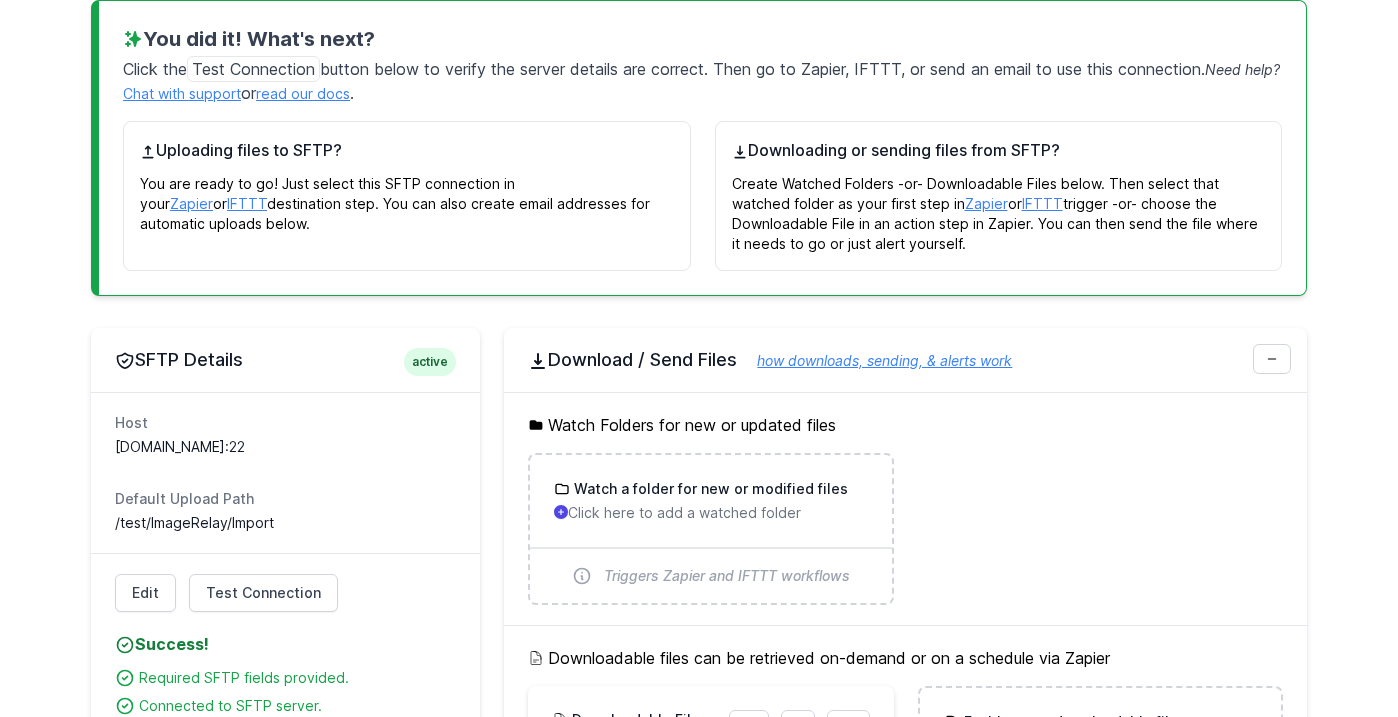 click on "Watch Folders for new or updated files" at bounding box center (905, 425) 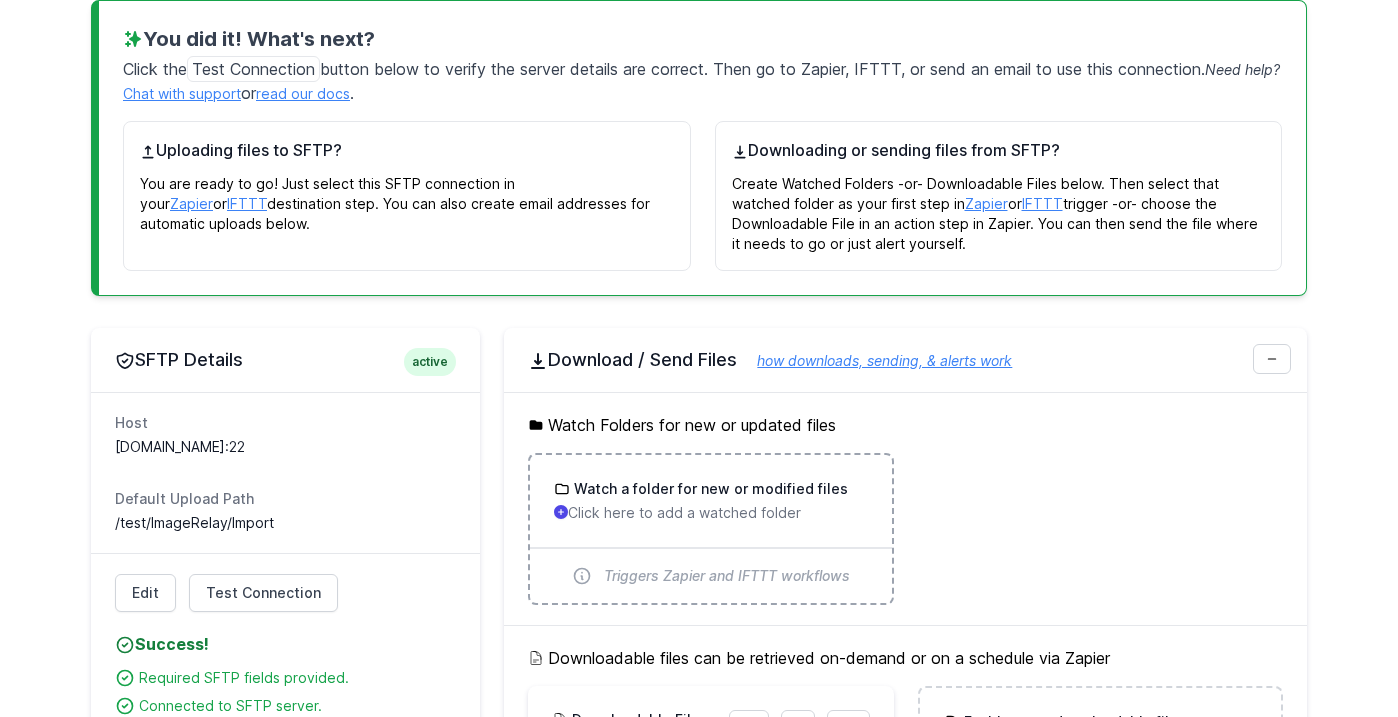 click on "Click here to add a watched folder" at bounding box center [710, 513] 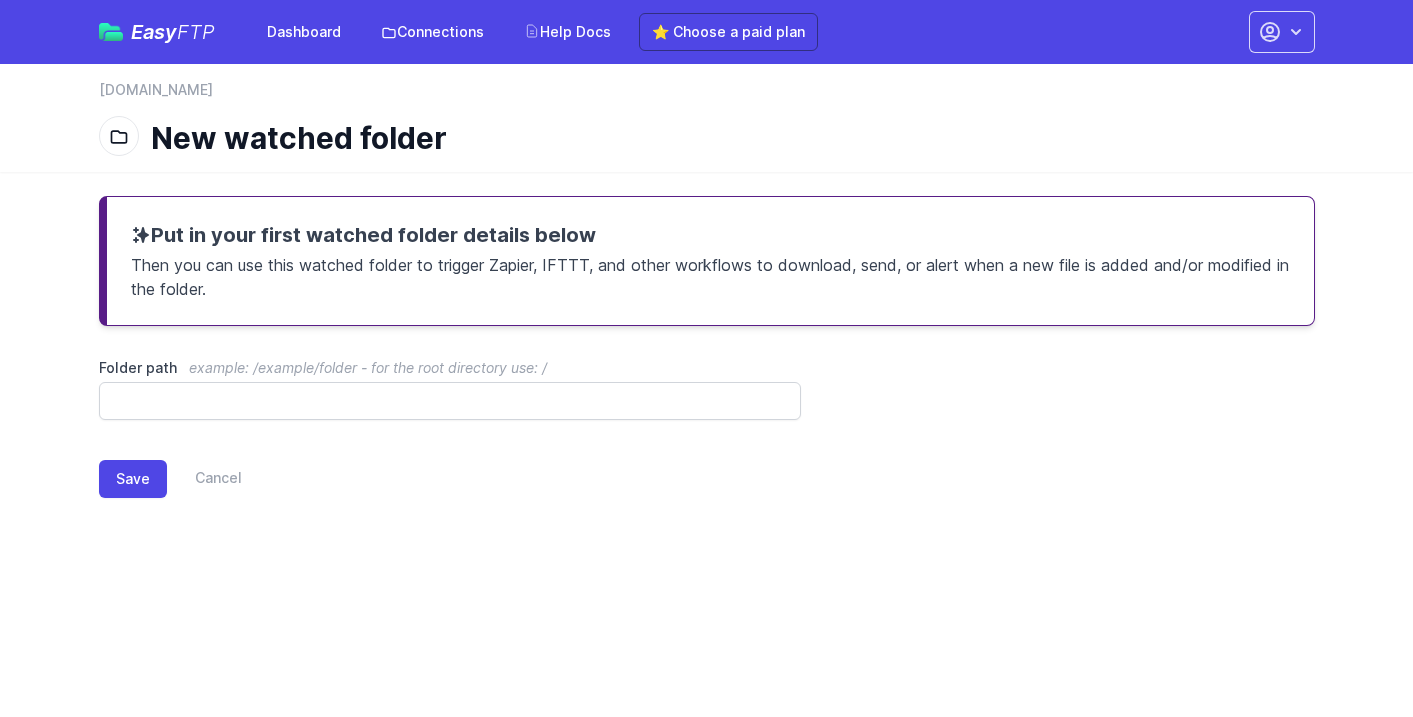 scroll, scrollTop: 0, scrollLeft: 0, axis: both 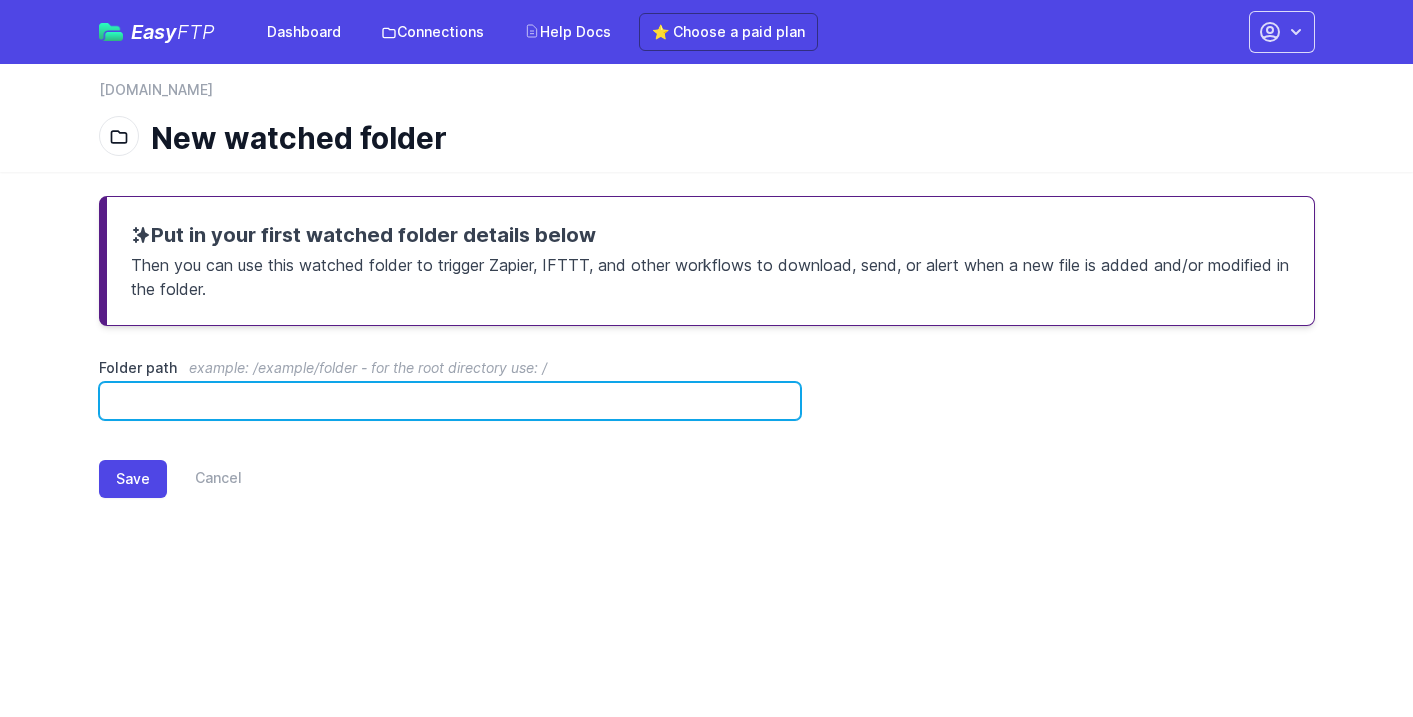 click on "Folder path  example: /example/folder - for the root directory use: /" at bounding box center (450, 401) 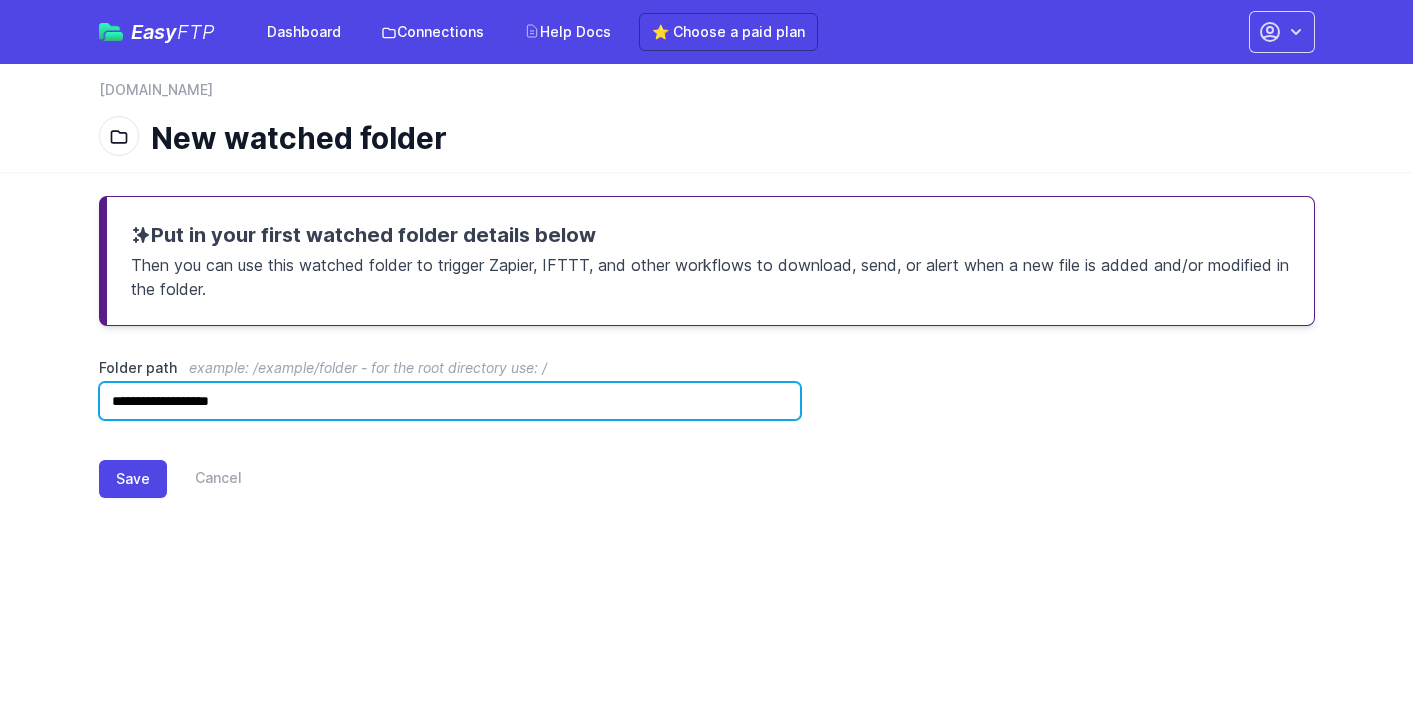 click on "**********" at bounding box center [450, 401] 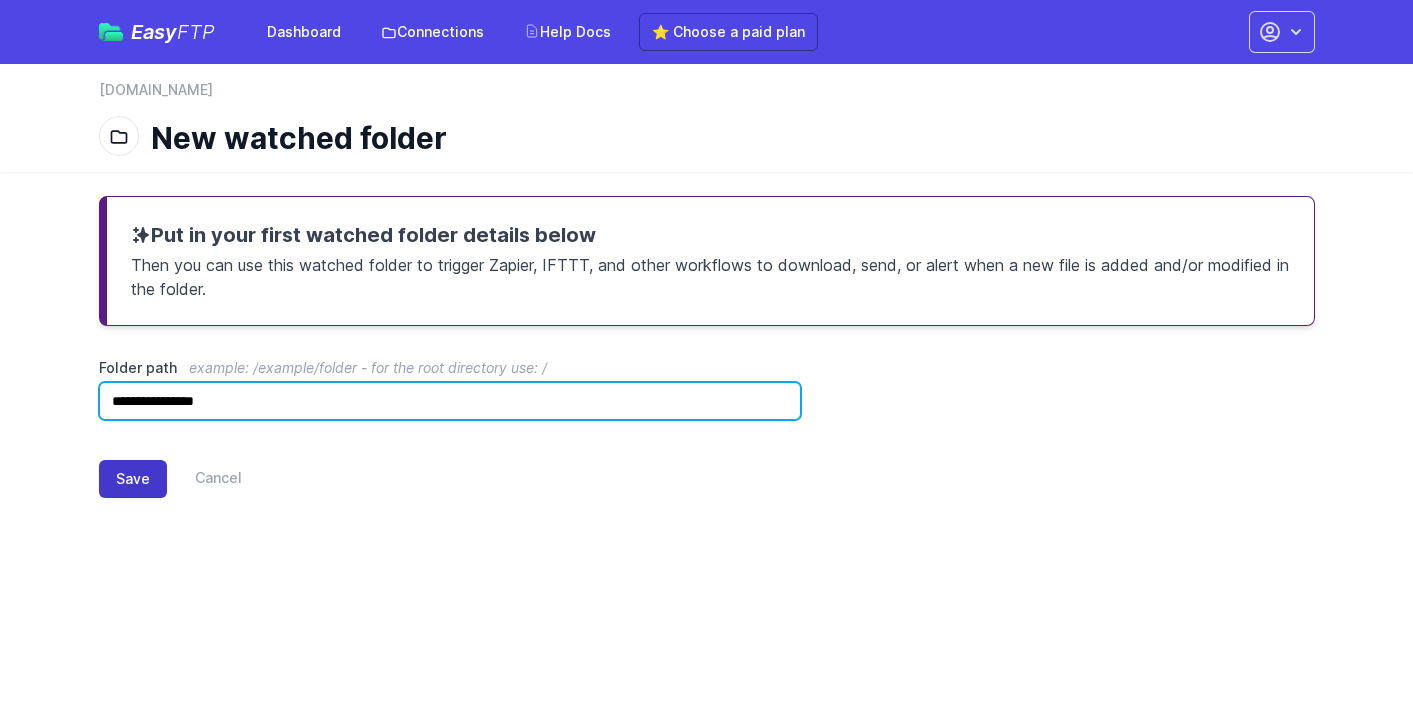 type on "**********" 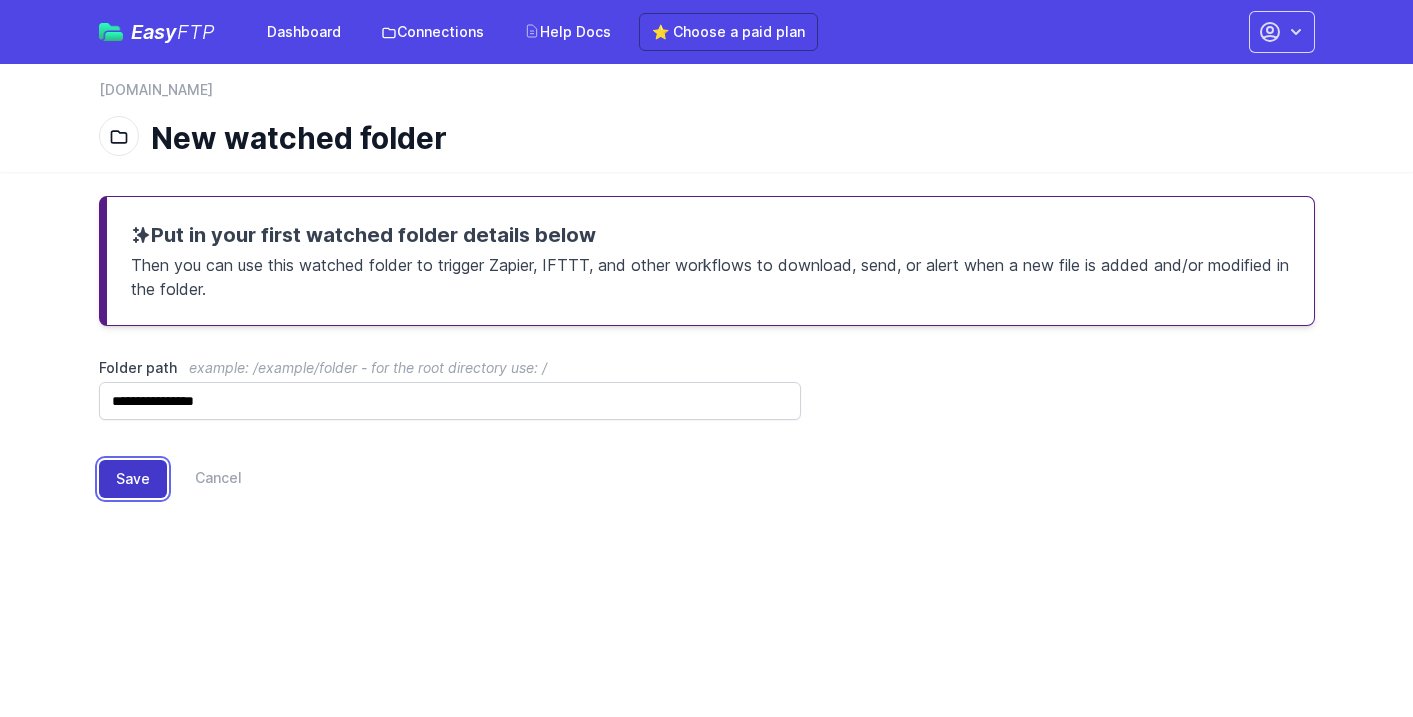 click on "Save" at bounding box center (133, 479) 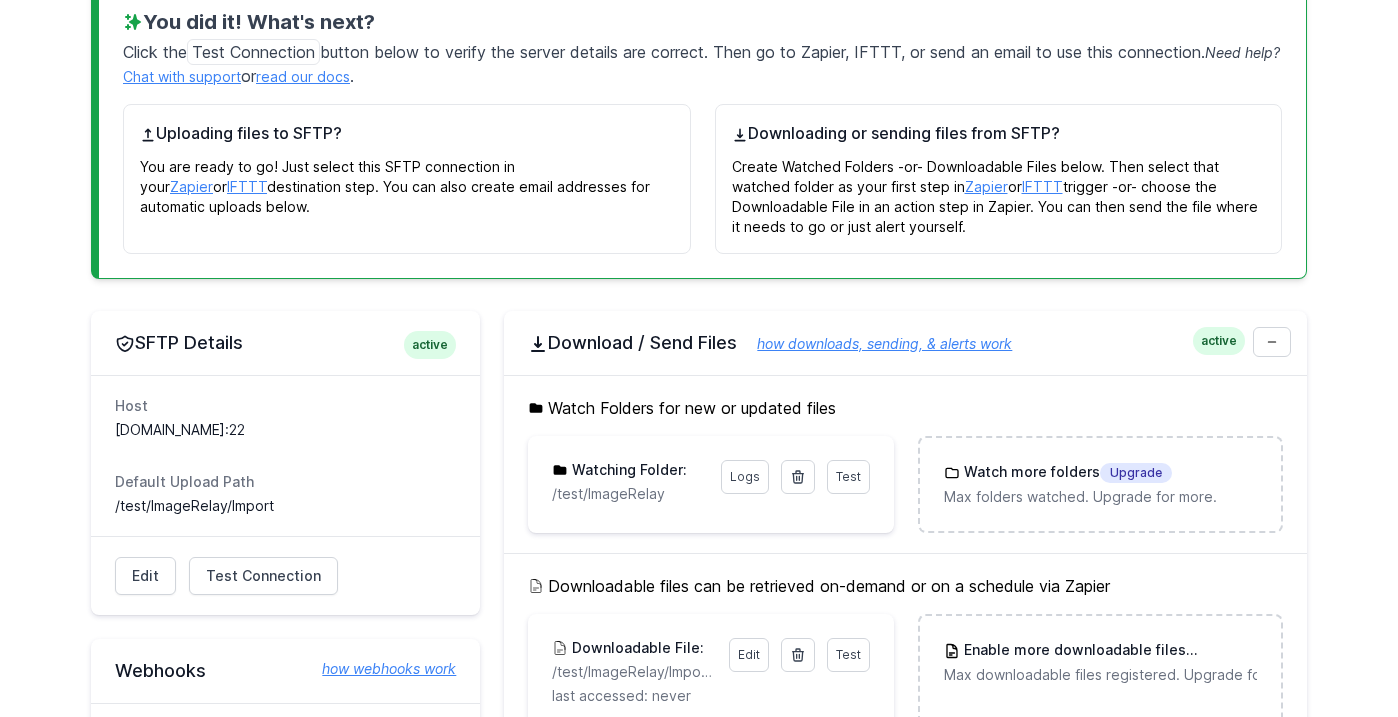 scroll, scrollTop: 400, scrollLeft: 0, axis: vertical 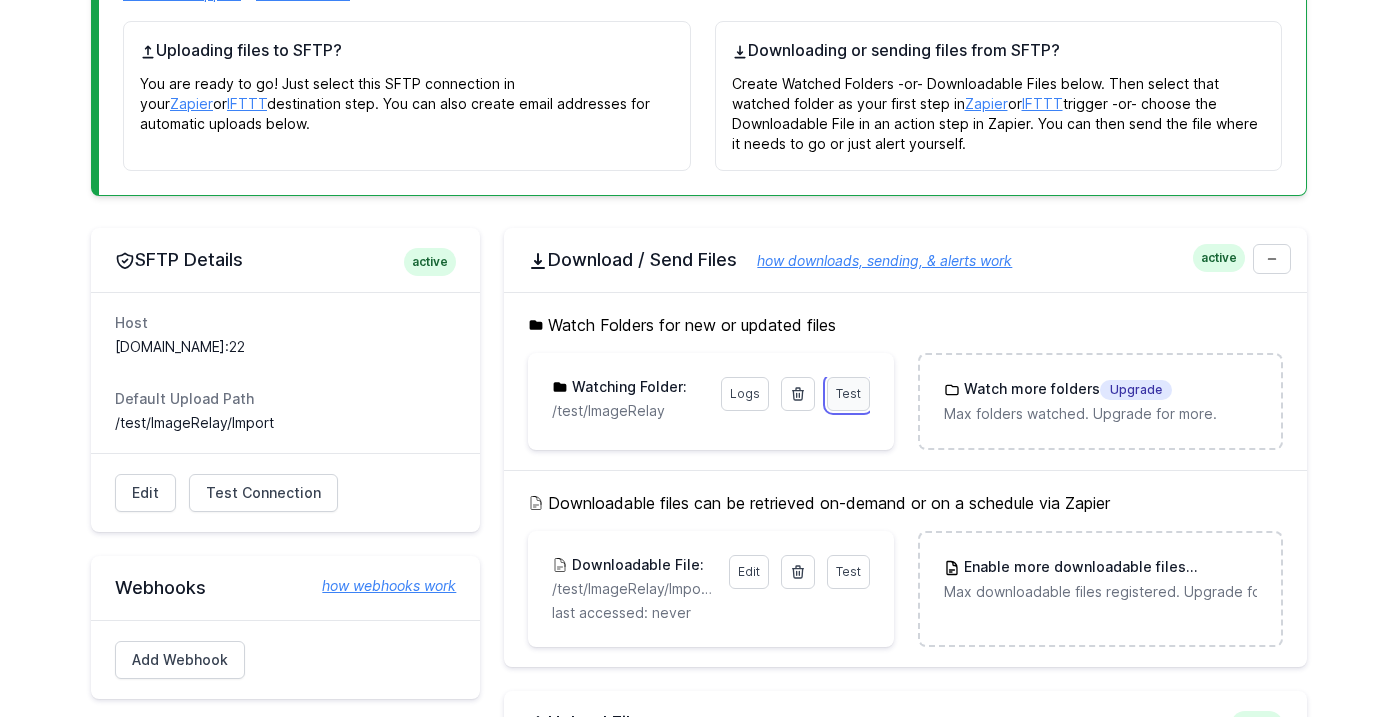 click on "Test" at bounding box center (848, 393) 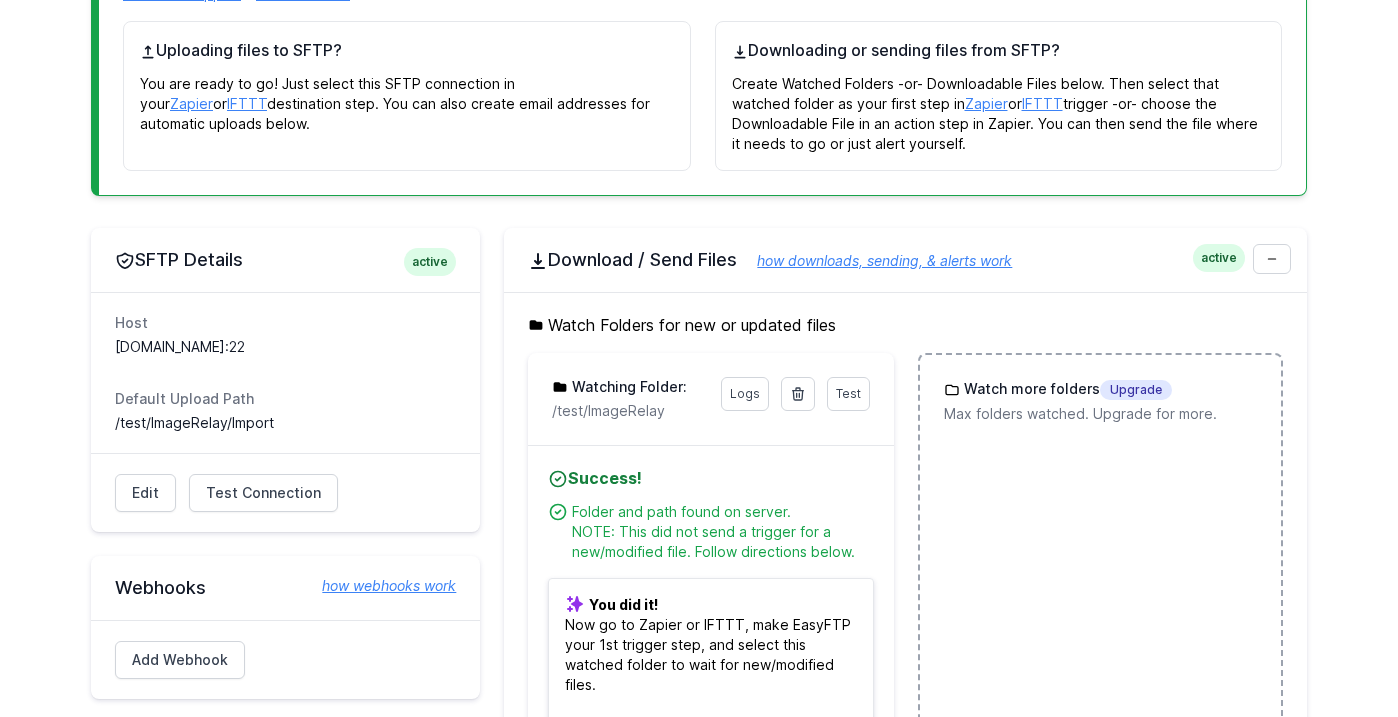 click on "Max folders watched. Upgrade for more." at bounding box center [1100, 414] 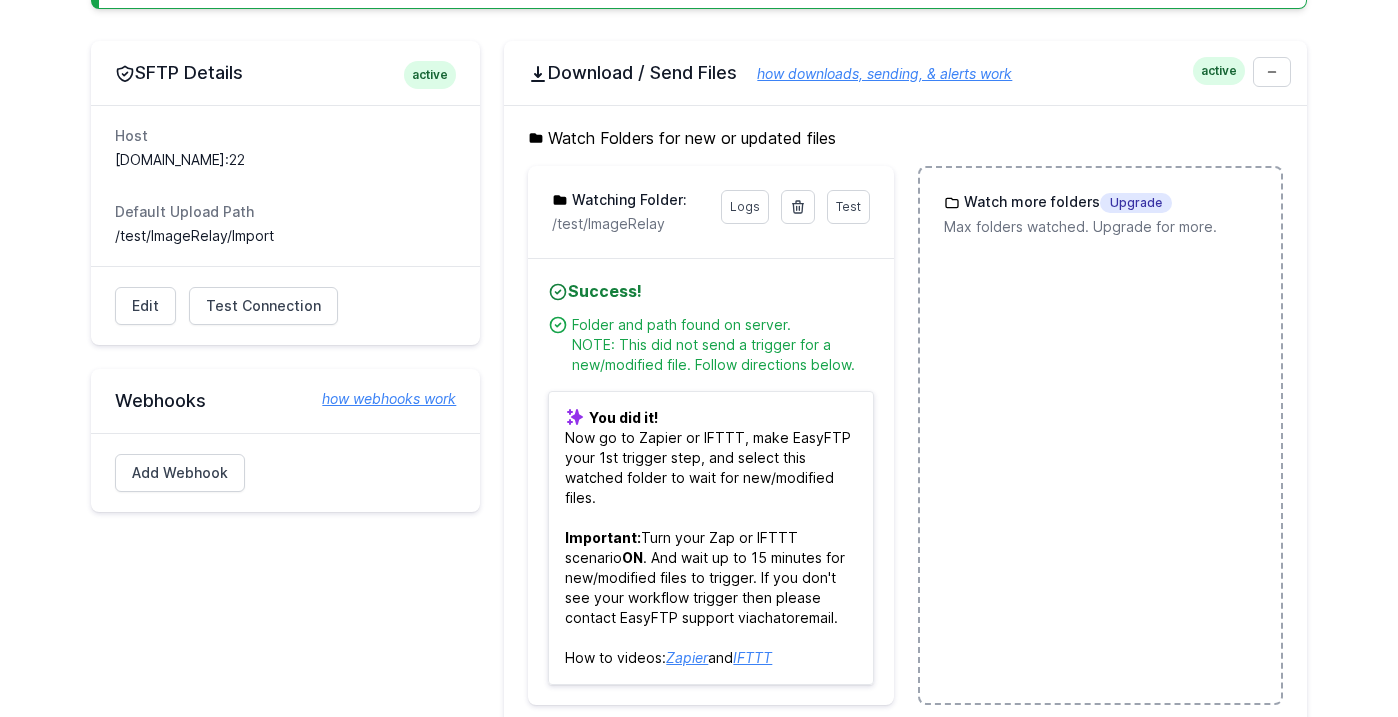 scroll, scrollTop: 551, scrollLeft: 0, axis: vertical 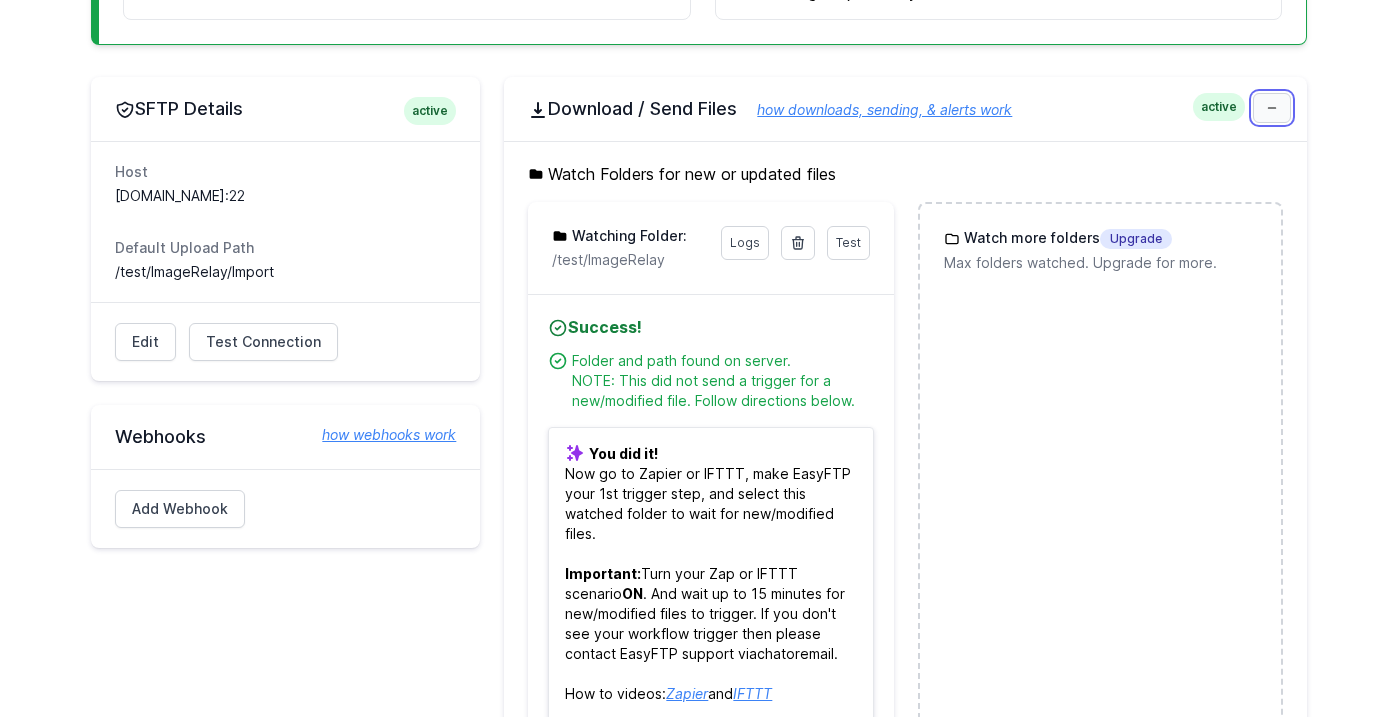 click at bounding box center (1272, 108) 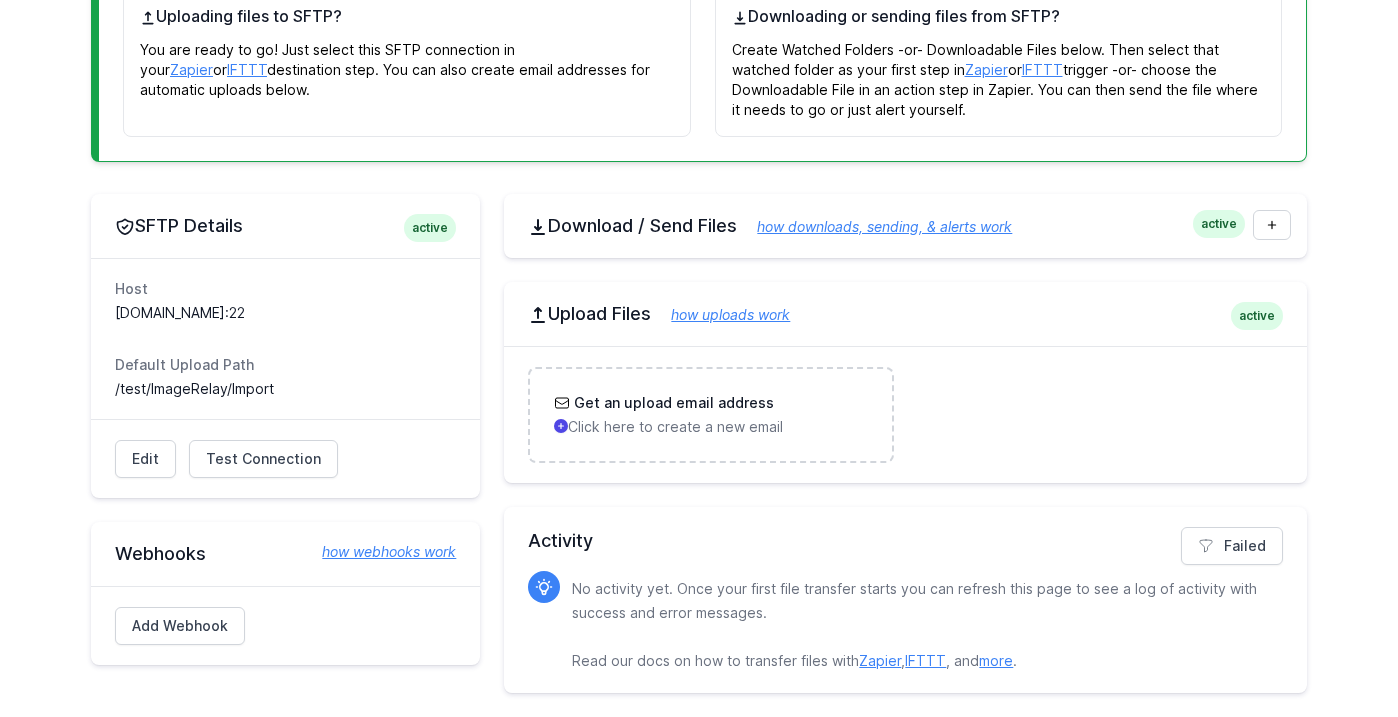 click on "Zapier" at bounding box center (880, 660) 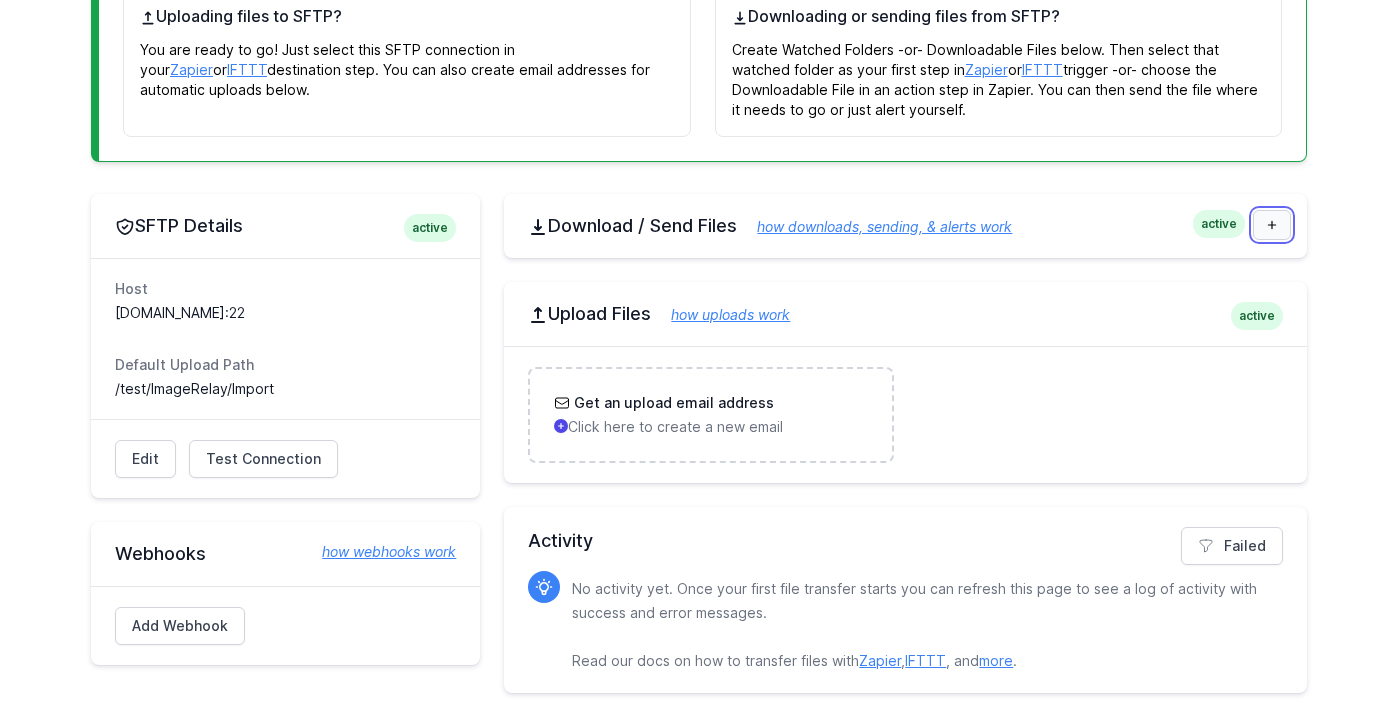 click at bounding box center (1272, 225) 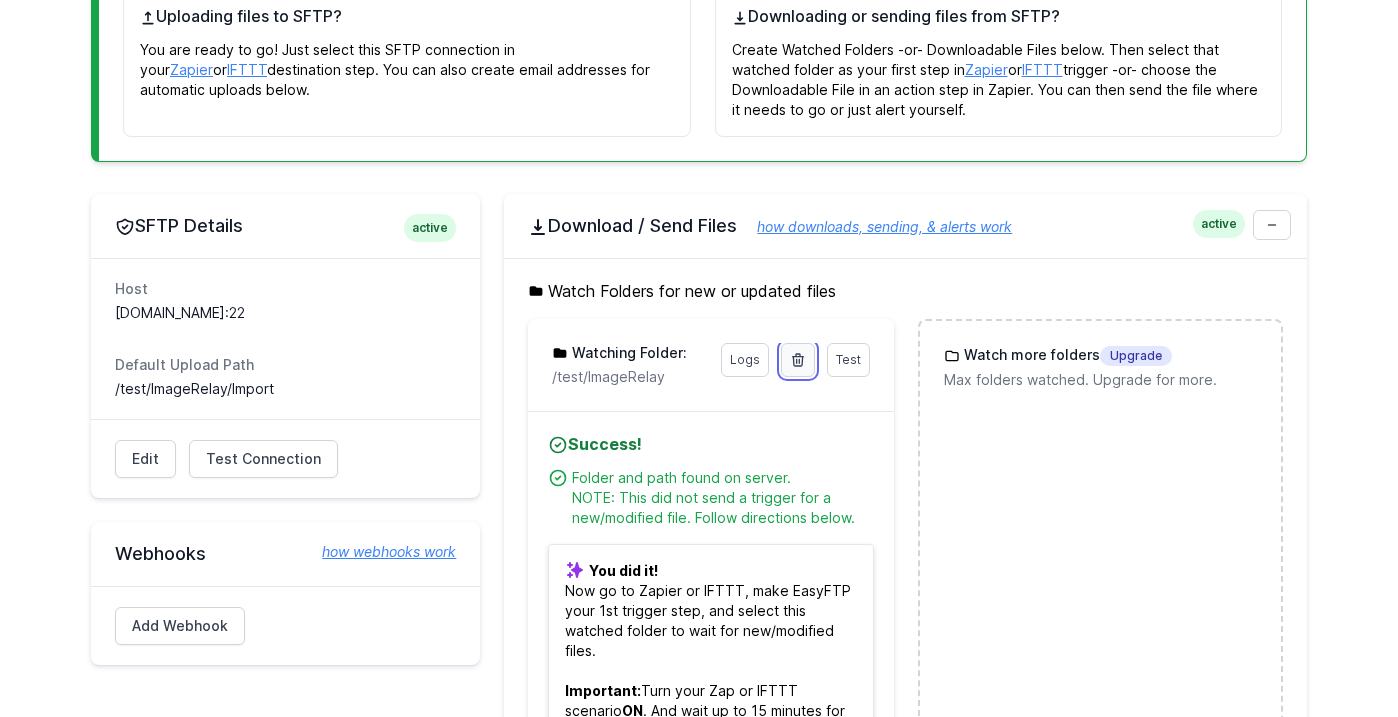 click 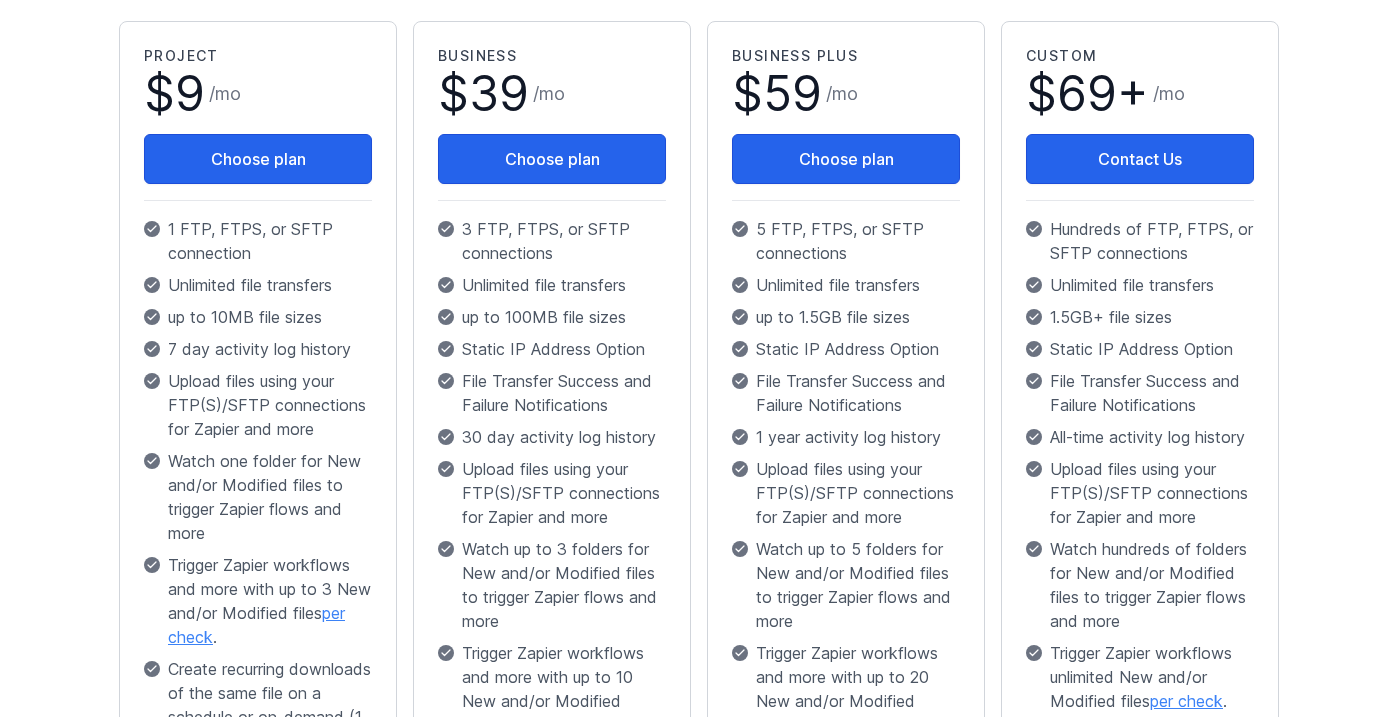scroll, scrollTop: 400, scrollLeft: 0, axis: vertical 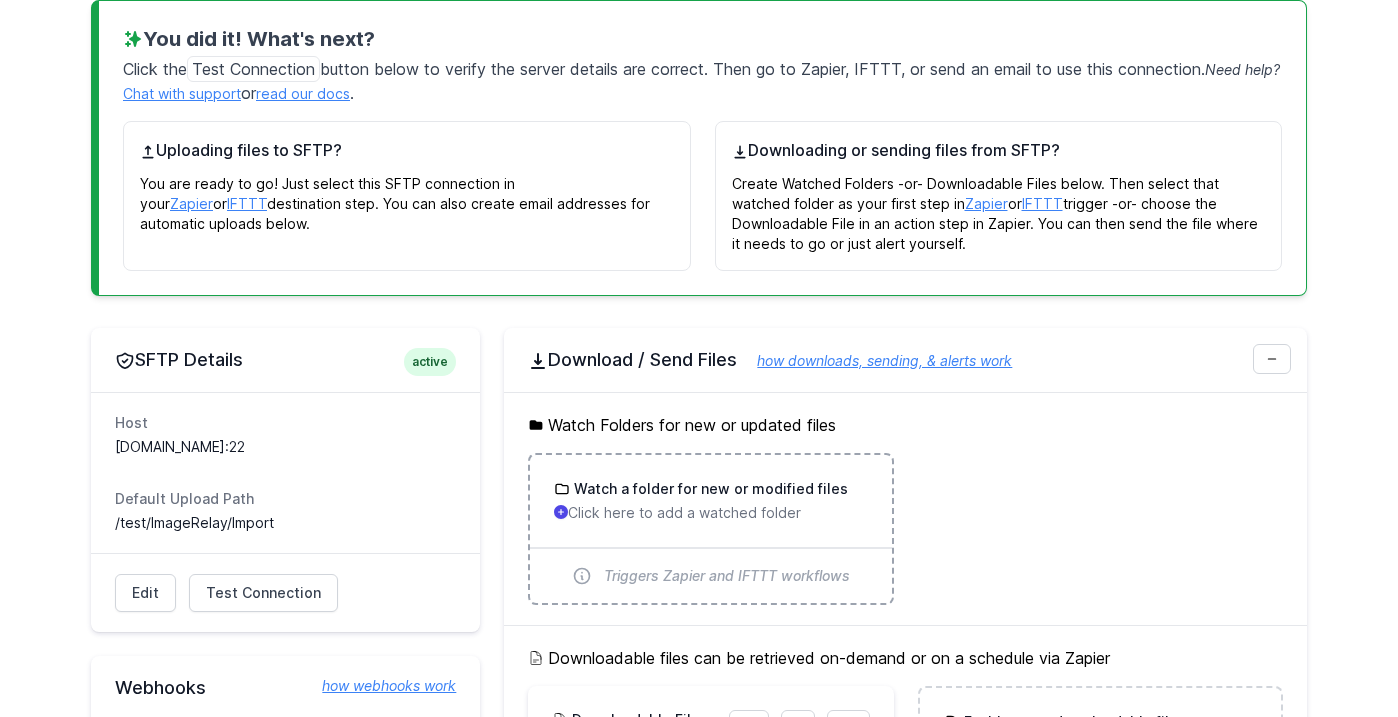 click on "Click here to add a watched folder" at bounding box center (710, 513) 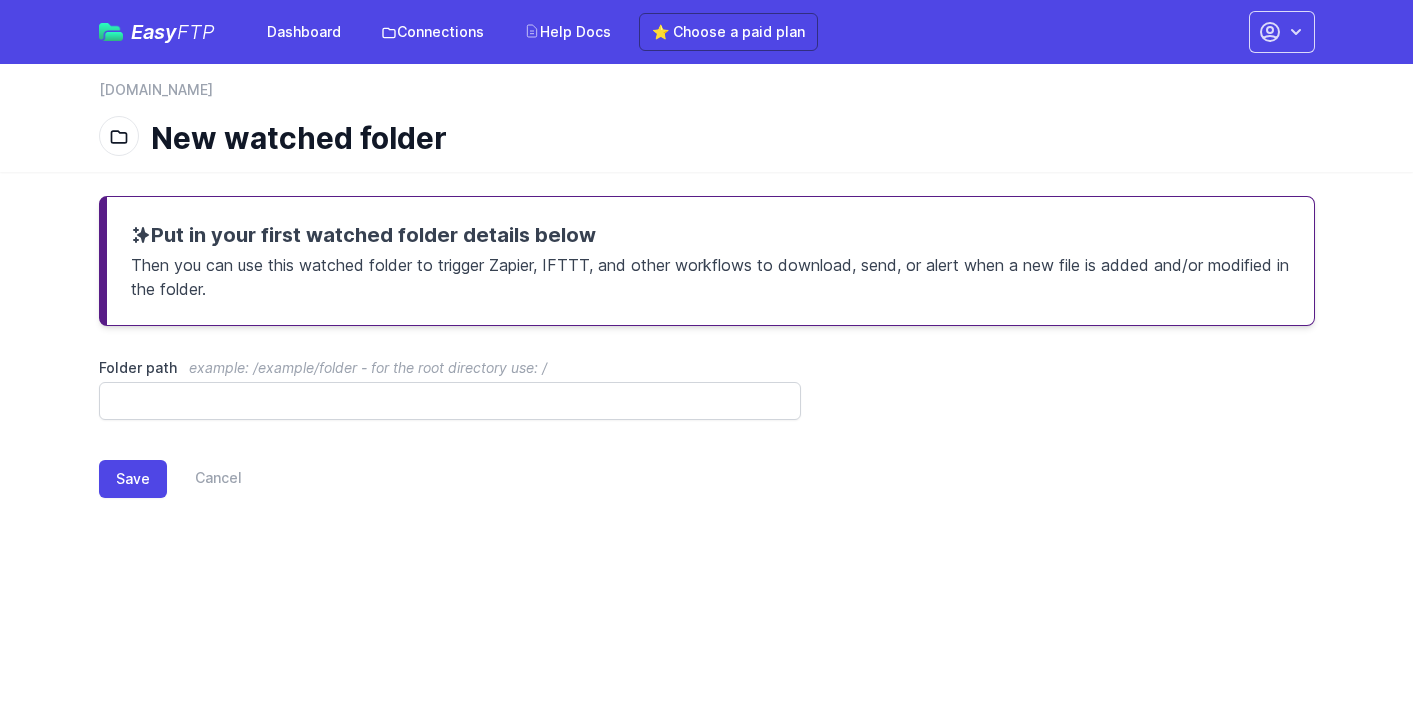 scroll, scrollTop: 0, scrollLeft: 0, axis: both 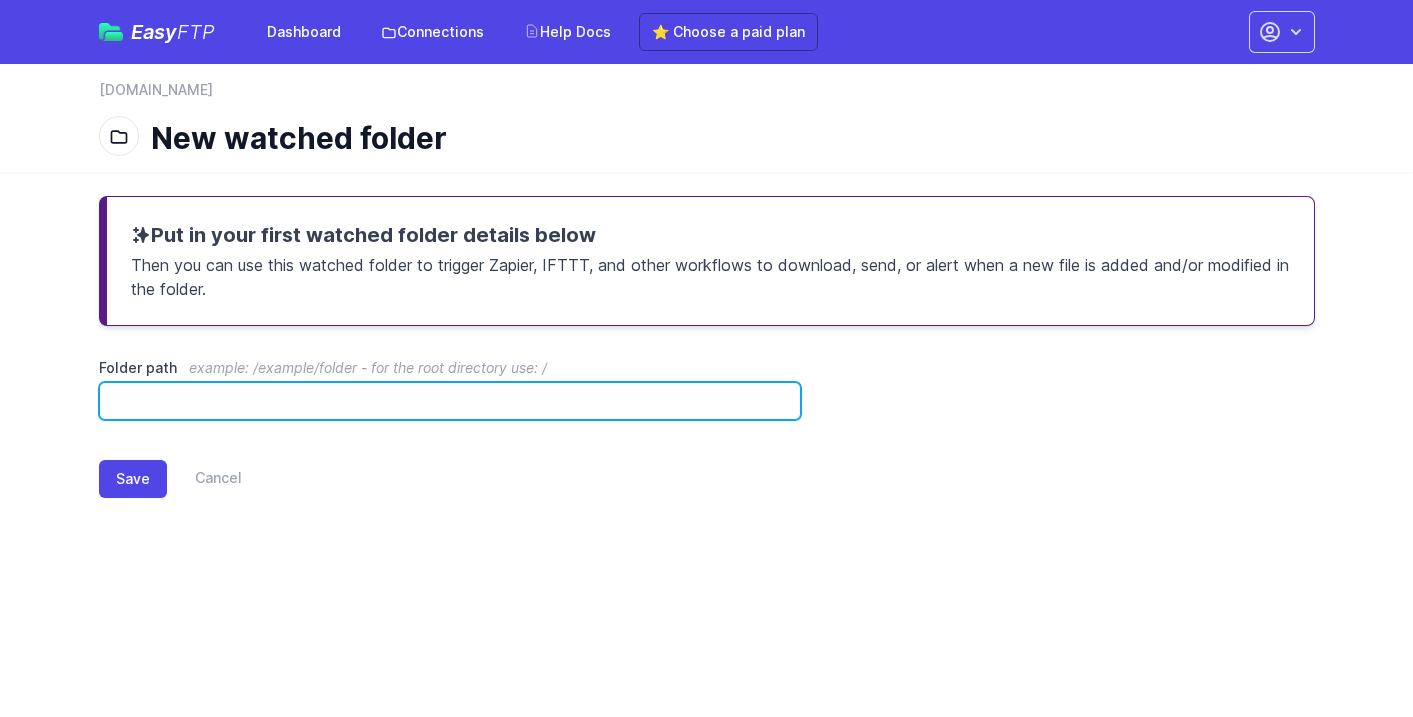 click on "Folder path  example: /example/folder - for the root directory use: /" at bounding box center (450, 401) 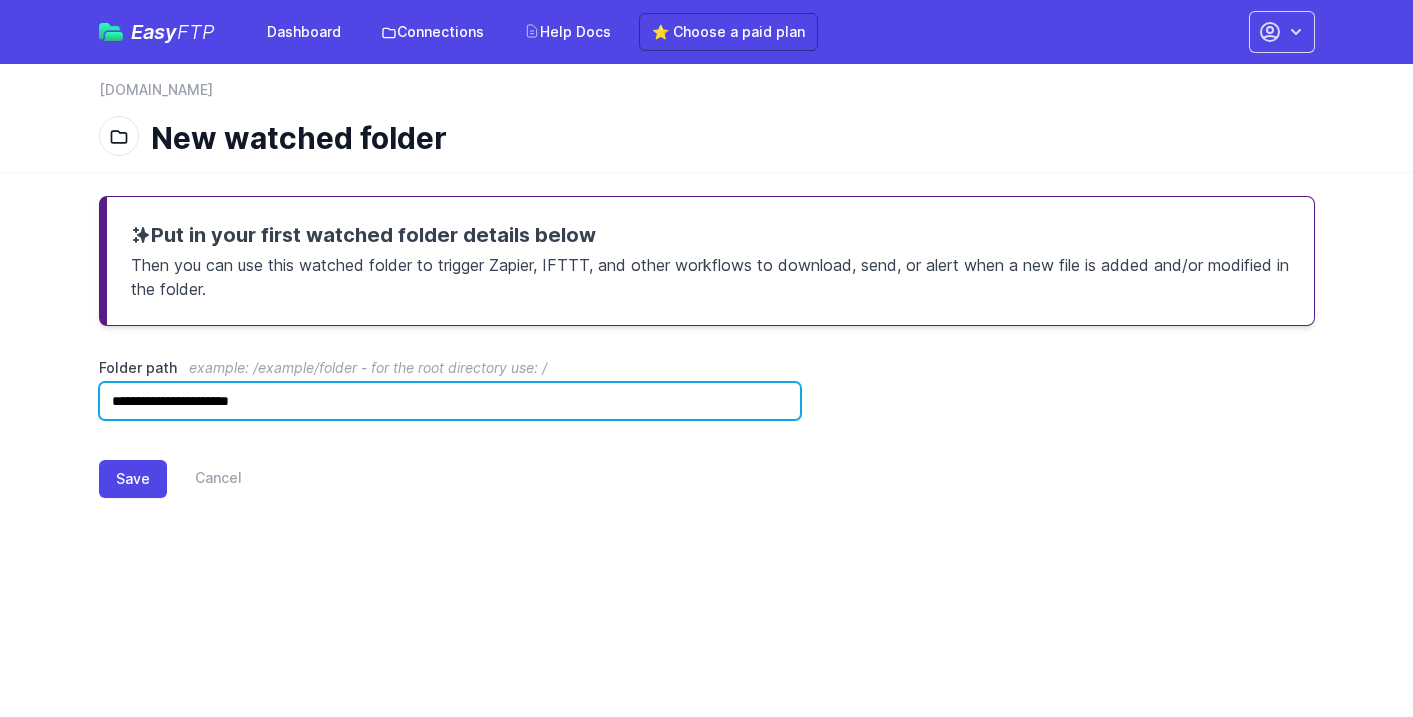 type on "**********" 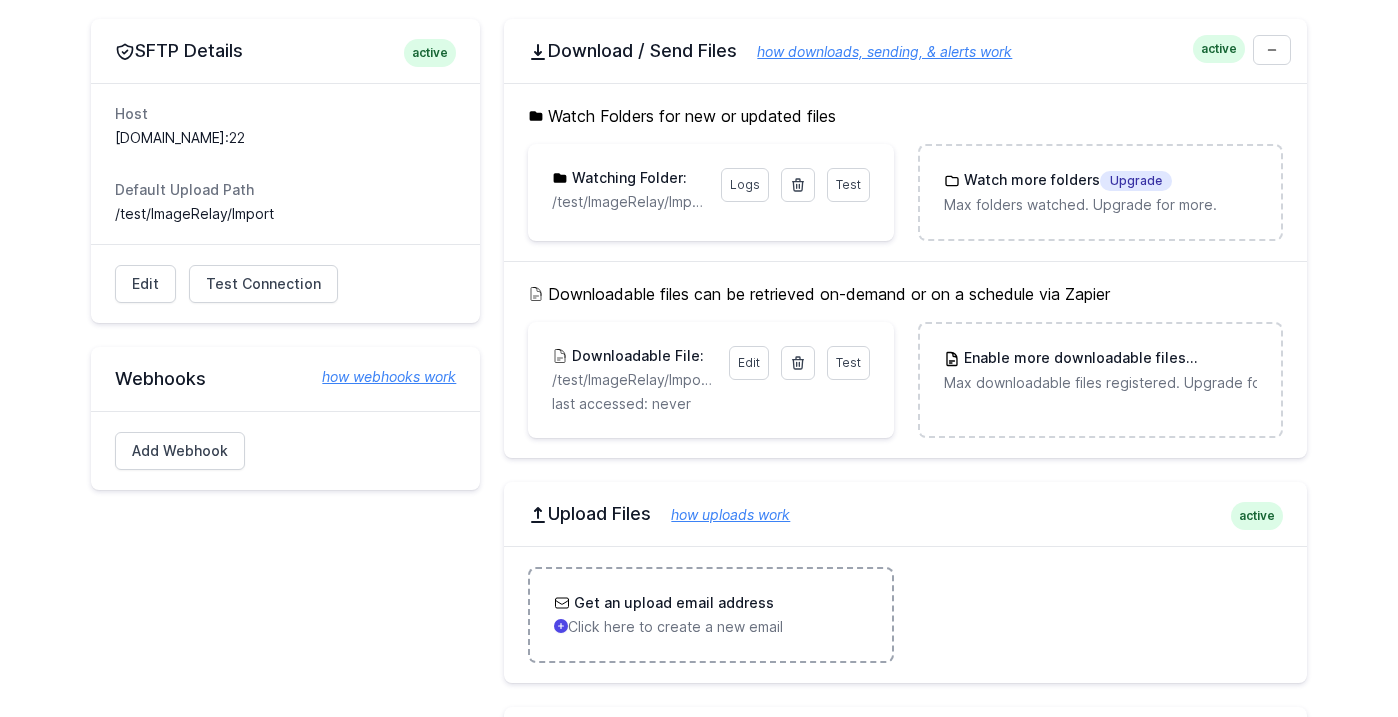 scroll, scrollTop: 509, scrollLeft: 0, axis: vertical 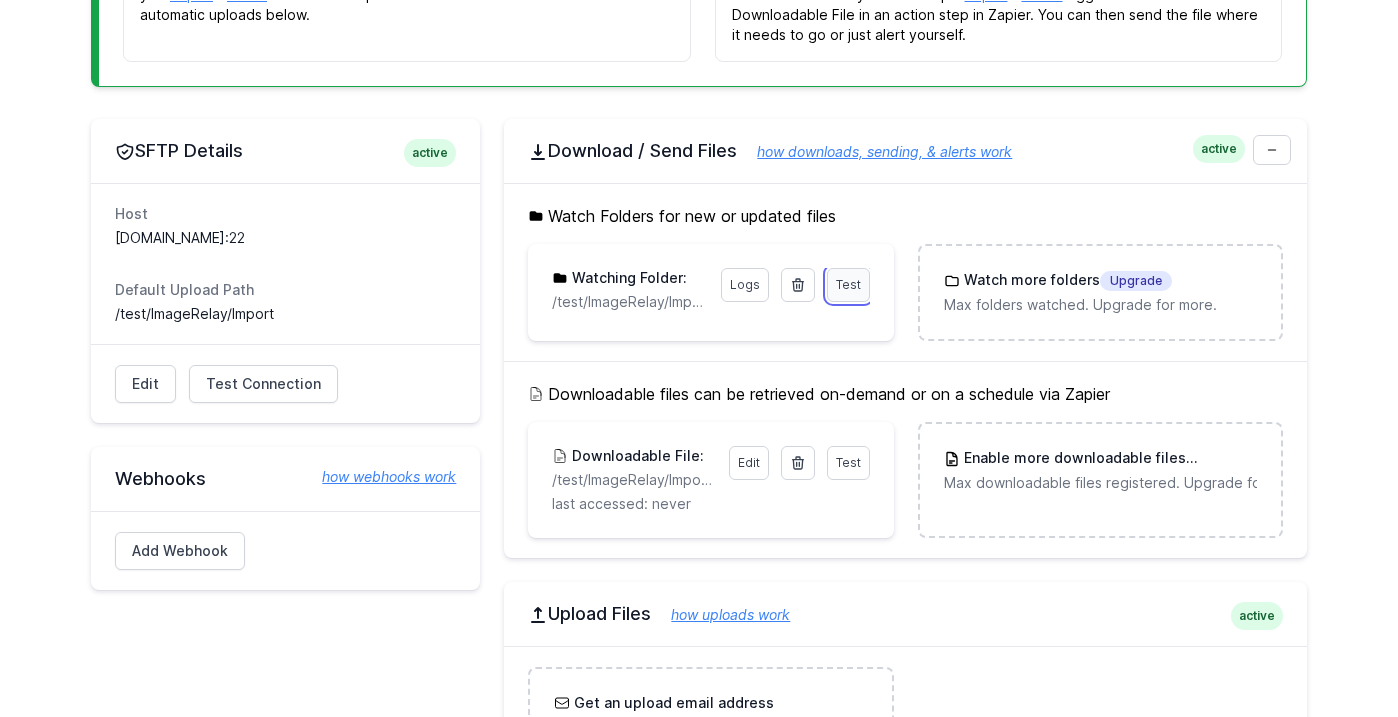 click on "Test" at bounding box center (848, 284) 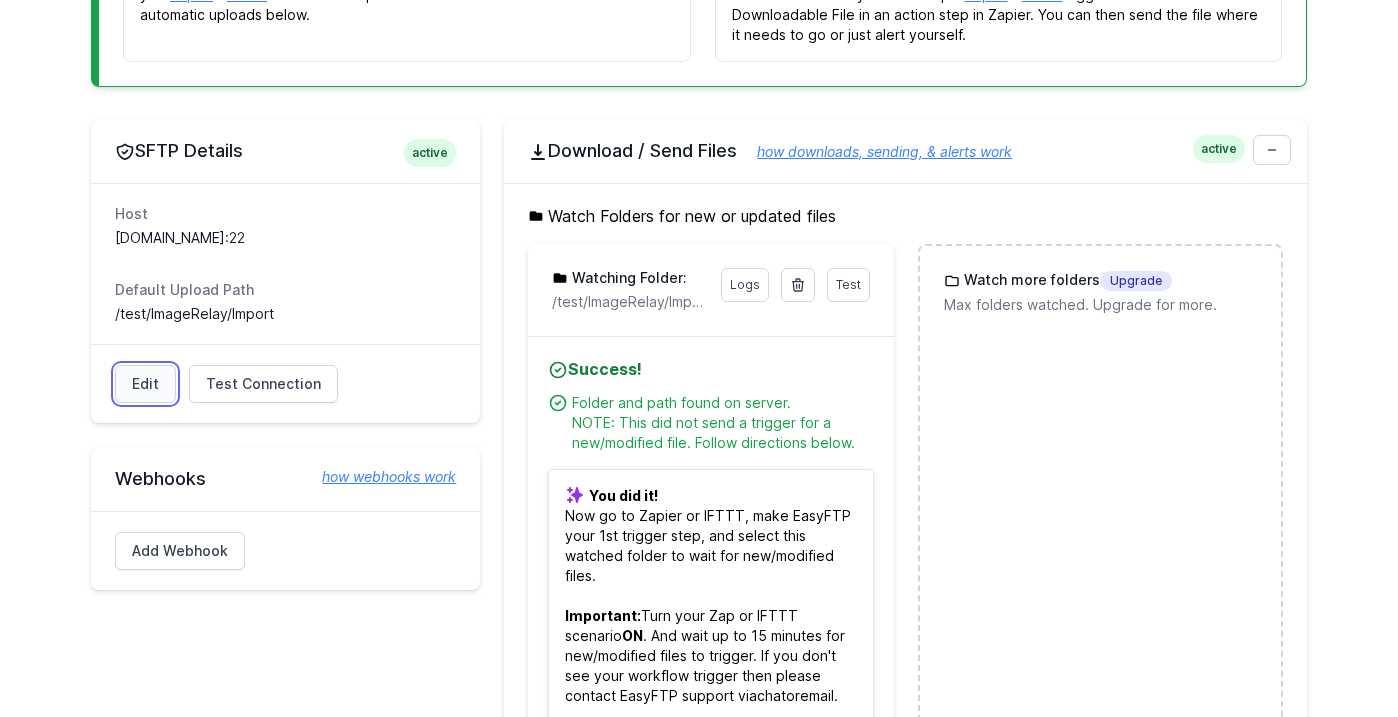 click on "Edit" at bounding box center [145, 384] 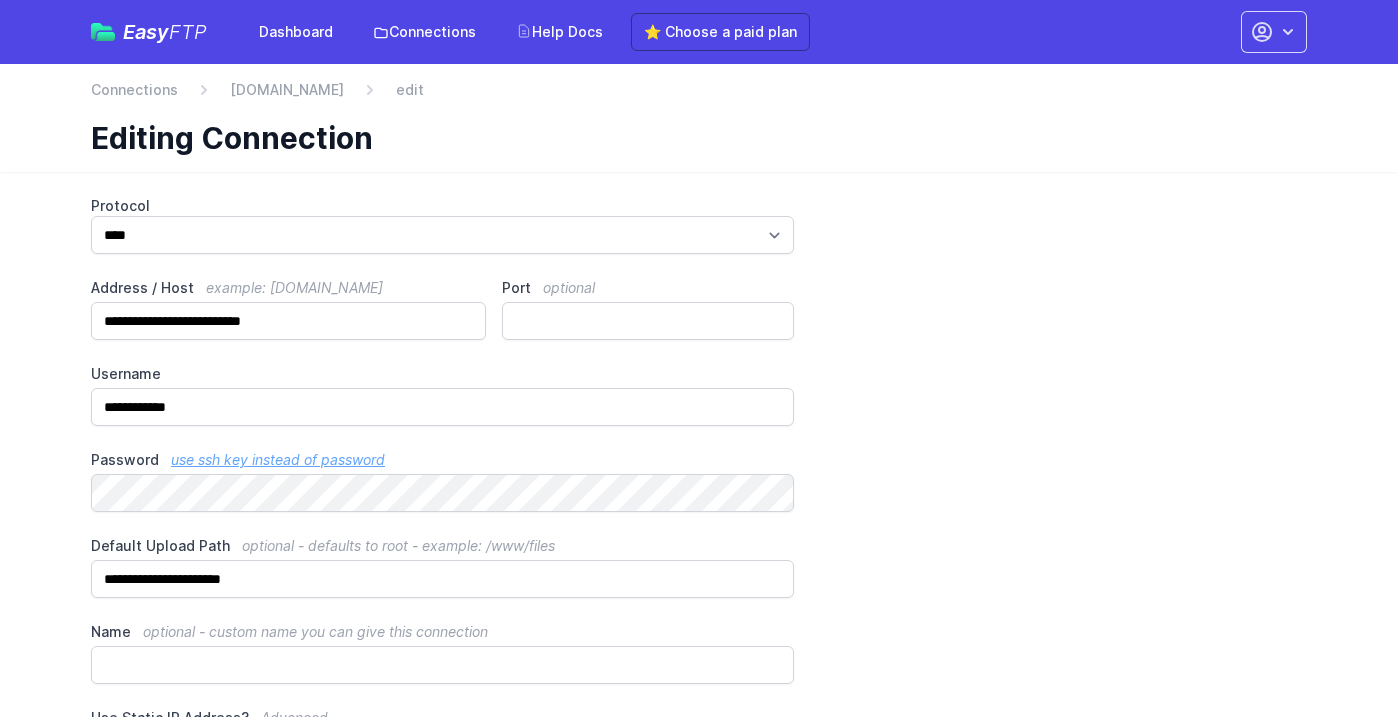 scroll, scrollTop: 0, scrollLeft: 0, axis: both 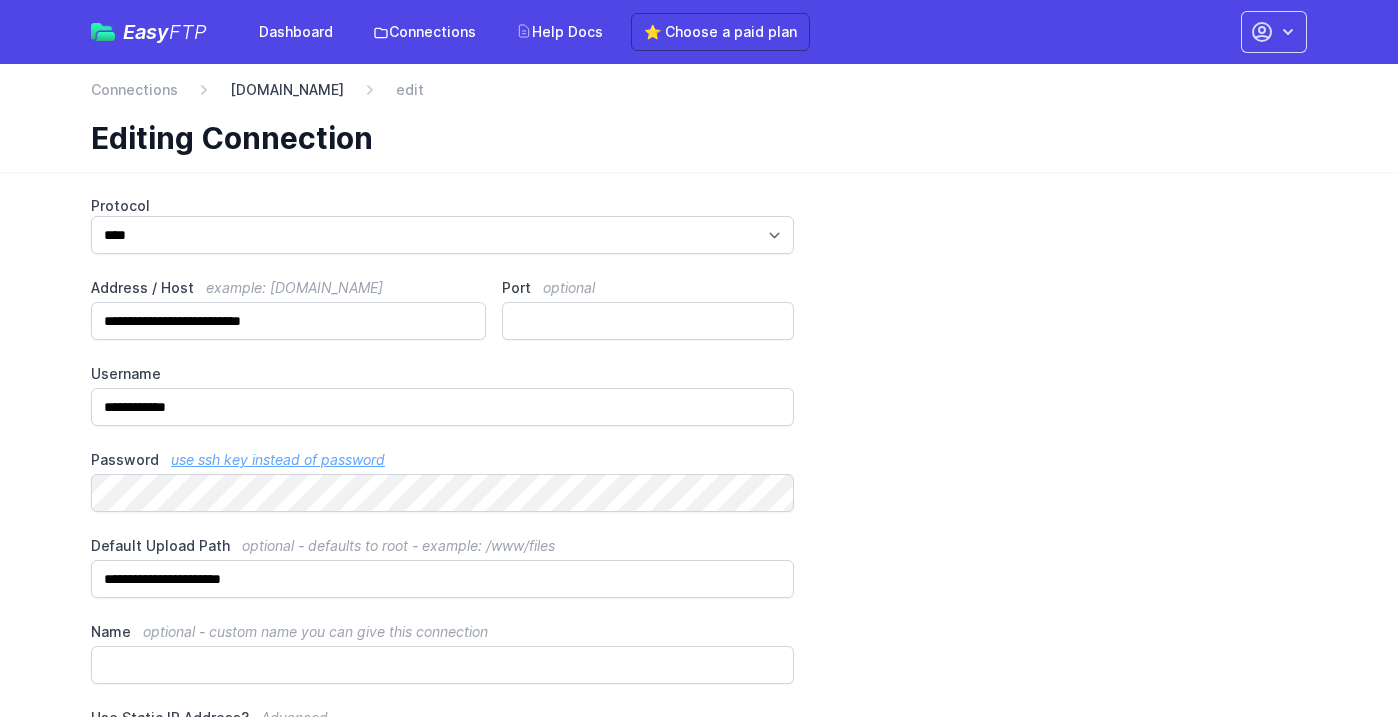 click on "[DOMAIN_NAME]" at bounding box center (287, 90) 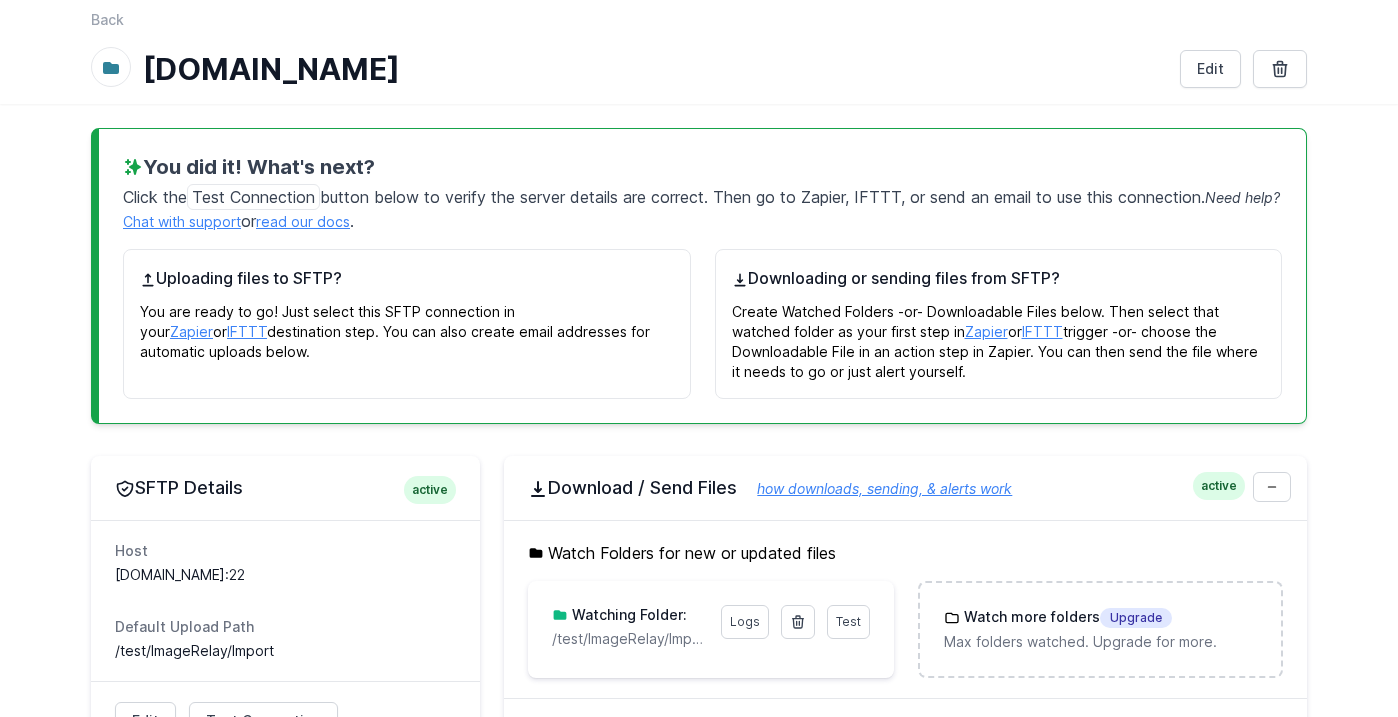 scroll, scrollTop: 300, scrollLeft: 0, axis: vertical 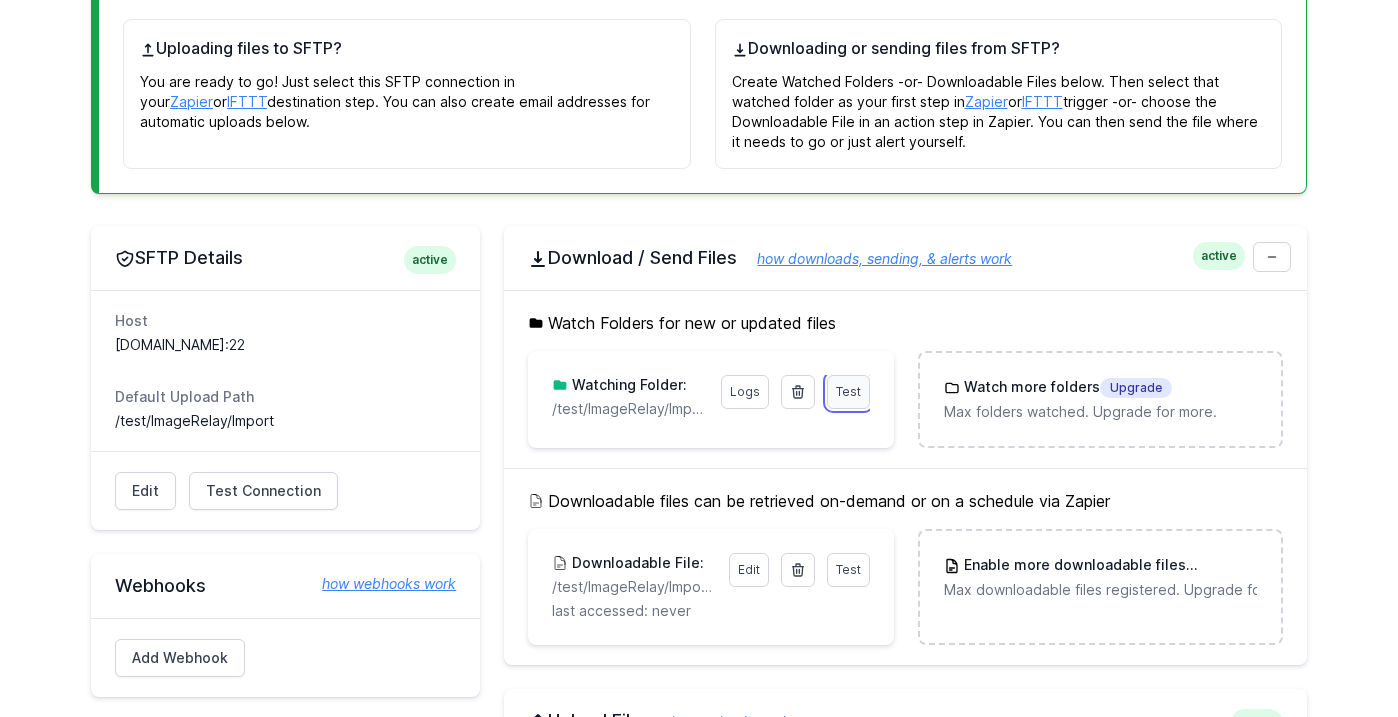 click on "Test" at bounding box center (848, 391) 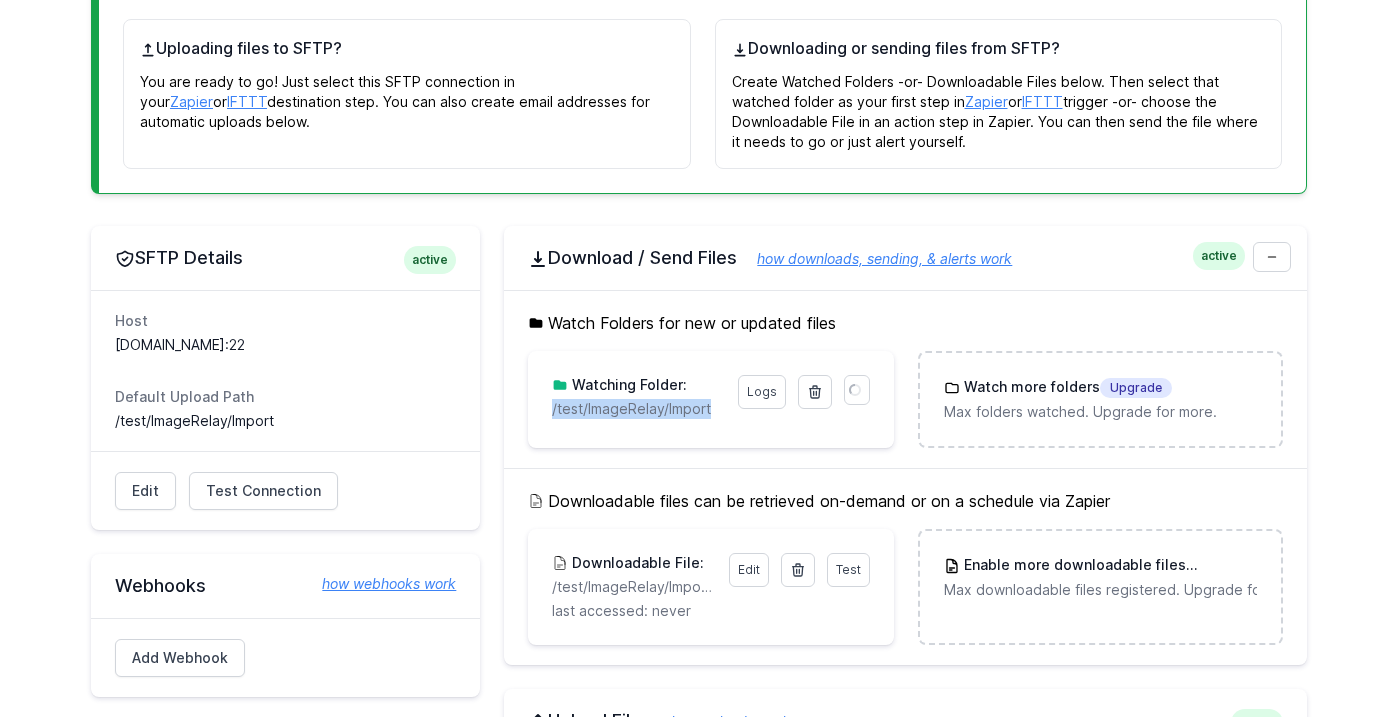 drag, startPoint x: 841, startPoint y: 394, endPoint x: 845, endPoint y: 463, distance: 69.115845 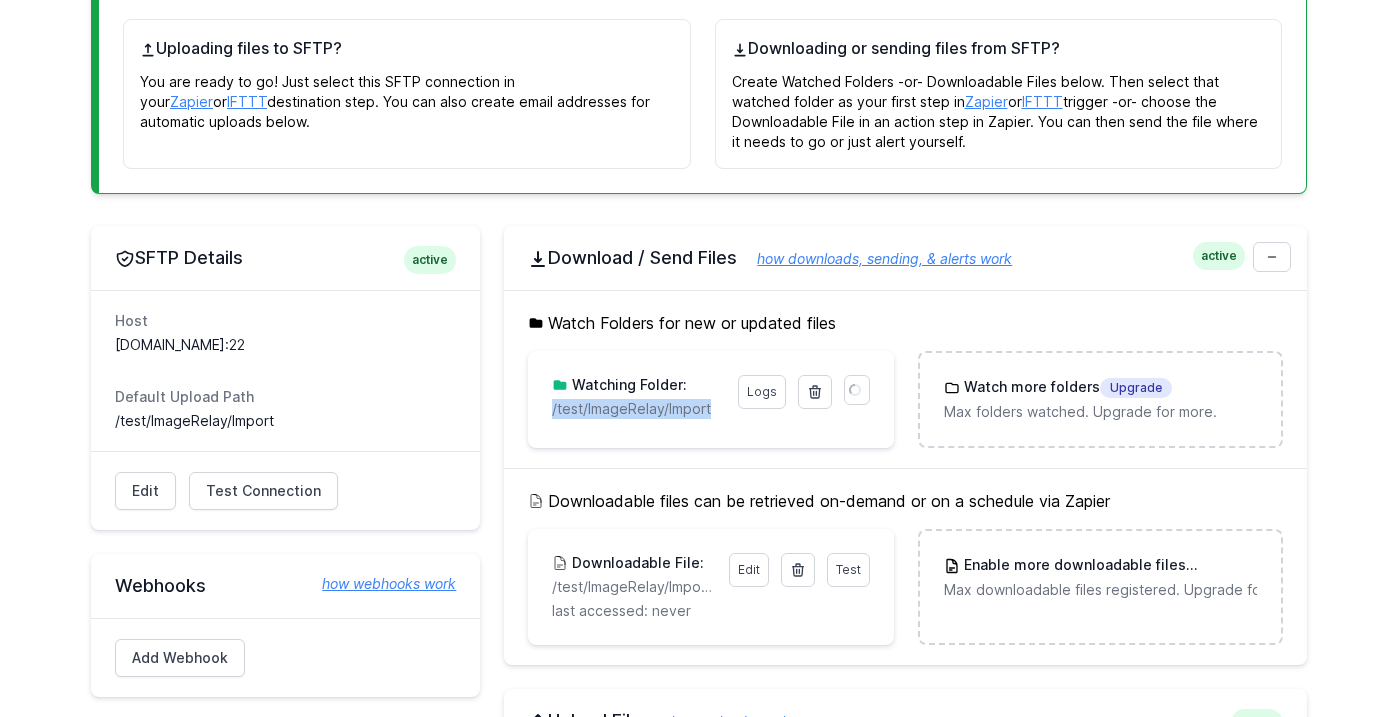 click on "Watch Folders for new or updated files
Logs
Watching Folder:
/test/ImageRelay/Import
Results
Please address issues below and test again. Contact support via  chat  or  email  if you need help.
You did it!  Now go to Zapier or IFTTT, make EasyFTP your 1st trigger step, and select this watched folder to wait for new/modified files.  Important:  Turn your Zap or IFTTT scenario  ON chat  or  email .
How to videos:  Zapier  and  IFTTT" at bounding box center [905, 379] 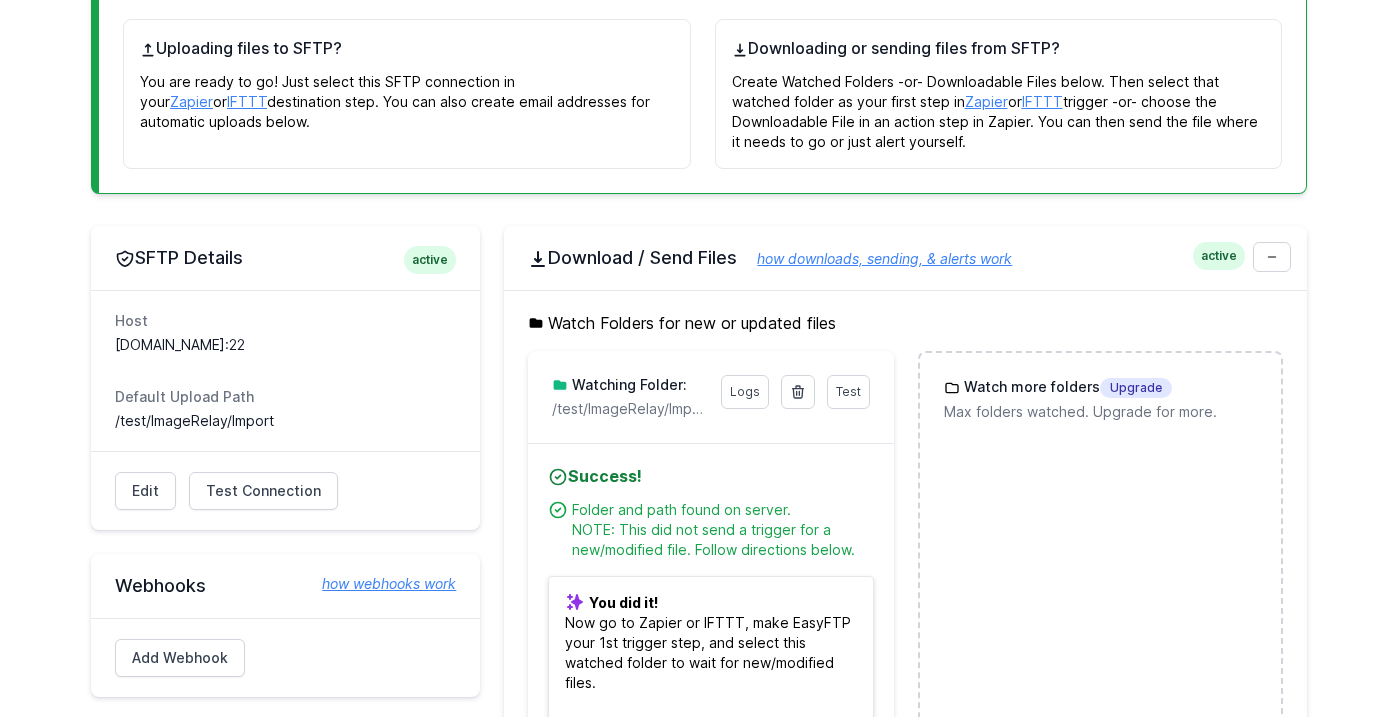 click on "Folder and path found on server.  NOTE: This did not send a trigger for a new/modified file. Follow directions below." at bounding box center (722, 530) 